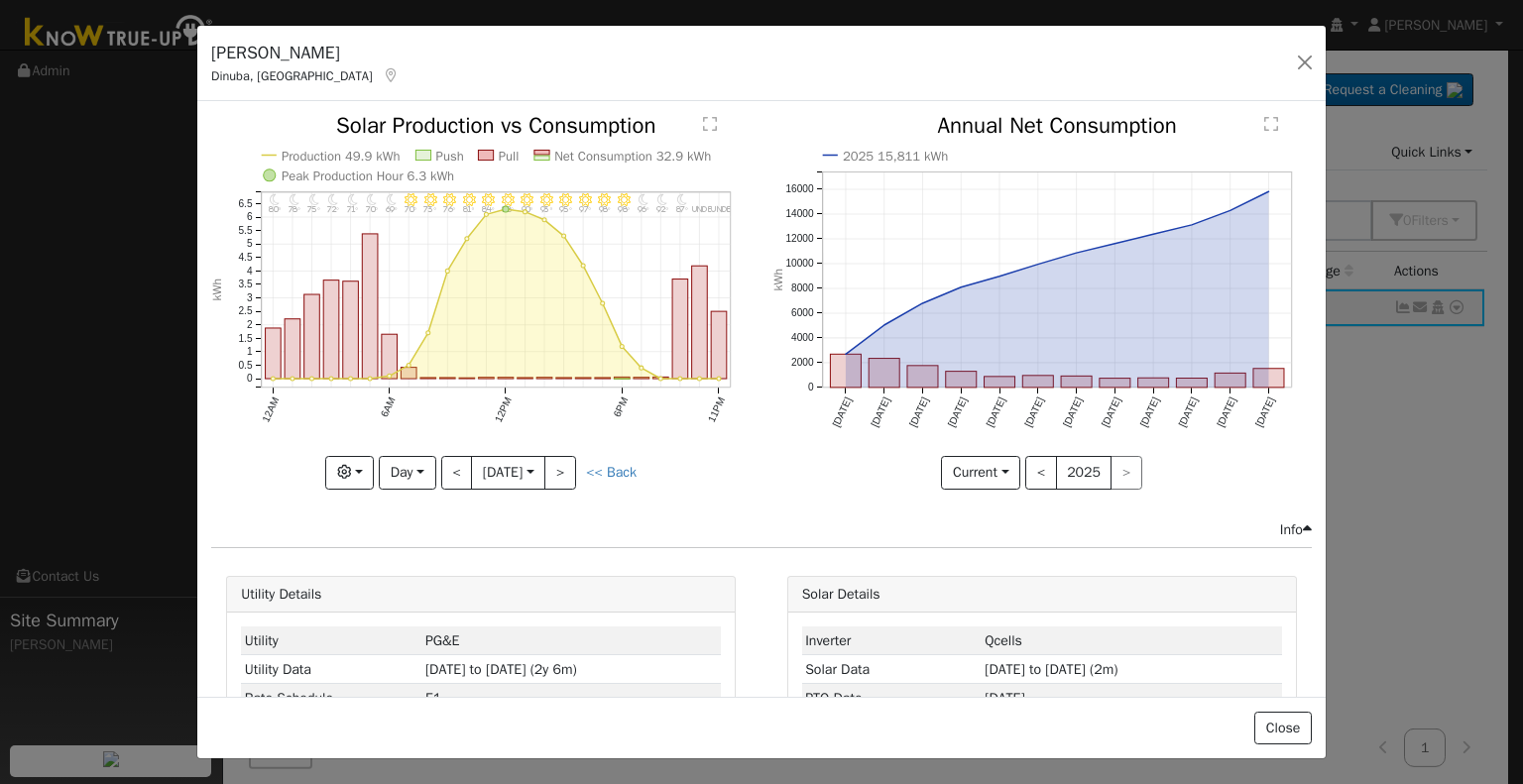 scroll, scrollTop: 0, scrollLeft: 0, axis: both 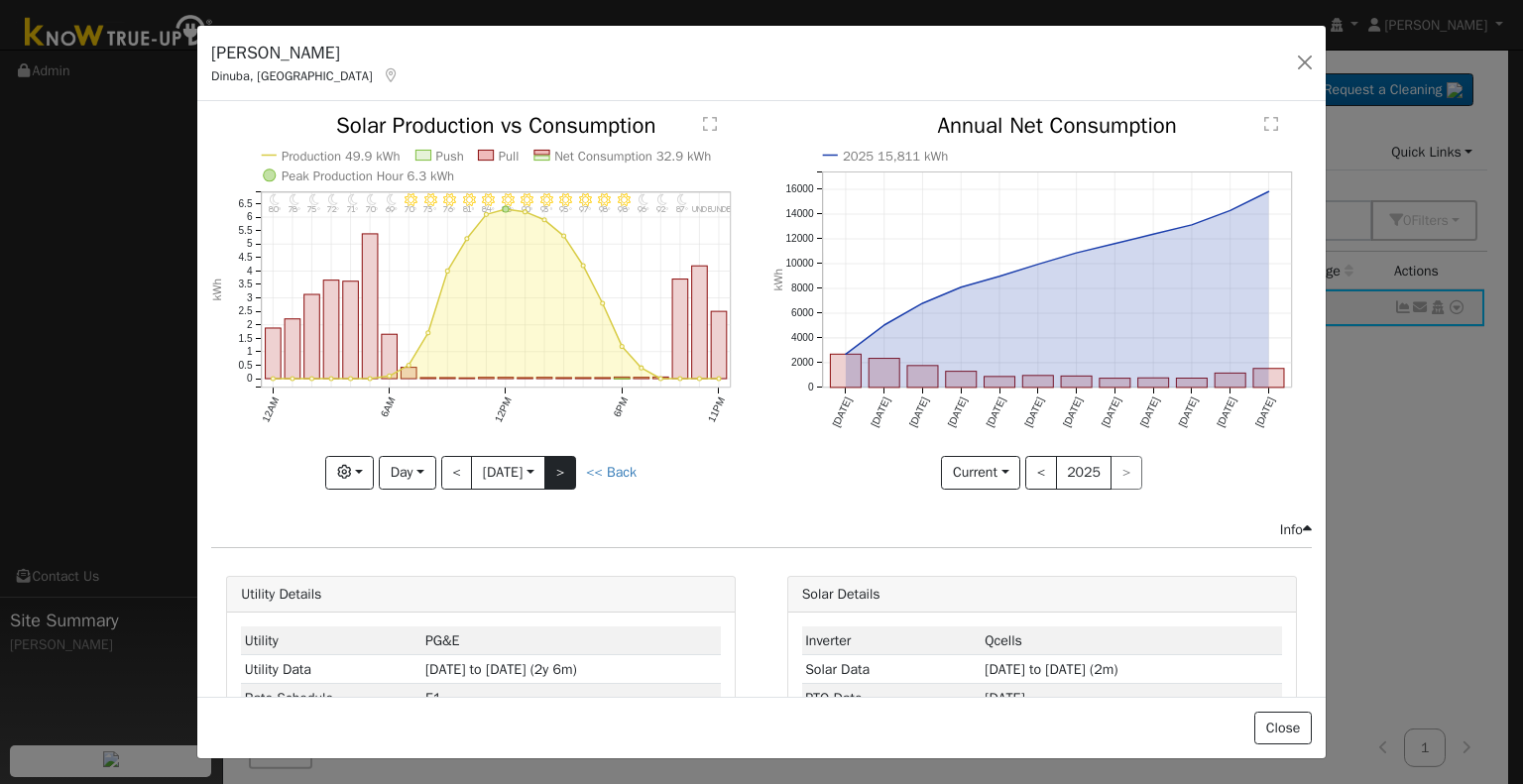 click on ">" at bounding box center (560, 473) 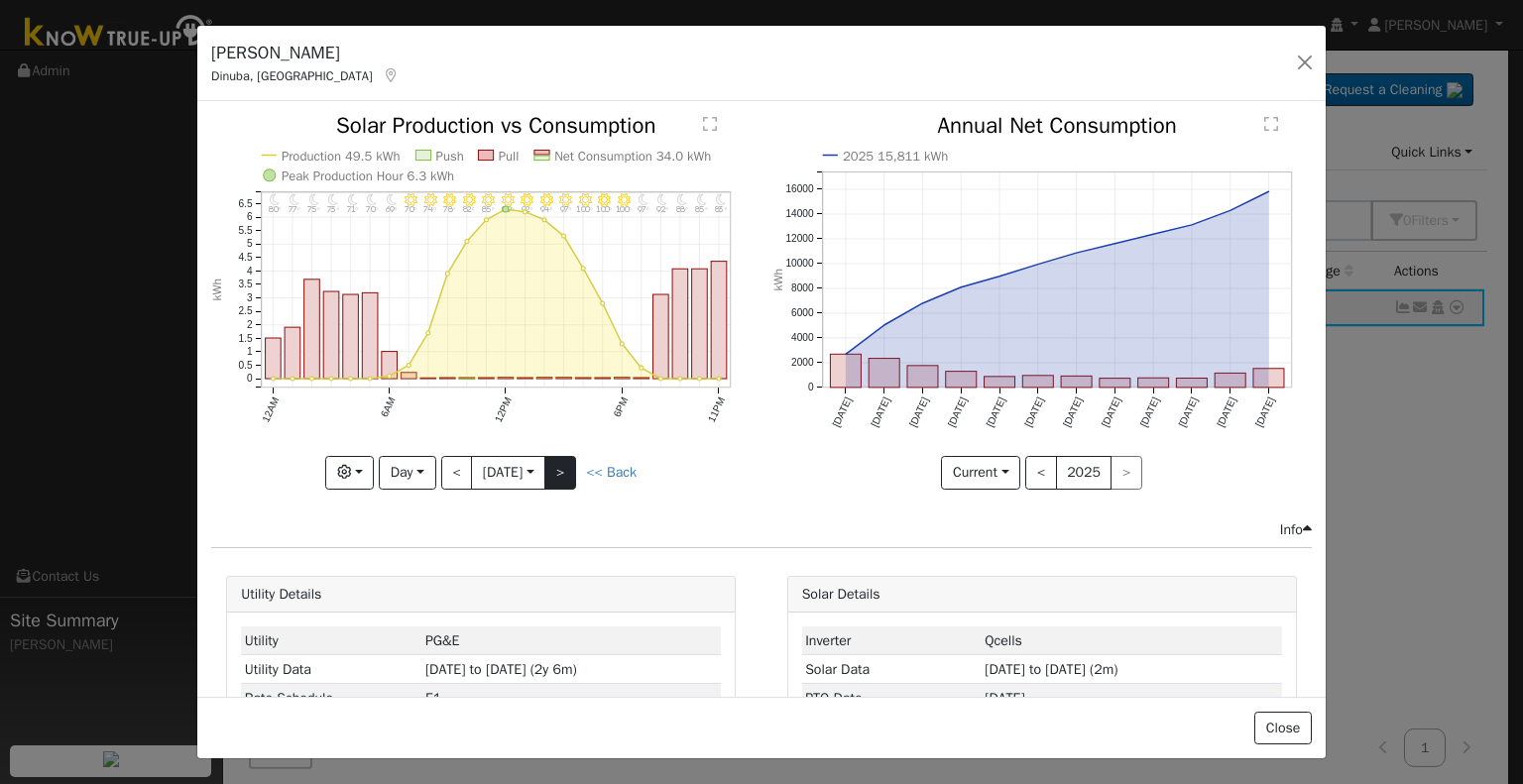 click on ">" at bounding box center (560, 473) 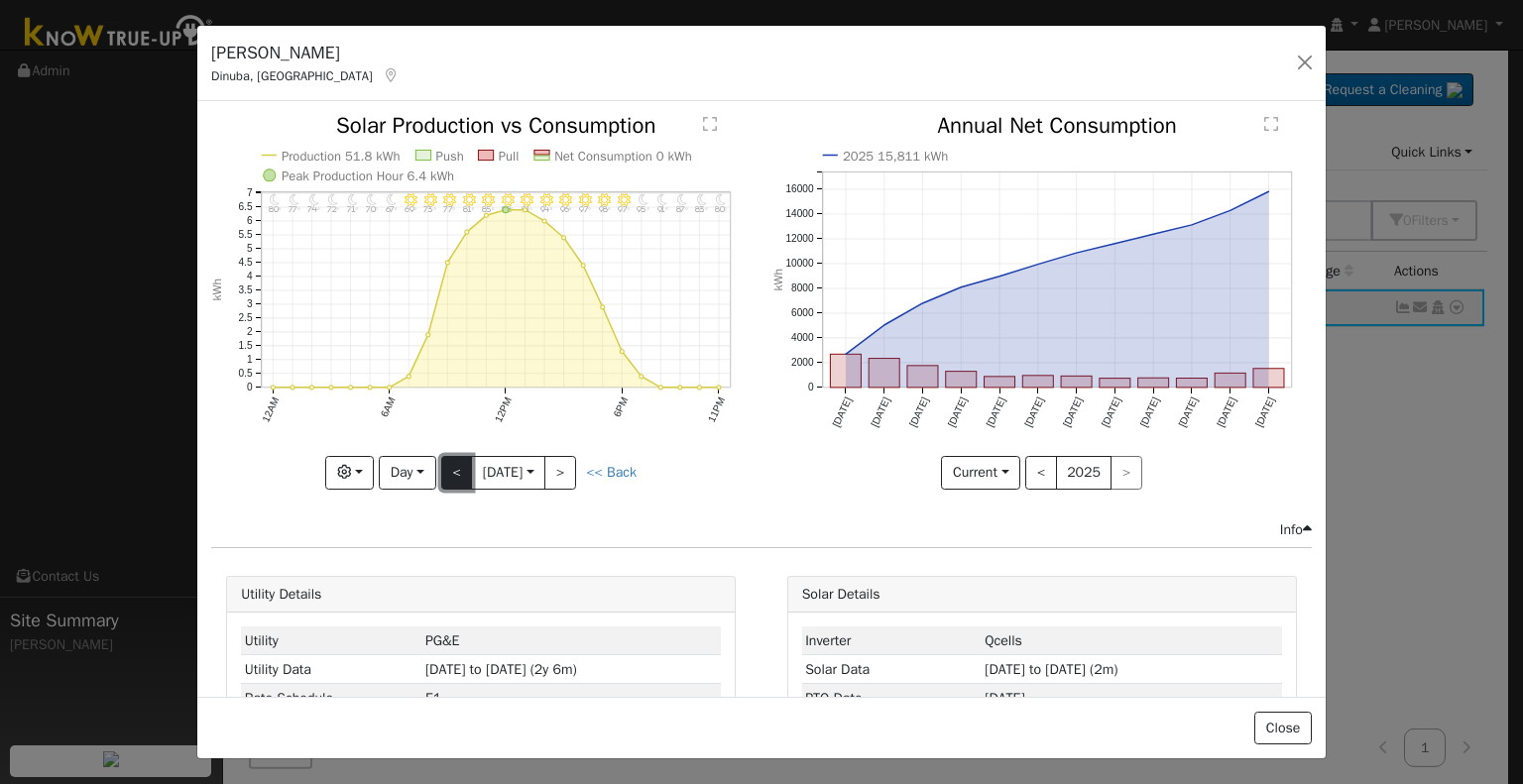 click on "<" at bounding box center (457, 473) 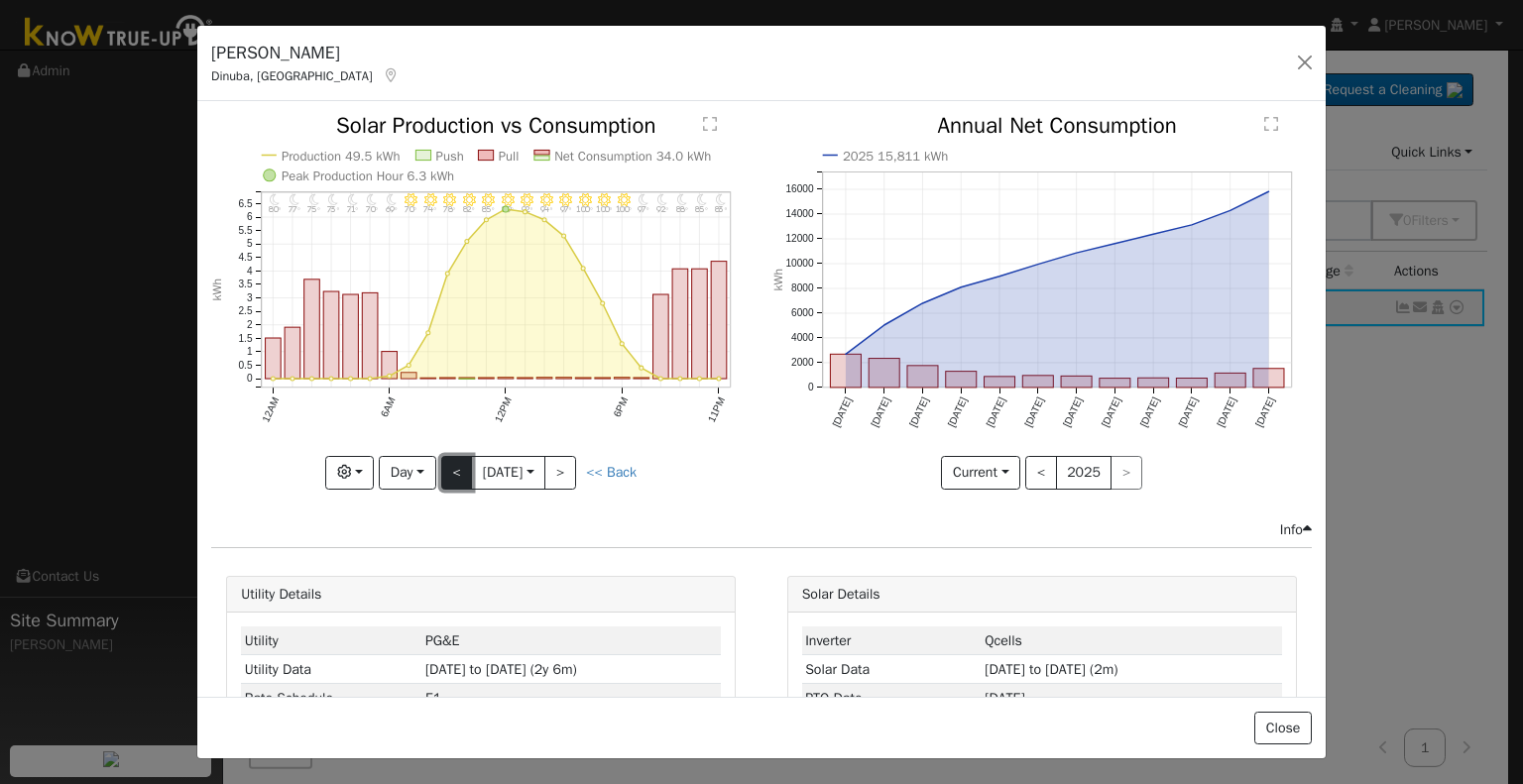 click on "<" at bounding box center [457, 473] 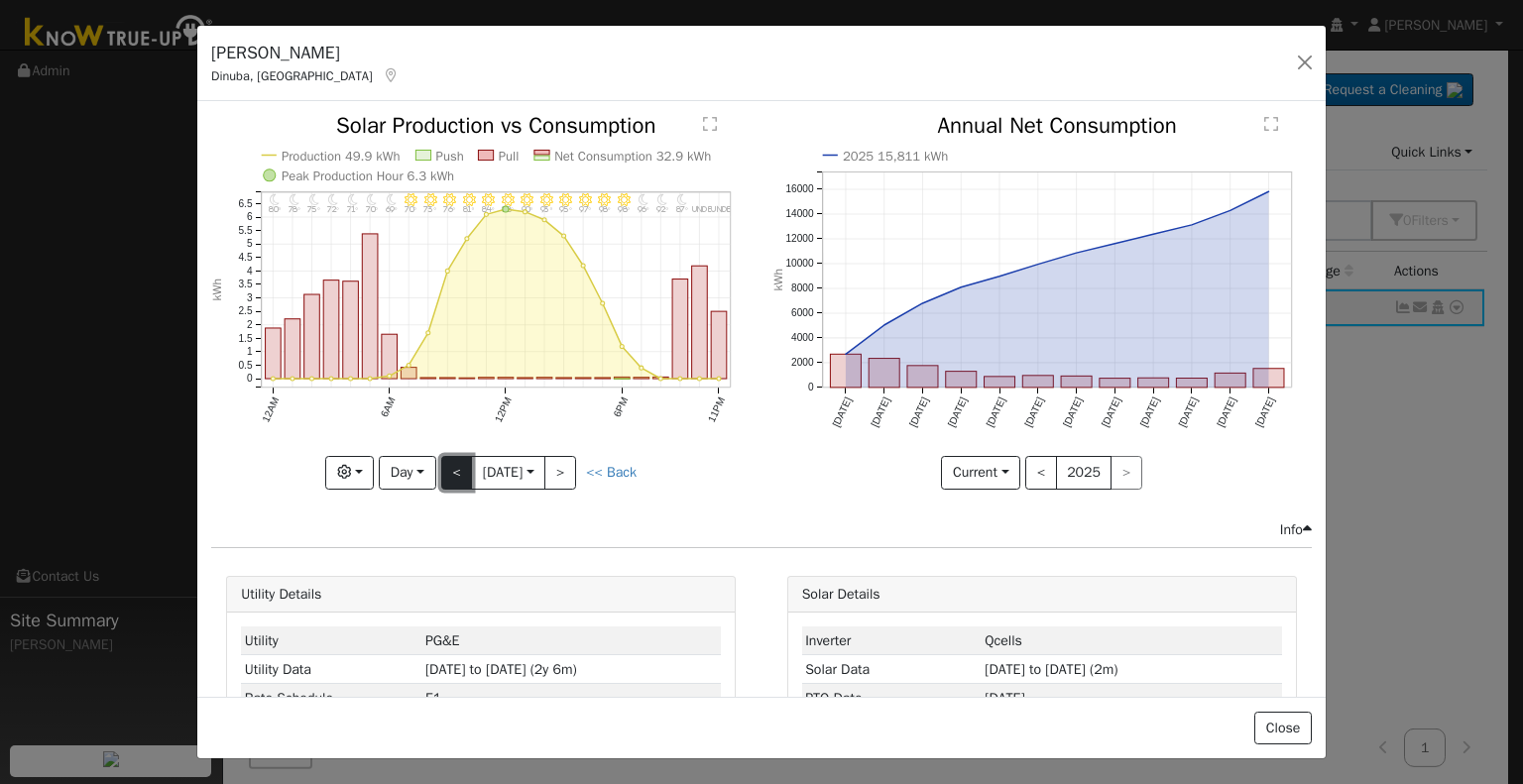 click on "<" at bounding box center [457, 473] 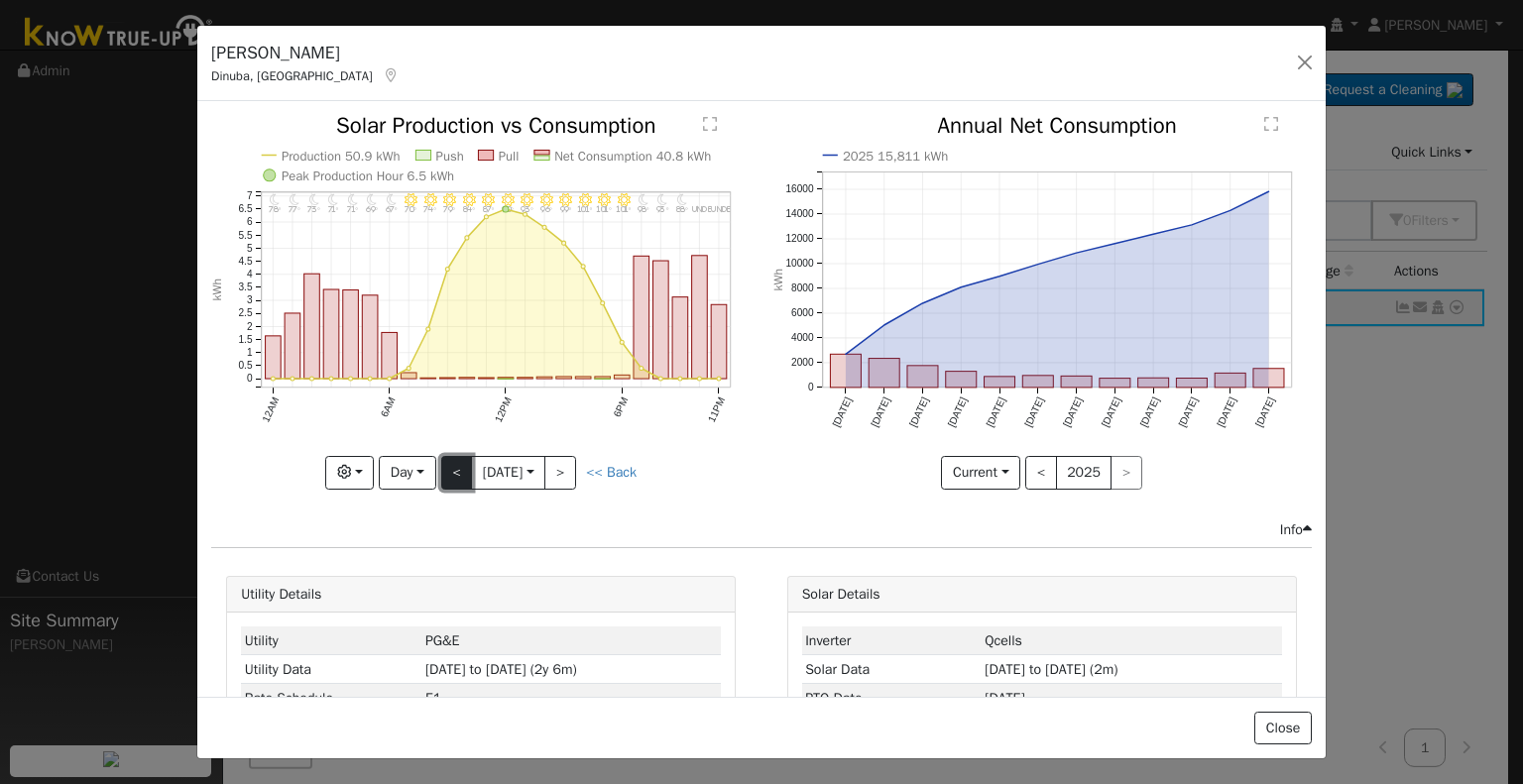 click on "<" at bounding box center [457, 473] 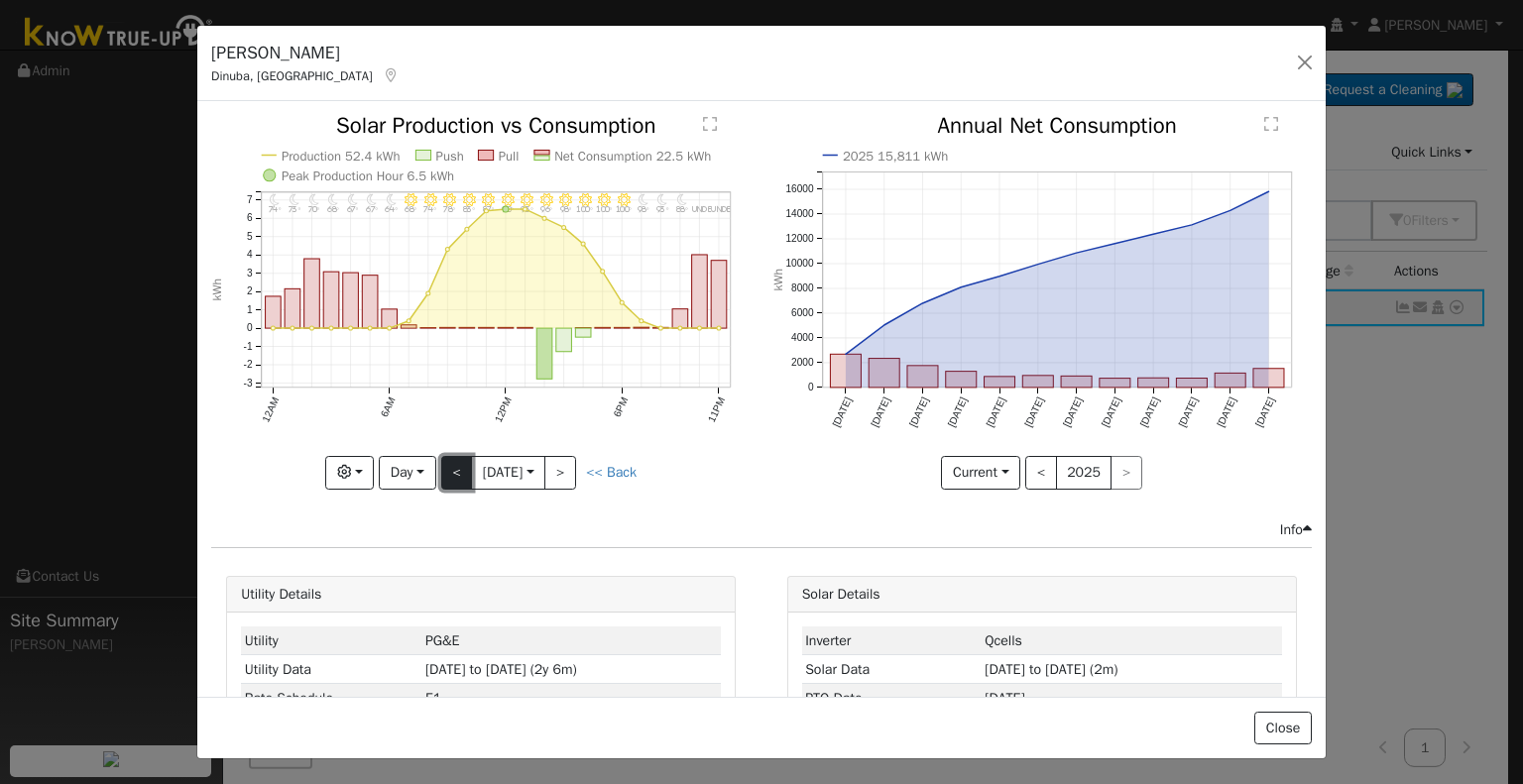 click on "<" at bounding box center (457, 473) 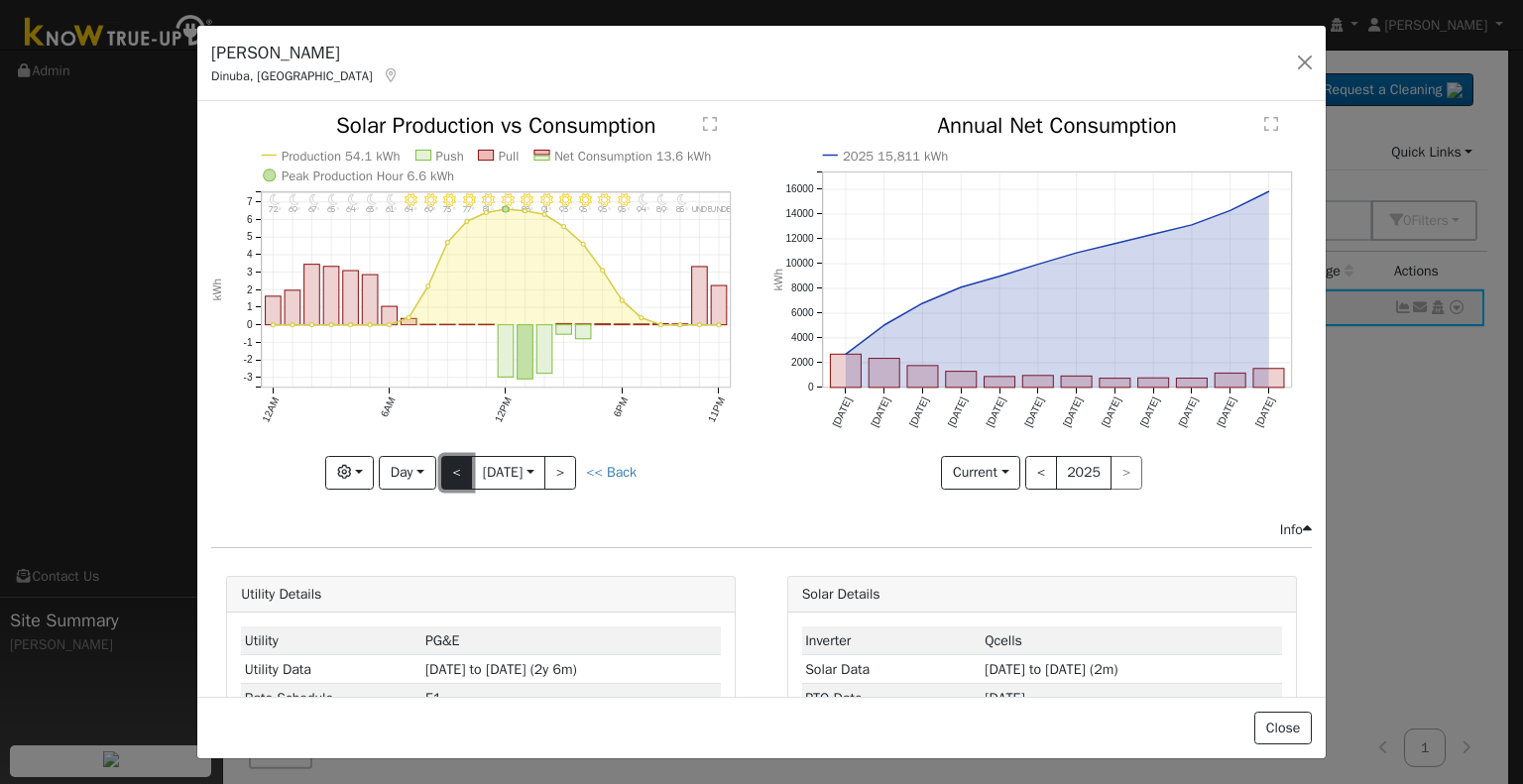 click on "<" at bounding box center (457, 473) 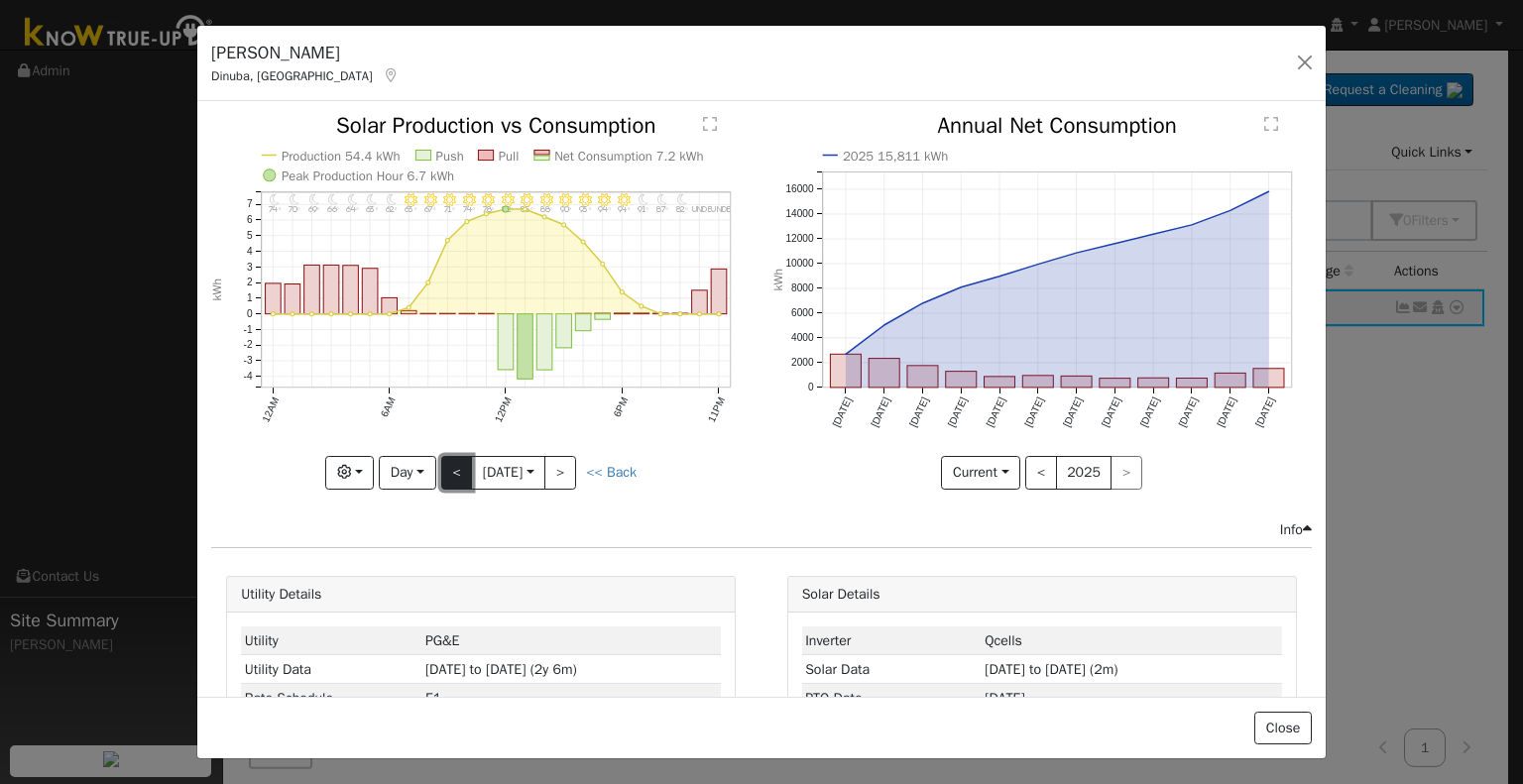 click on "<" at bounding box center [457, 473] 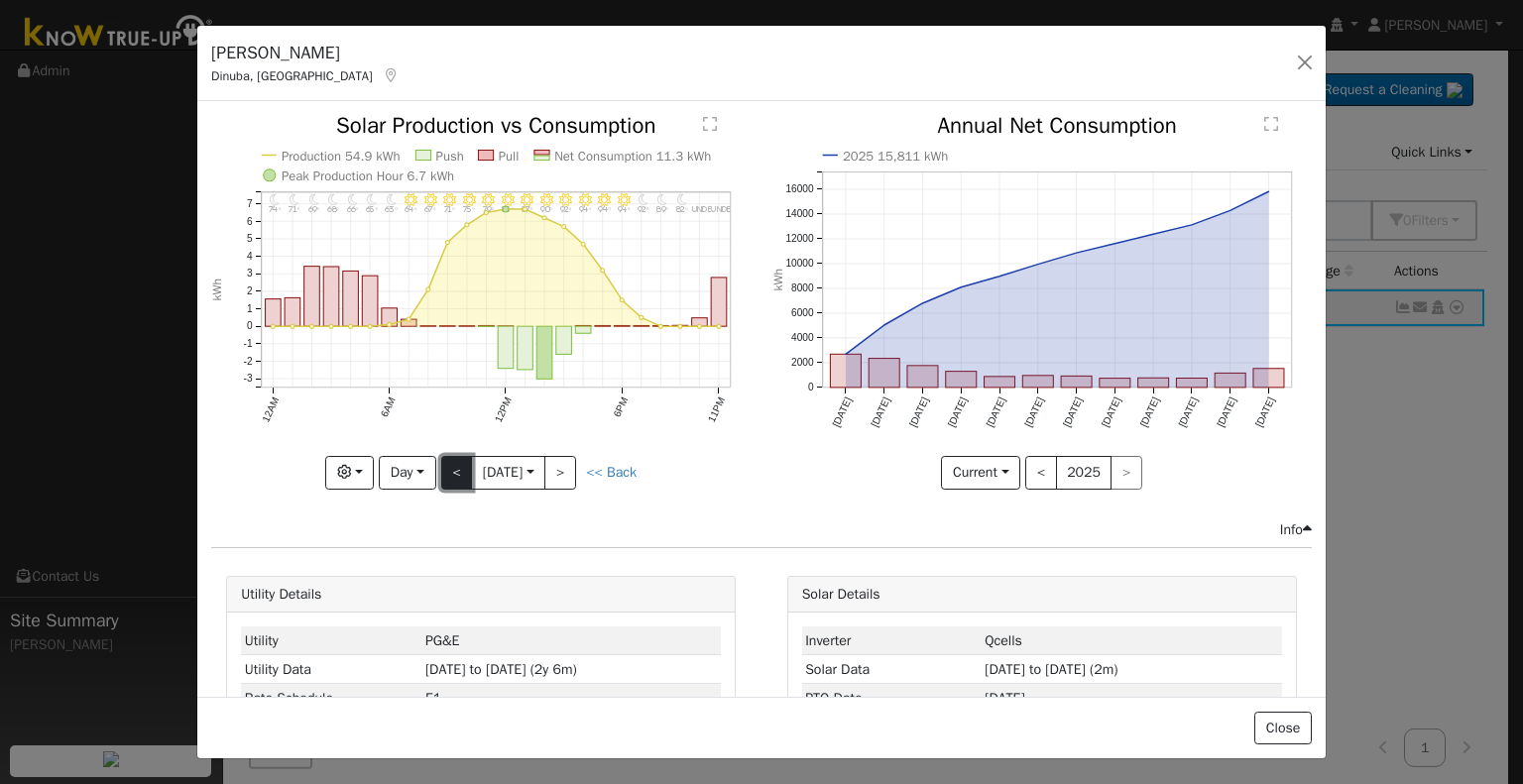 click on "<" at bounding box center (457, 473) 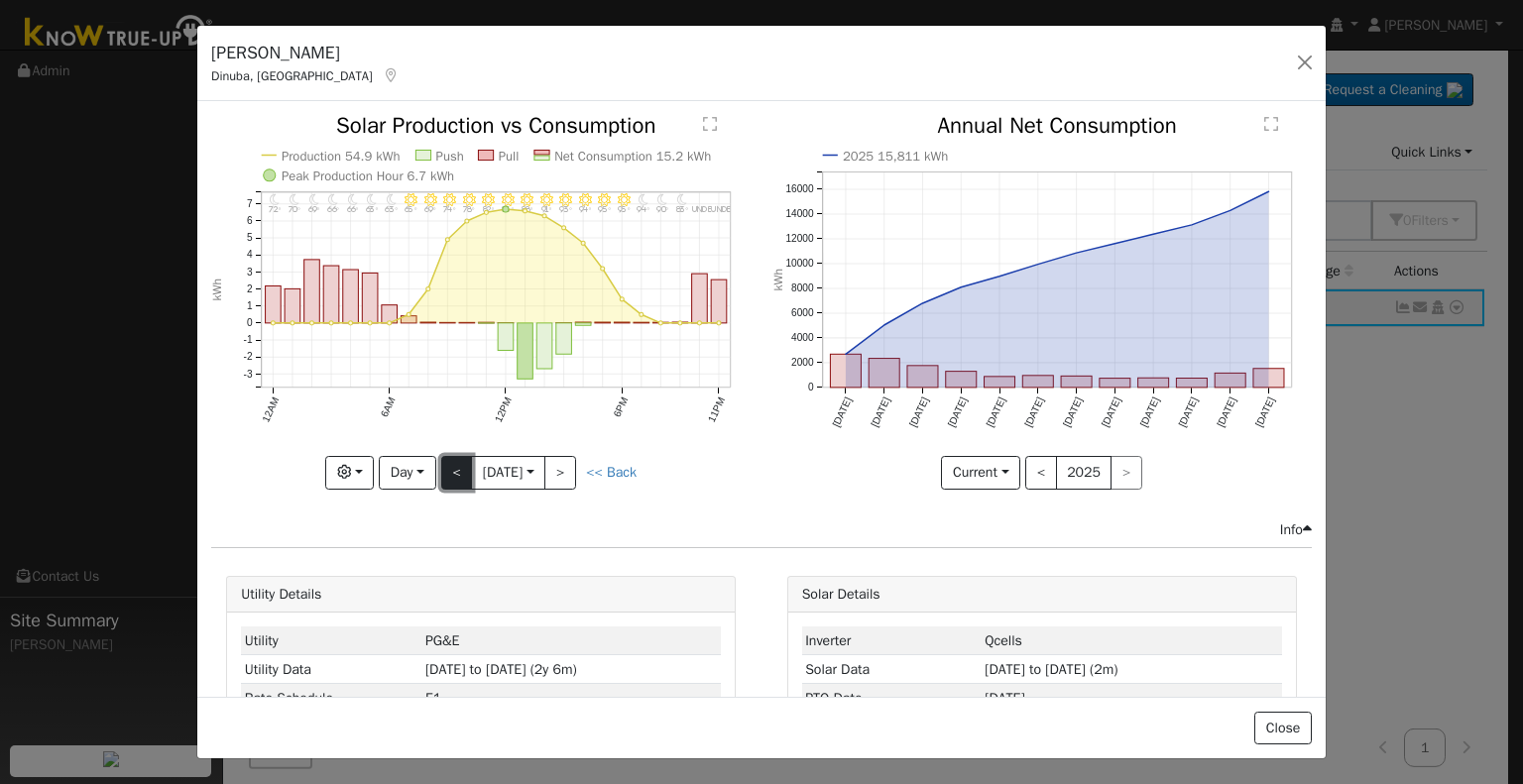 click on "<" at bounding box center (457, 473) 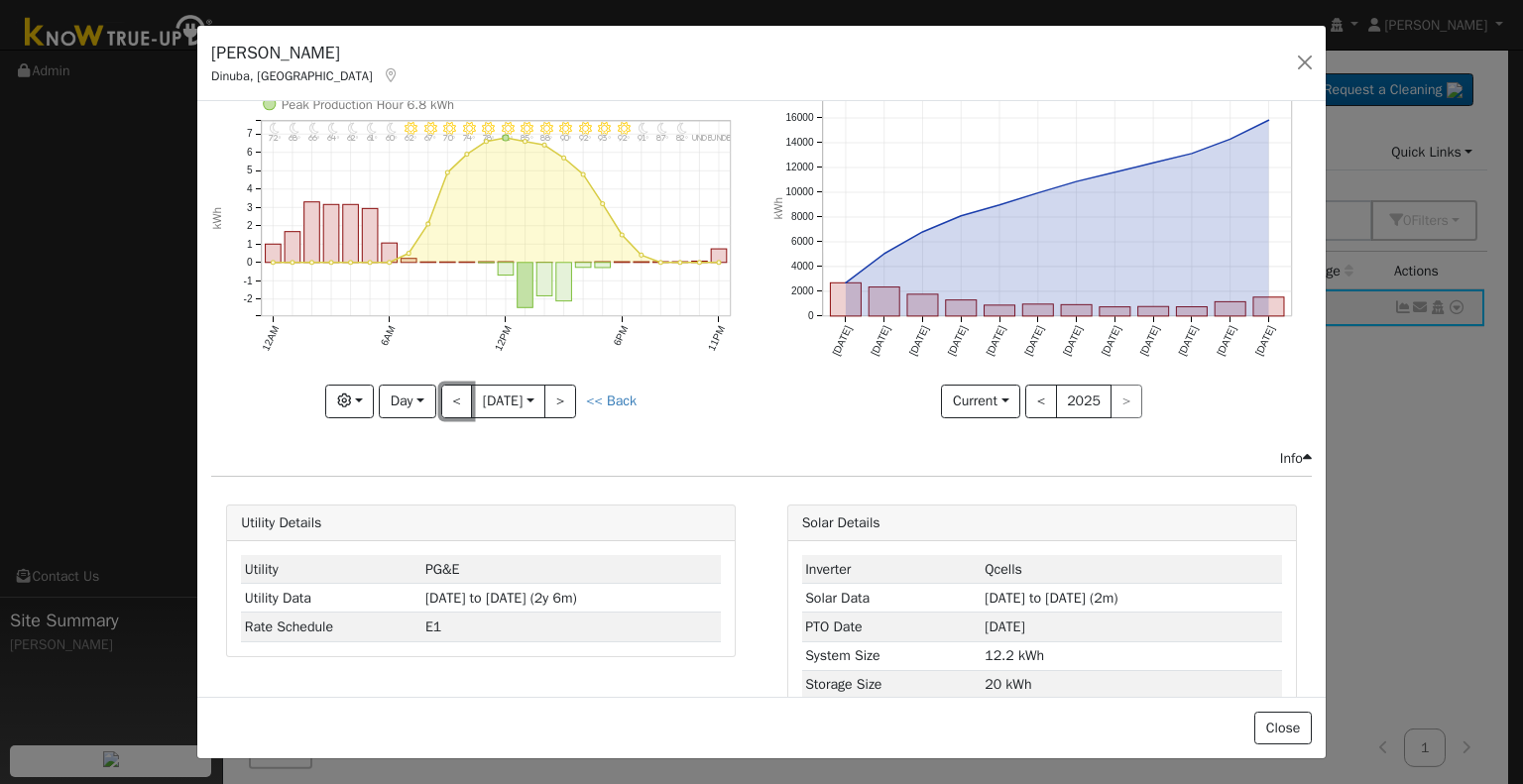 scroll, scrollTop: 108, scrollLeft: 0, axis: vertical 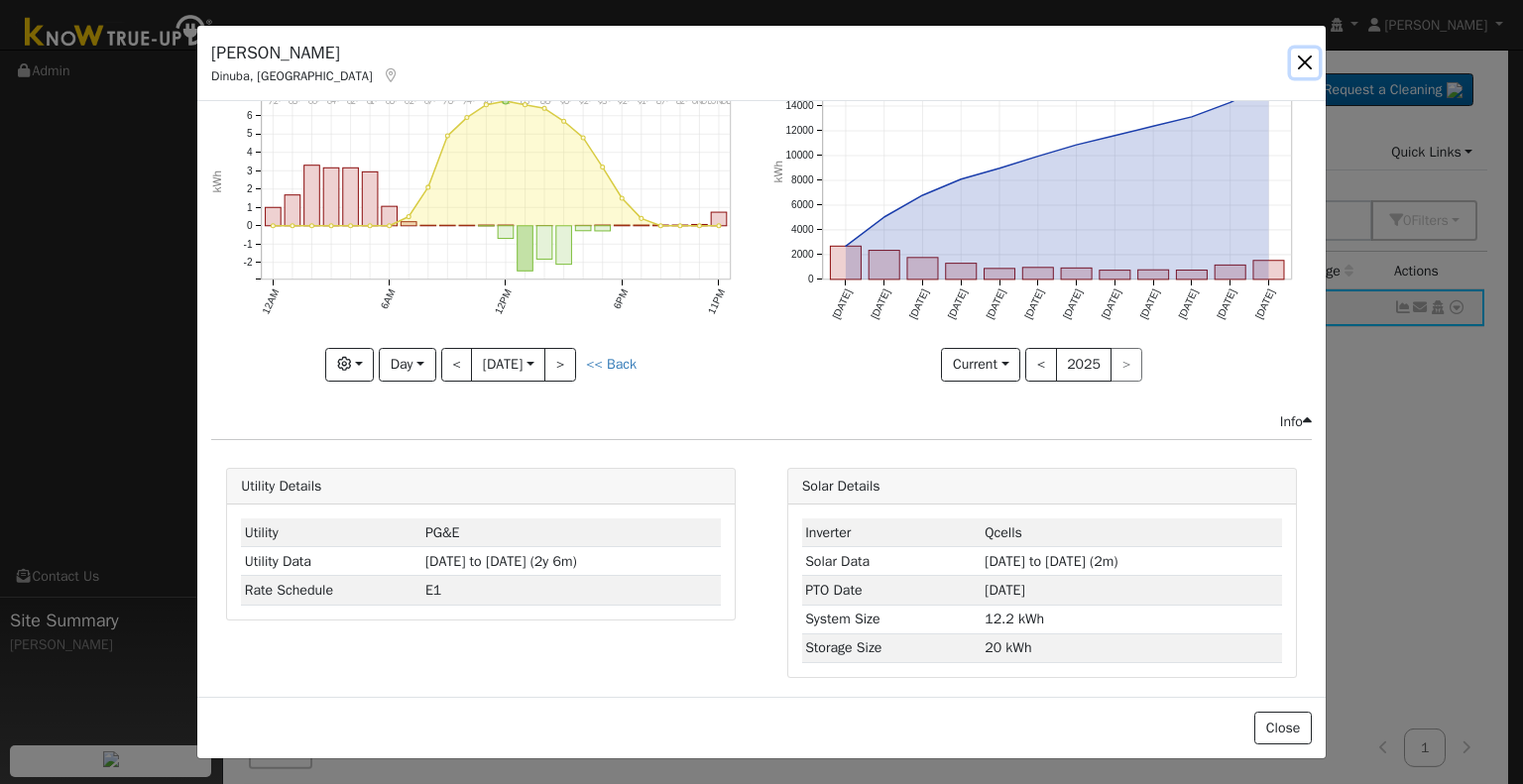 click at bounding box center (1305, 62) 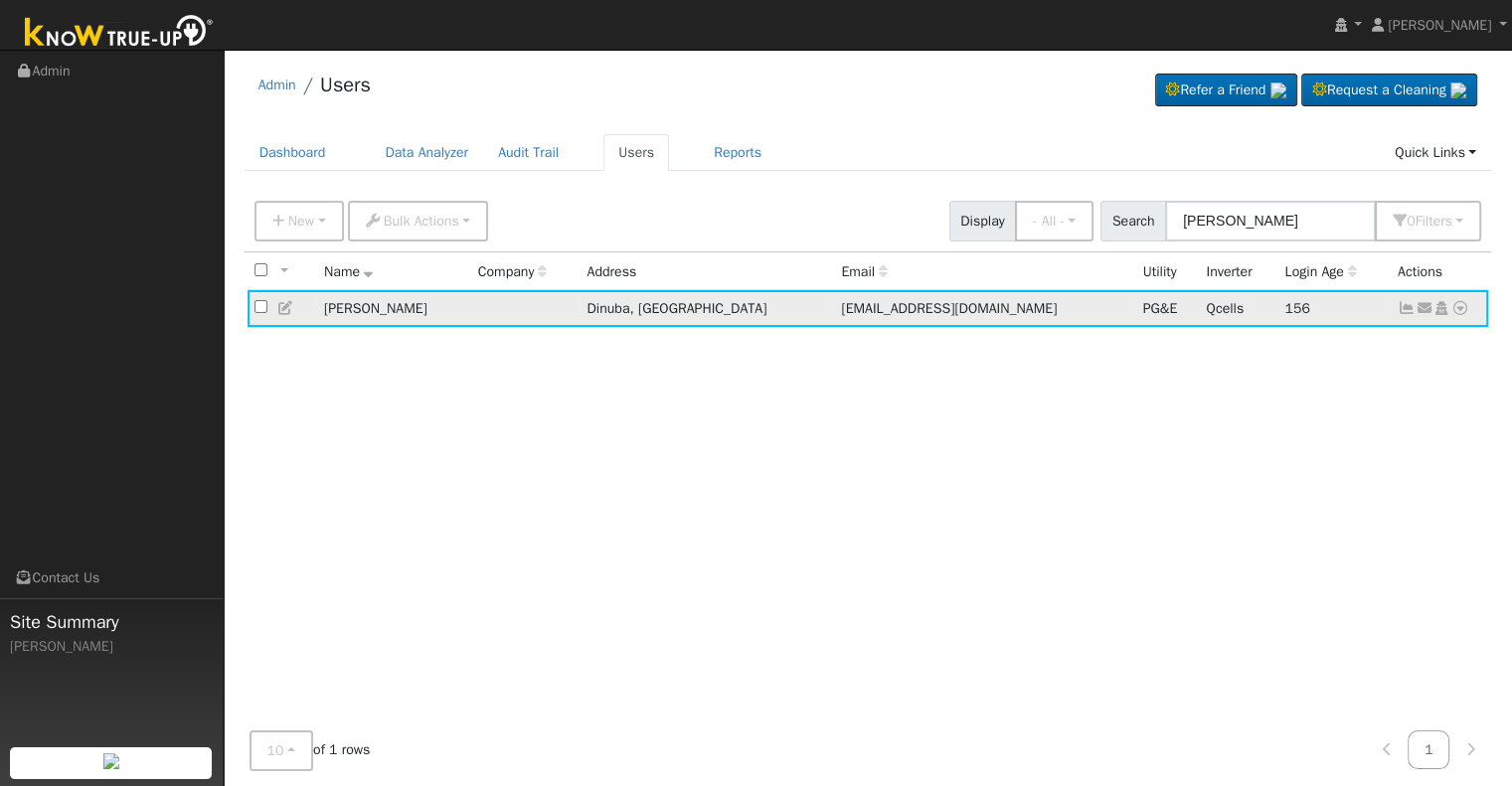 click at bounding box center (1407, 308) 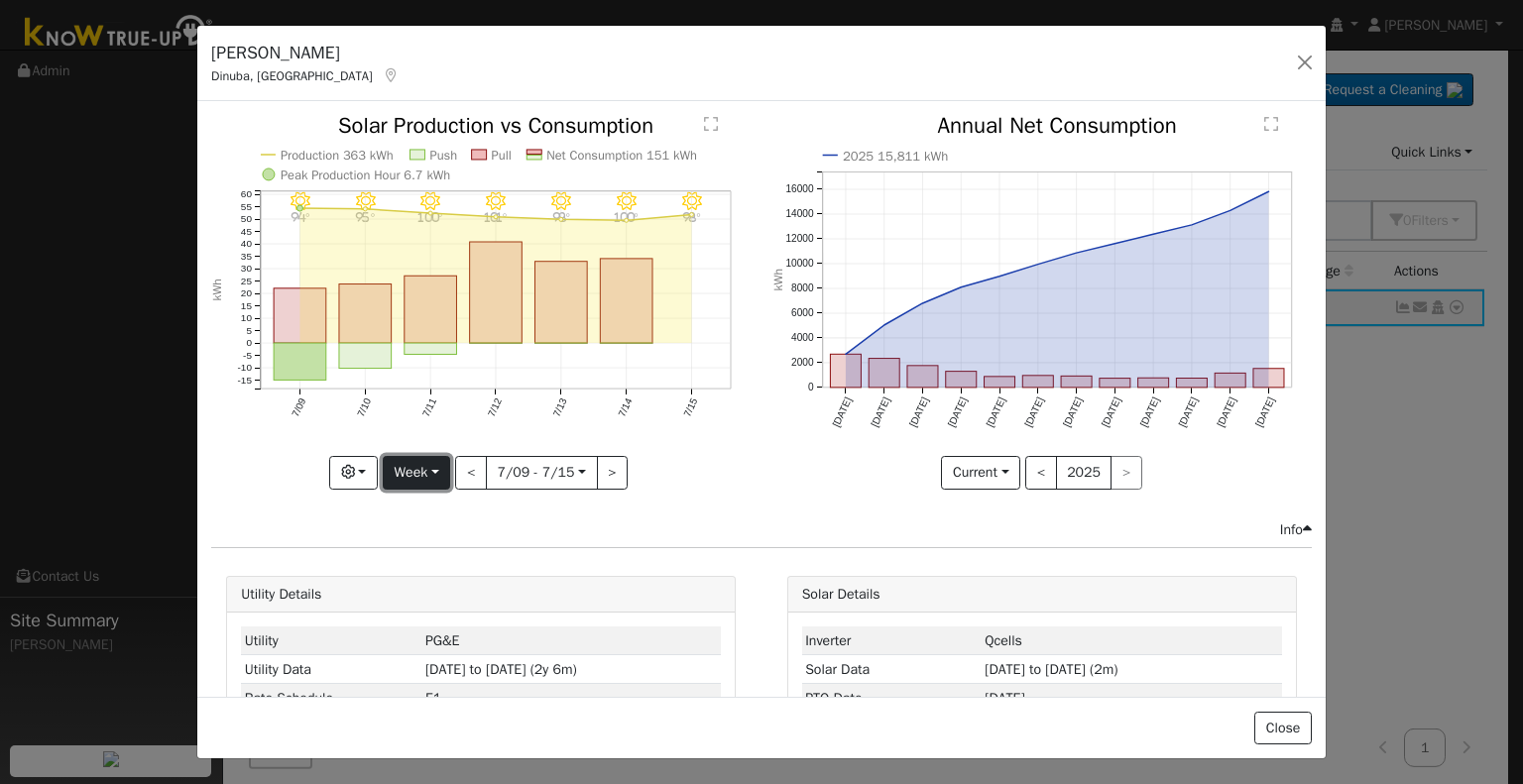 click on "Week" at bounding box center (416, 473) 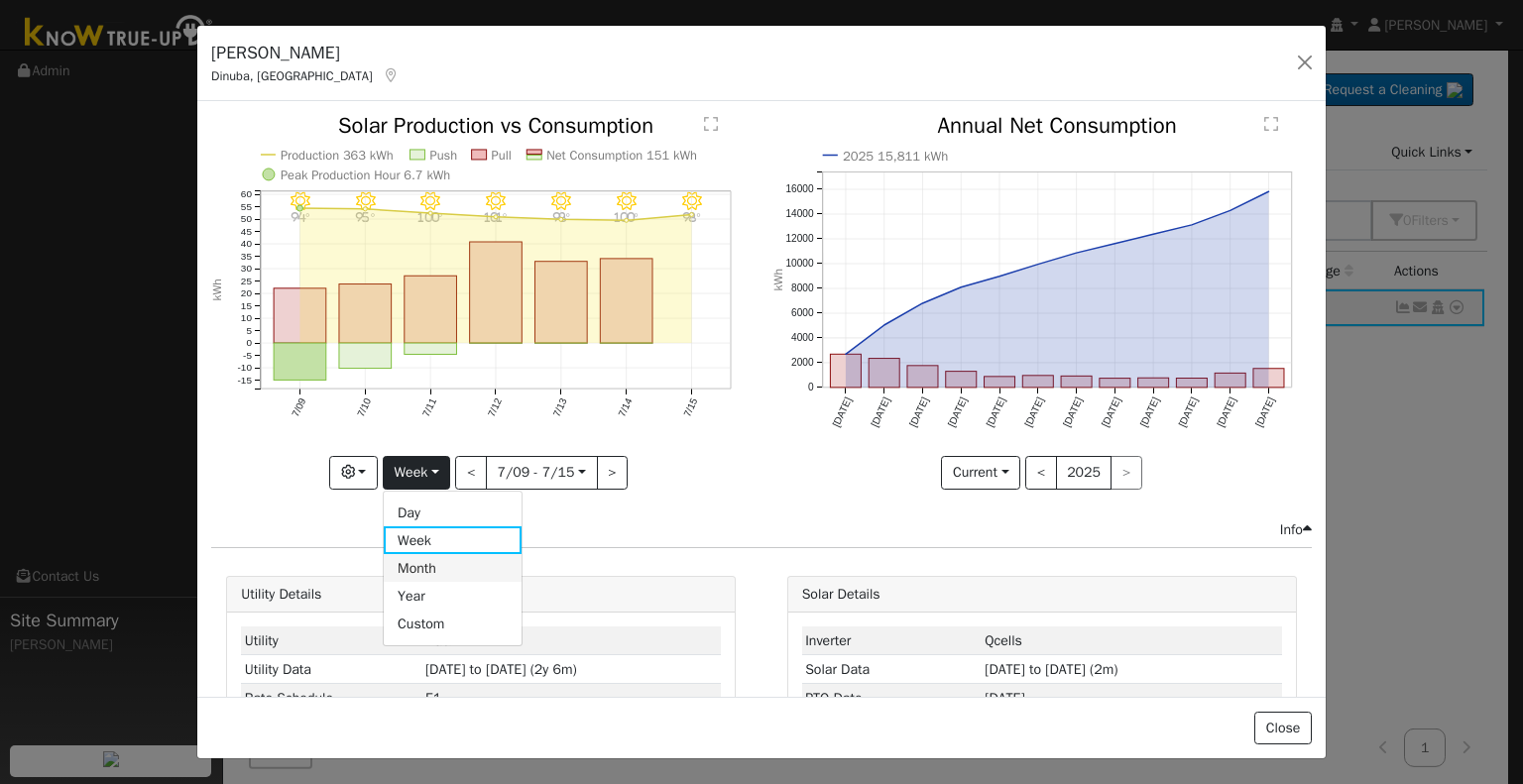 click on "Month" at bounding box center [452, 568] 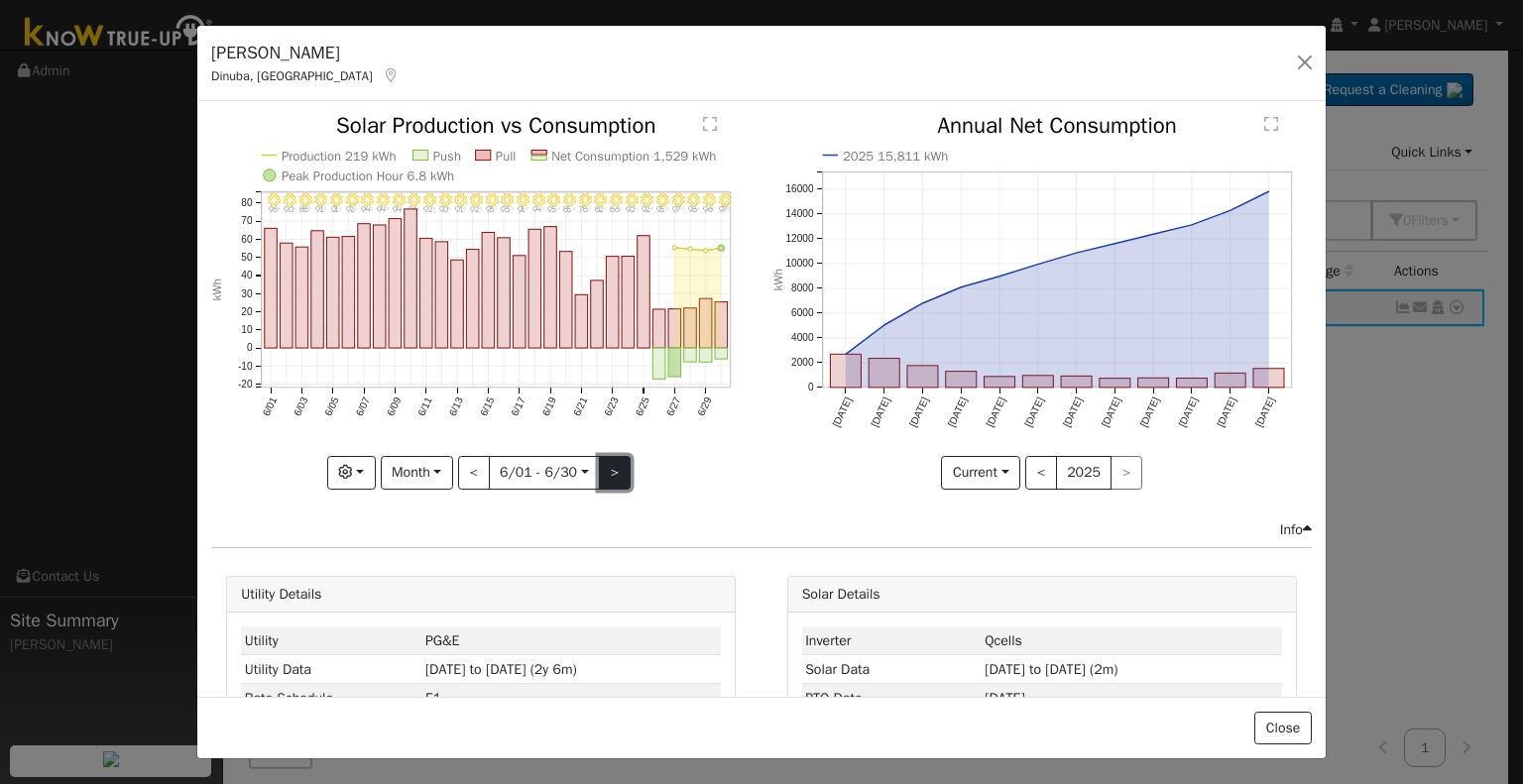 click on ">" at bounding box center (615, 473) 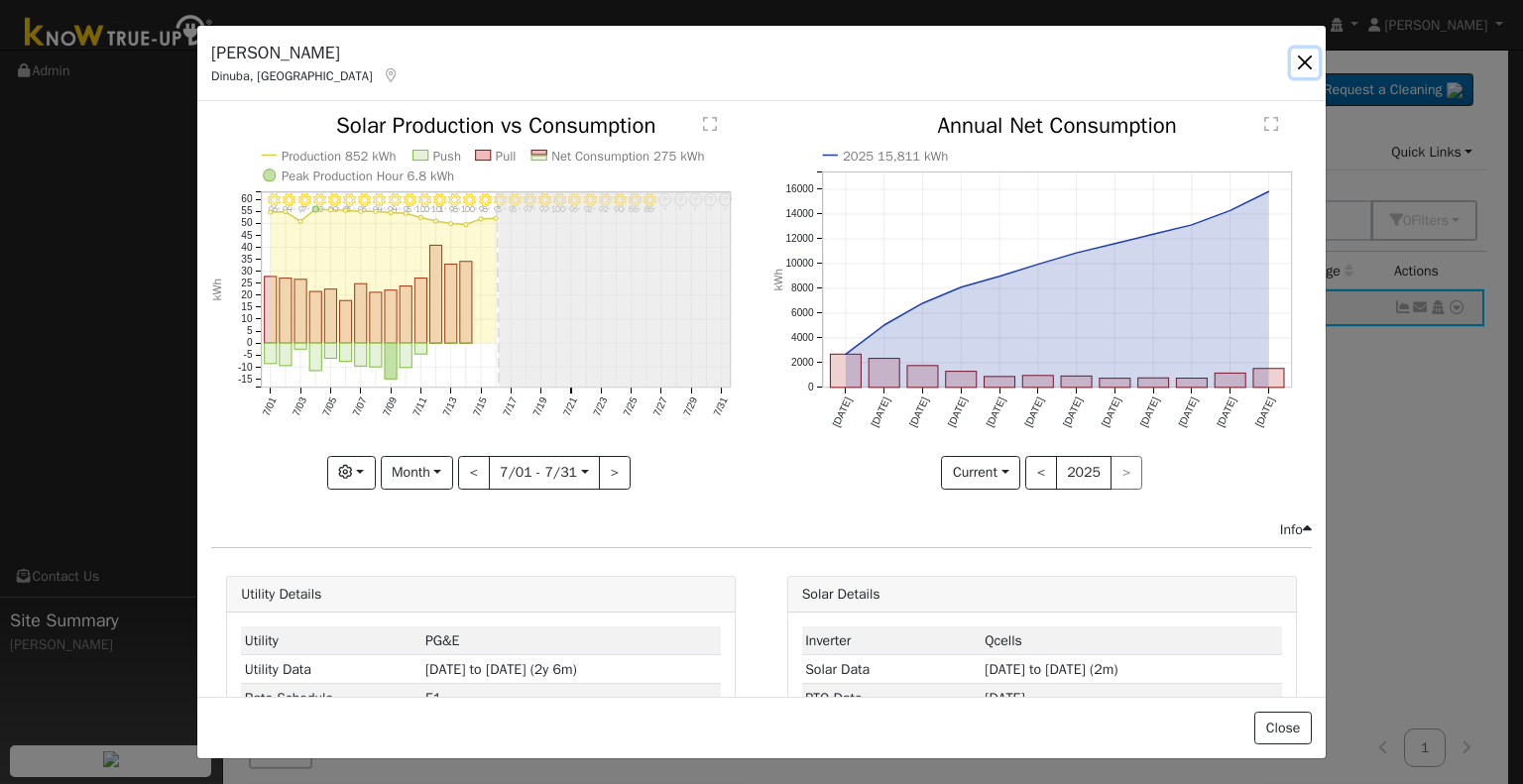 click at bounding box center (1305, 62) 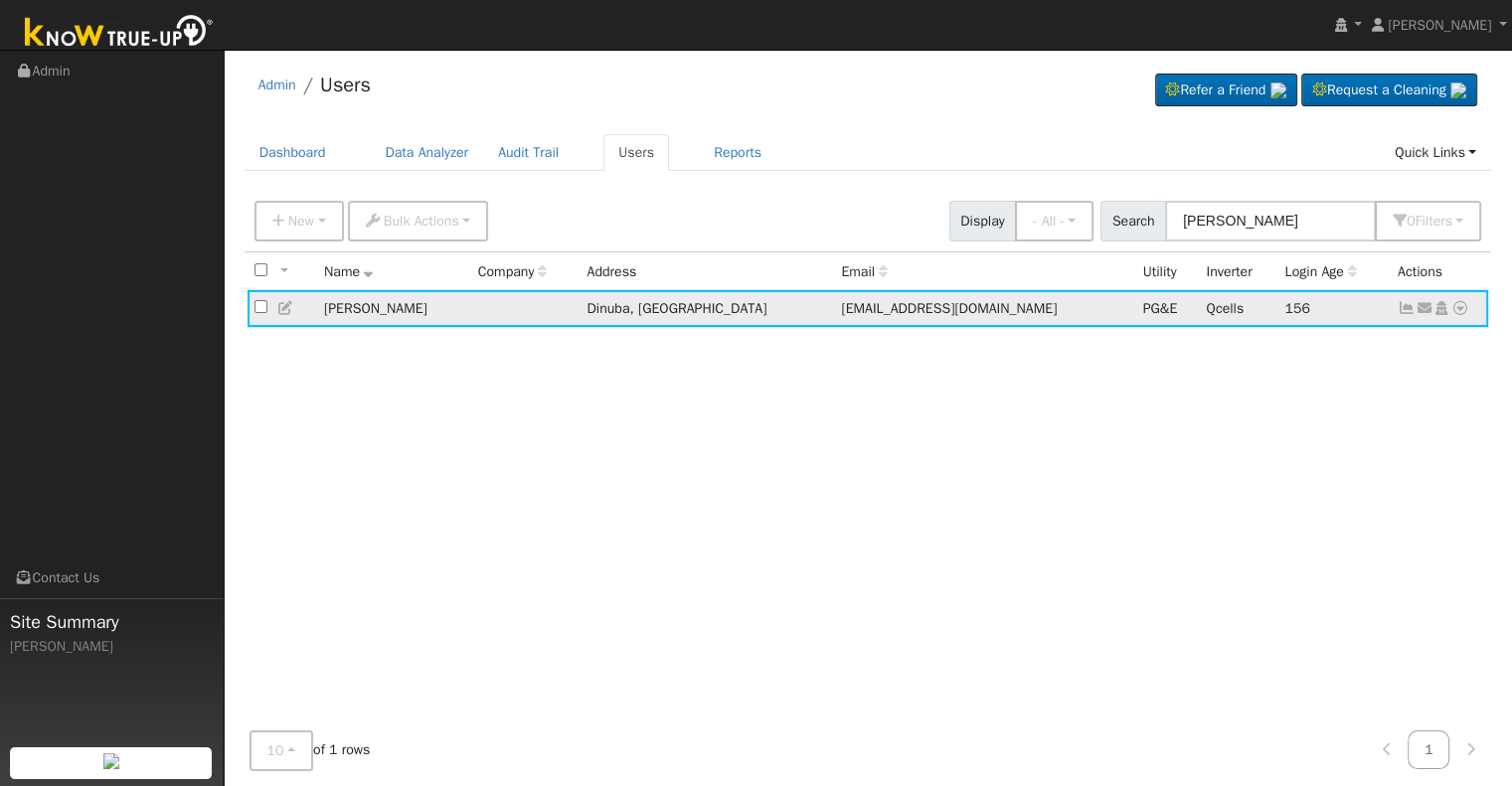 click at bounding box center [1407, 308] 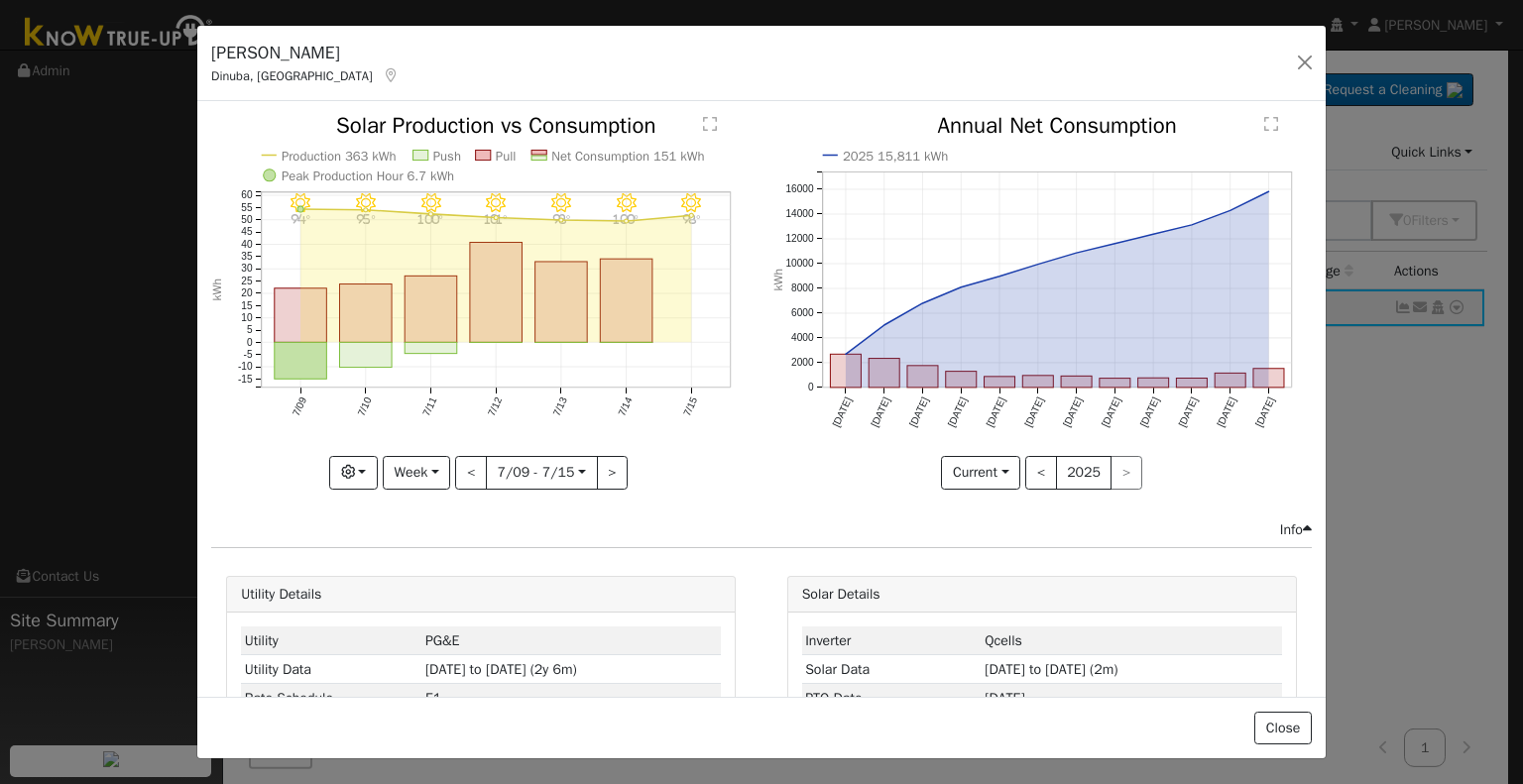 click on "[PERSON_NAME] Dinuba, [GEOGRAPHIC_DATA]   Default Account Default Account [STREET_ADDRESS] Primary Account  Issue History Date By Flag Comment Type No Issue History 7/15 - Clear 98° 7/14 - Clear 100° 7/13 - Clear 98° 7/12 - Clear 101° 7/11 - Clear 100° 7/10 - Clear 95° 7/09 - Clear 94° Production 363 kWh Push Pull Net Consumption 151 kWh Peak Production Hour 6.7 kWh 7/09 7/10 7/11 7/12 7/13 7/14 7/15 -15 -10 -5 0 5 10 15 20 25 30 35 40 45 50 55 60  Solar Production vs Consumption kWh onclick="" onclick="" onclick="" onclick="" onclick="" onclick="" onclick="" onclick="" onclick="" onclick="" onclick="" onclick="" onclick="" onclick="" onclick="" onclick="" onclick="" onclick="" onclick="" onclick="" onclick="" Graphs Solar Production Previous Year Estimated Production Previous Year Consumption Previous Year Total Consumption Previous Year Cumulative Consumption Previous Year Options Weather °F kWh $ Net Push/Pull Previous Year Period Week Day Week Month Year Custom < 7/09 - 7/15  > 0 2000" 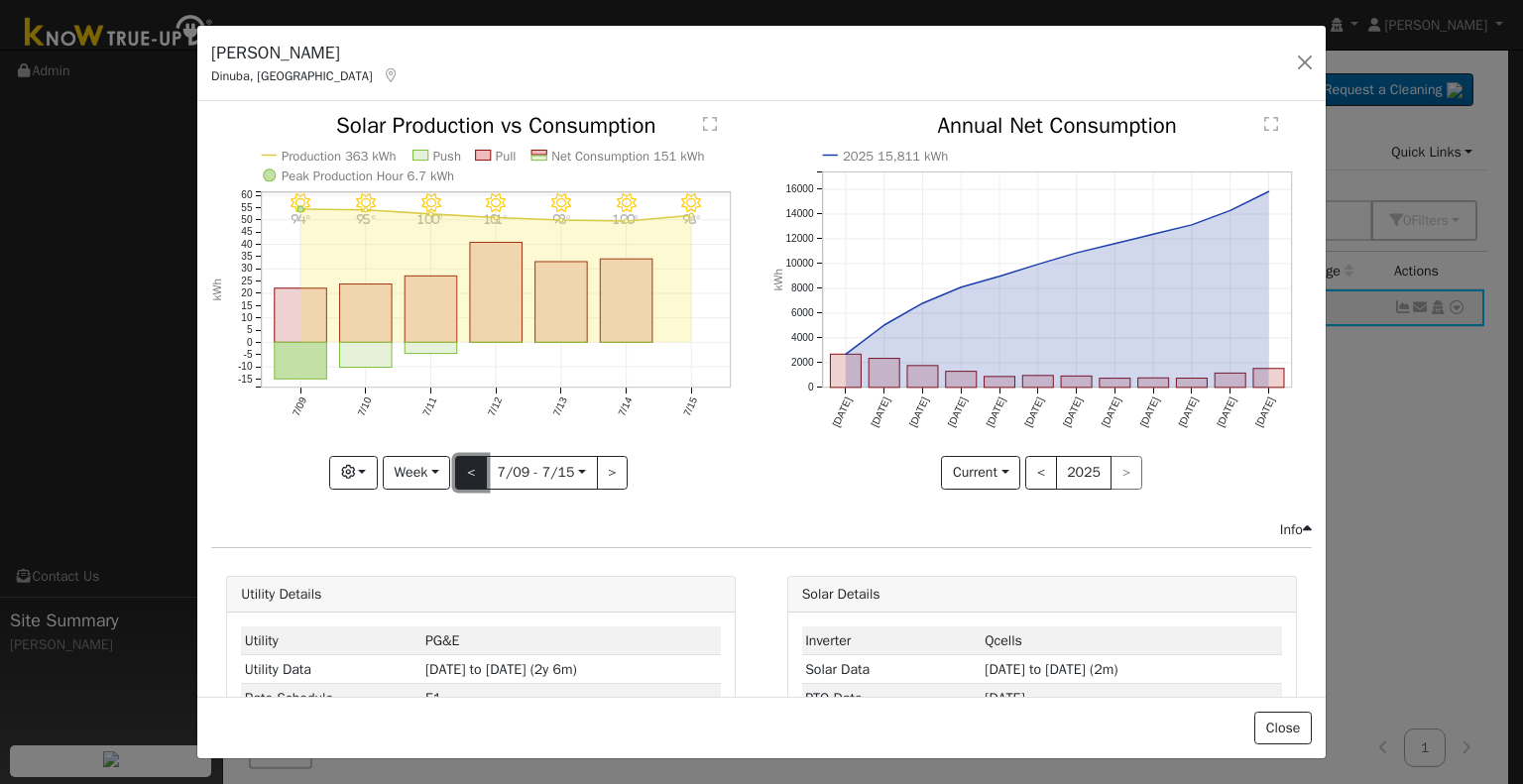 click on "<" at bounding box center [471, 473] 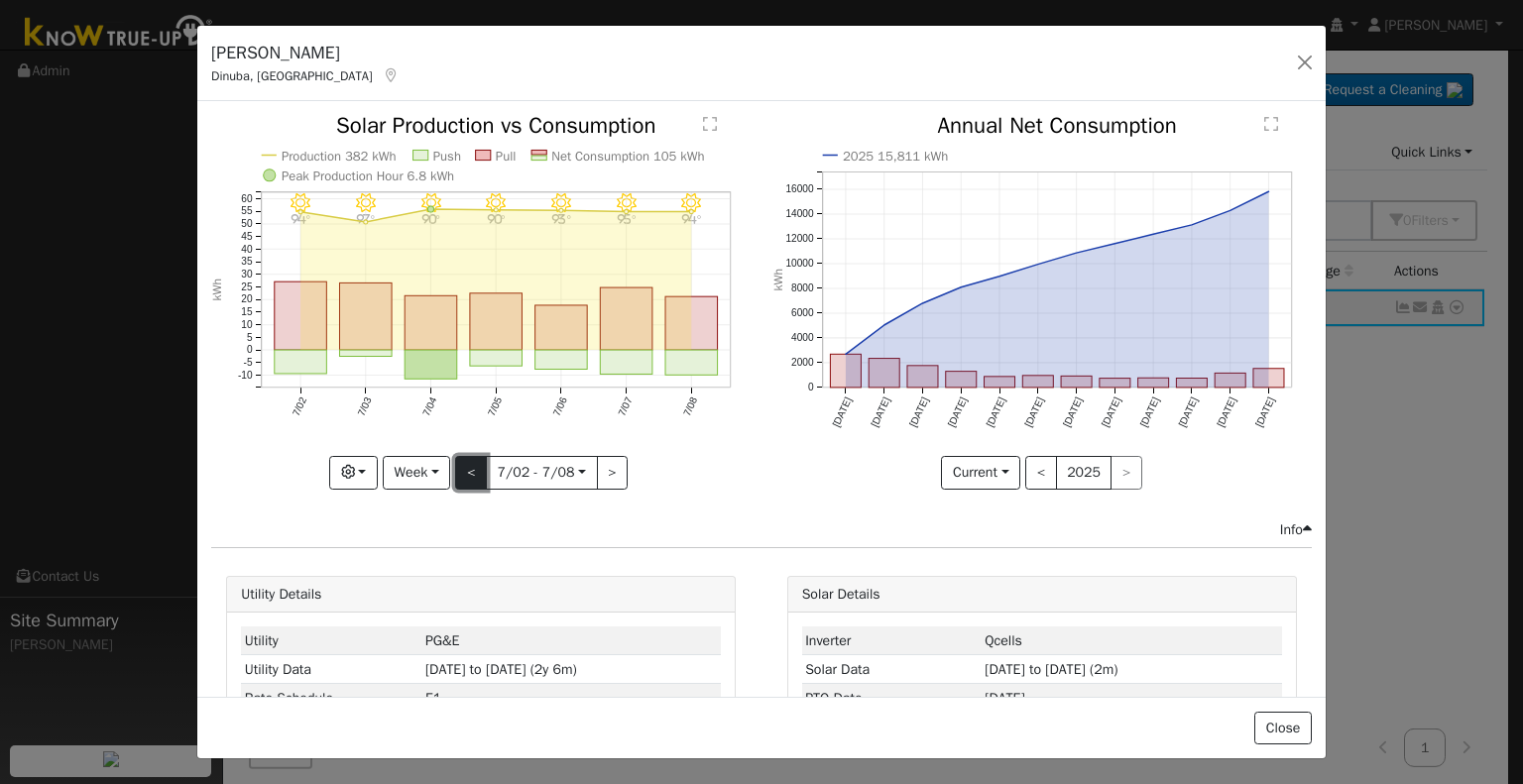 click on "<" at bounding box center [471, 473] 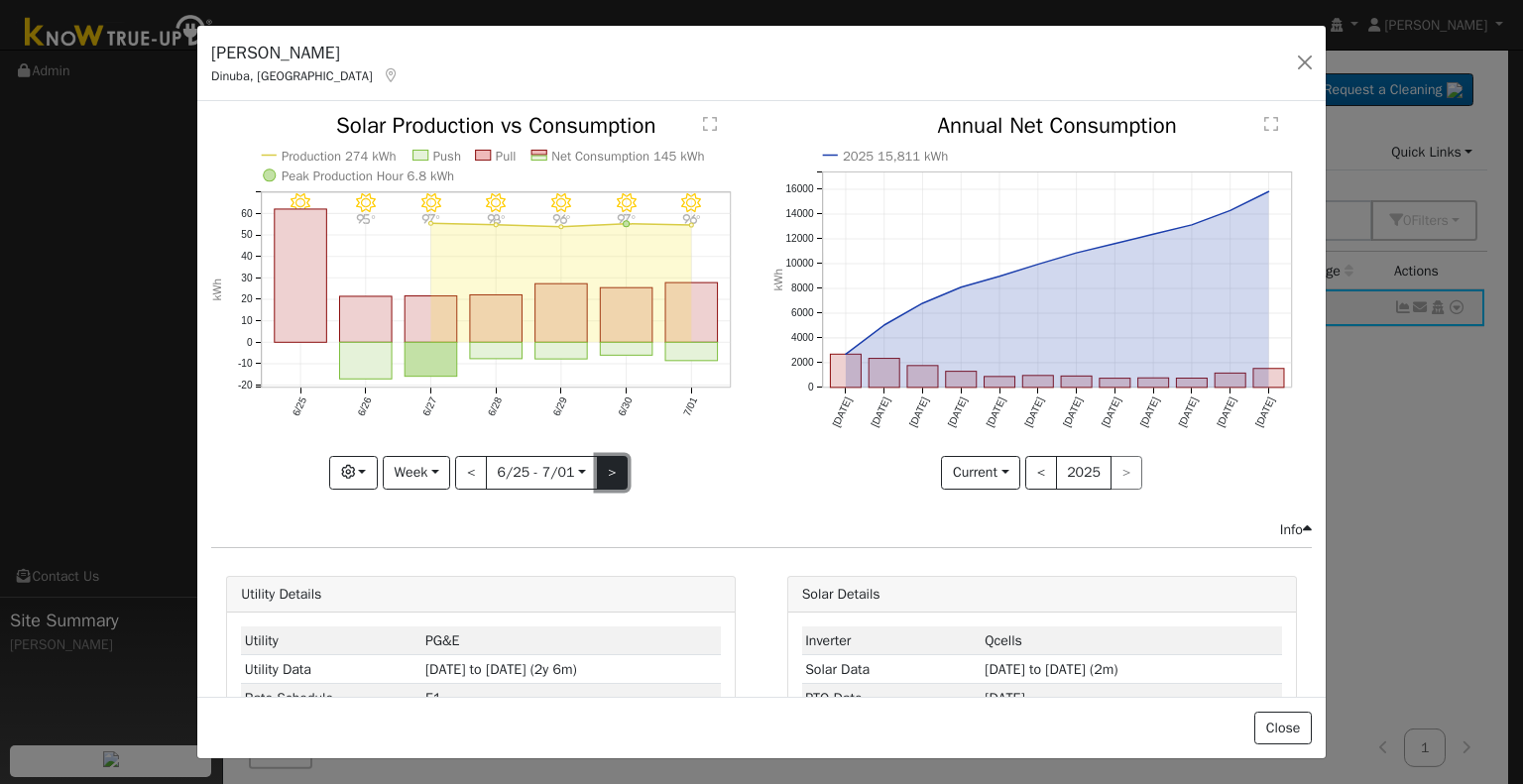 click on ">" at bounding box center (613, 473) 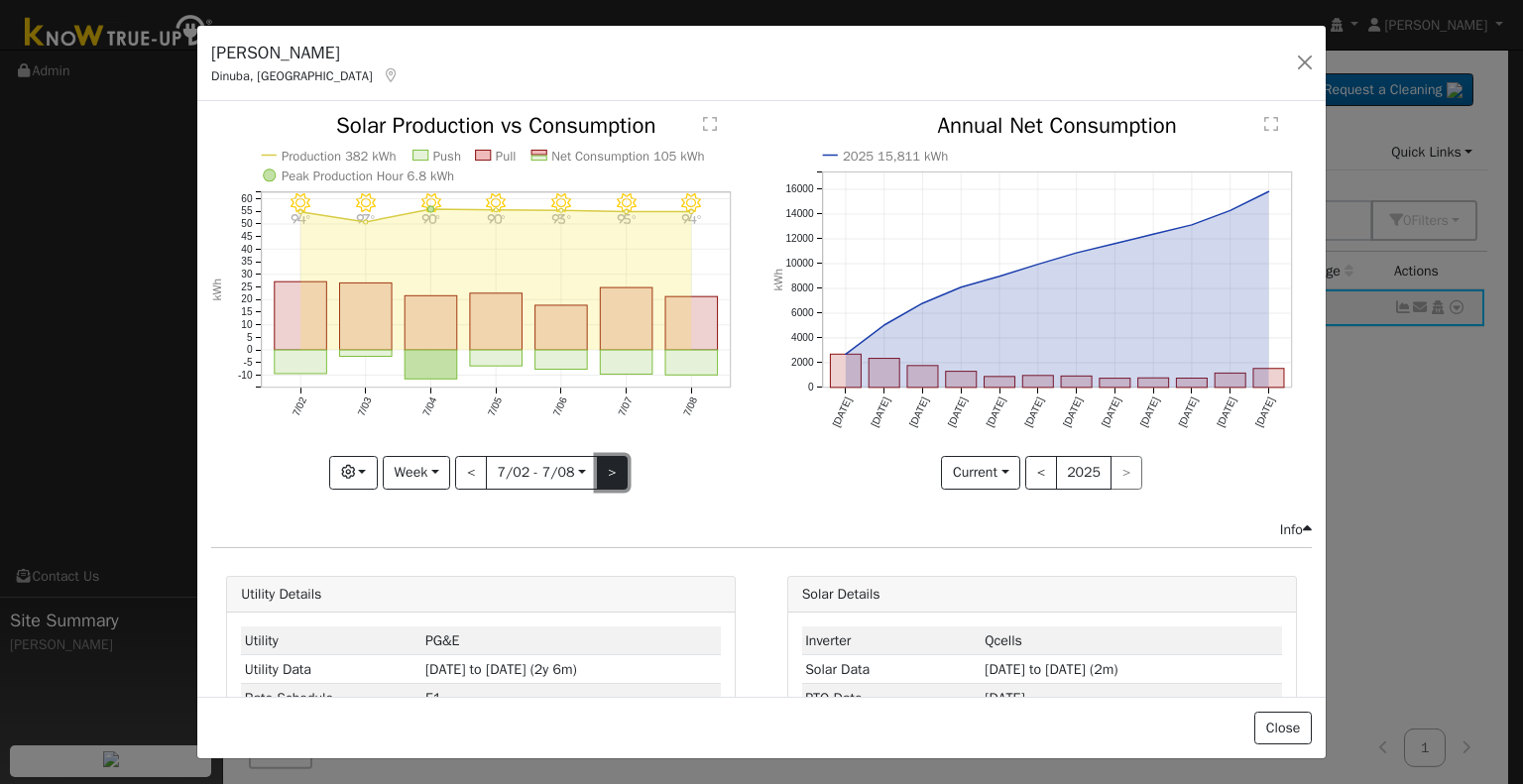 click on ">" at bounding box center (613, 473) 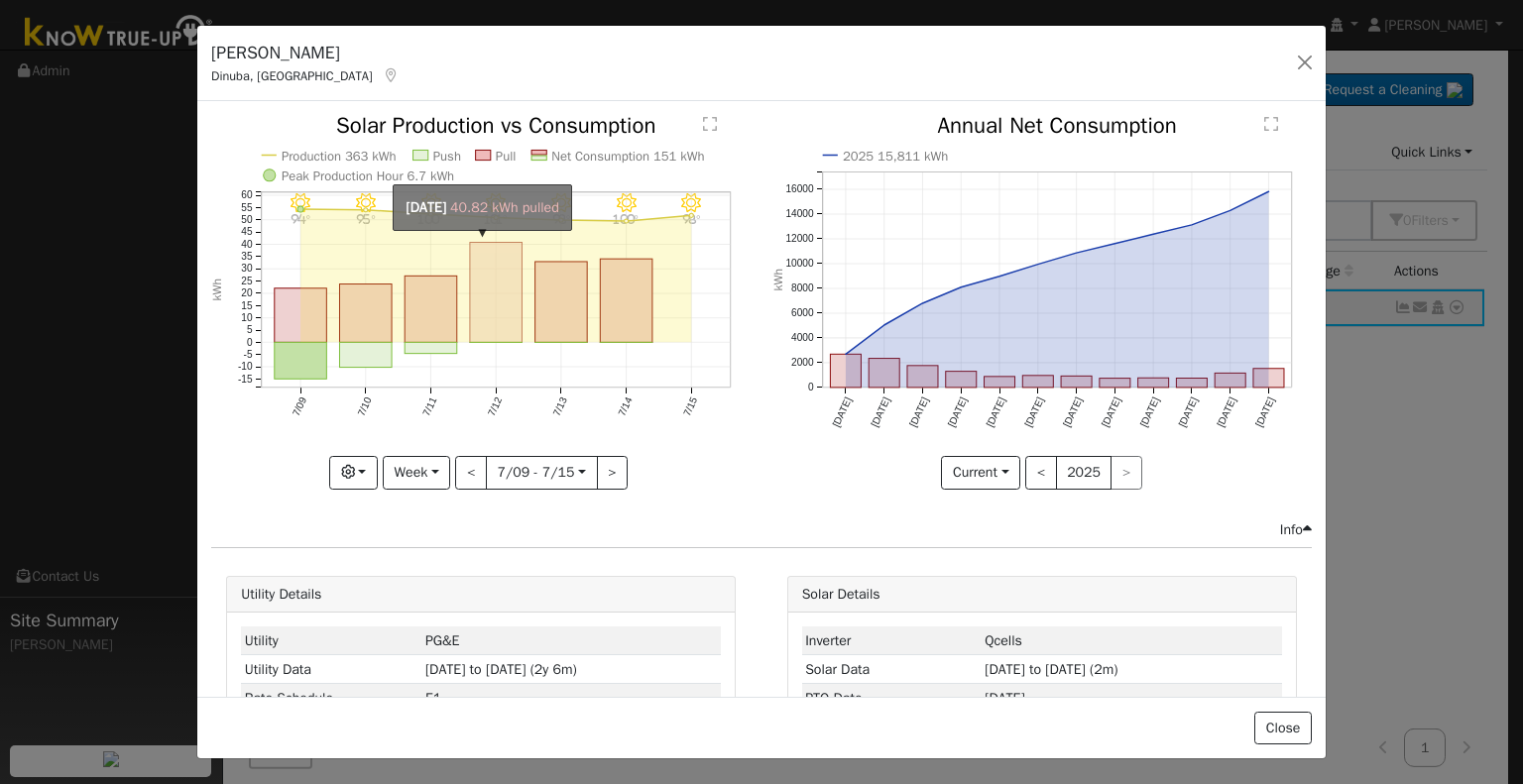 click on "onclick=""" 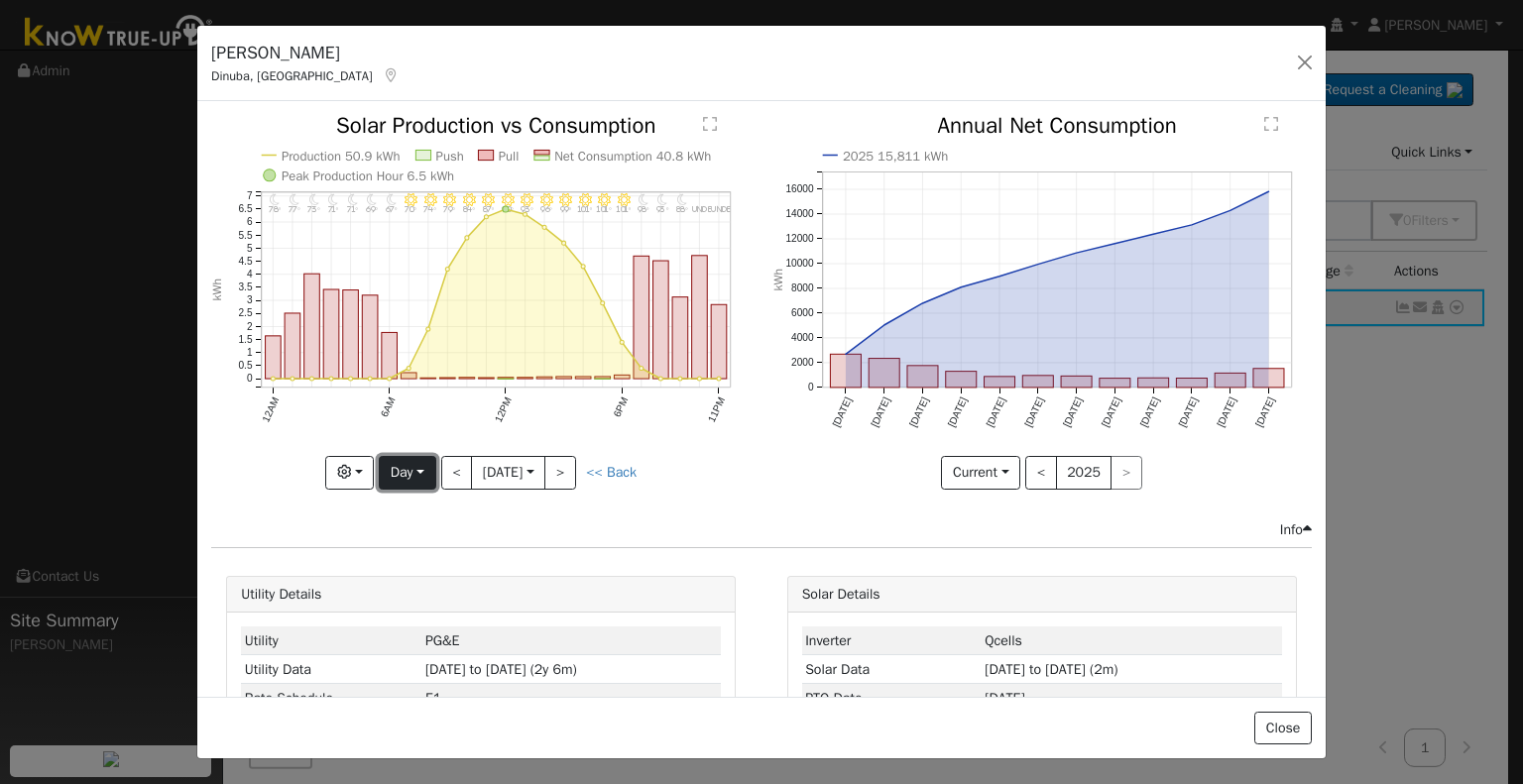 click on "Day" at bounding box center [407, 473] 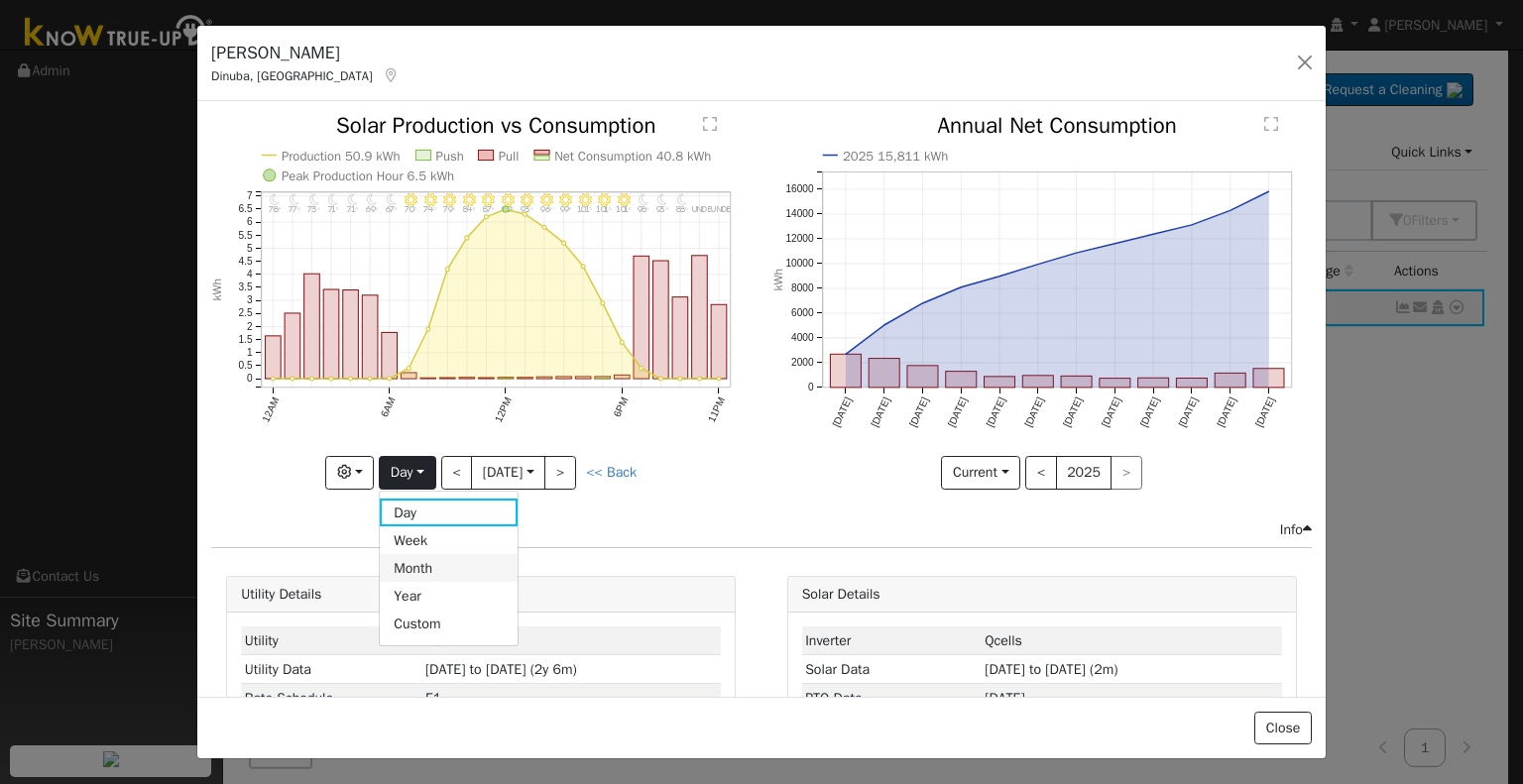 click on "Month" at bounding box center (448, 568) 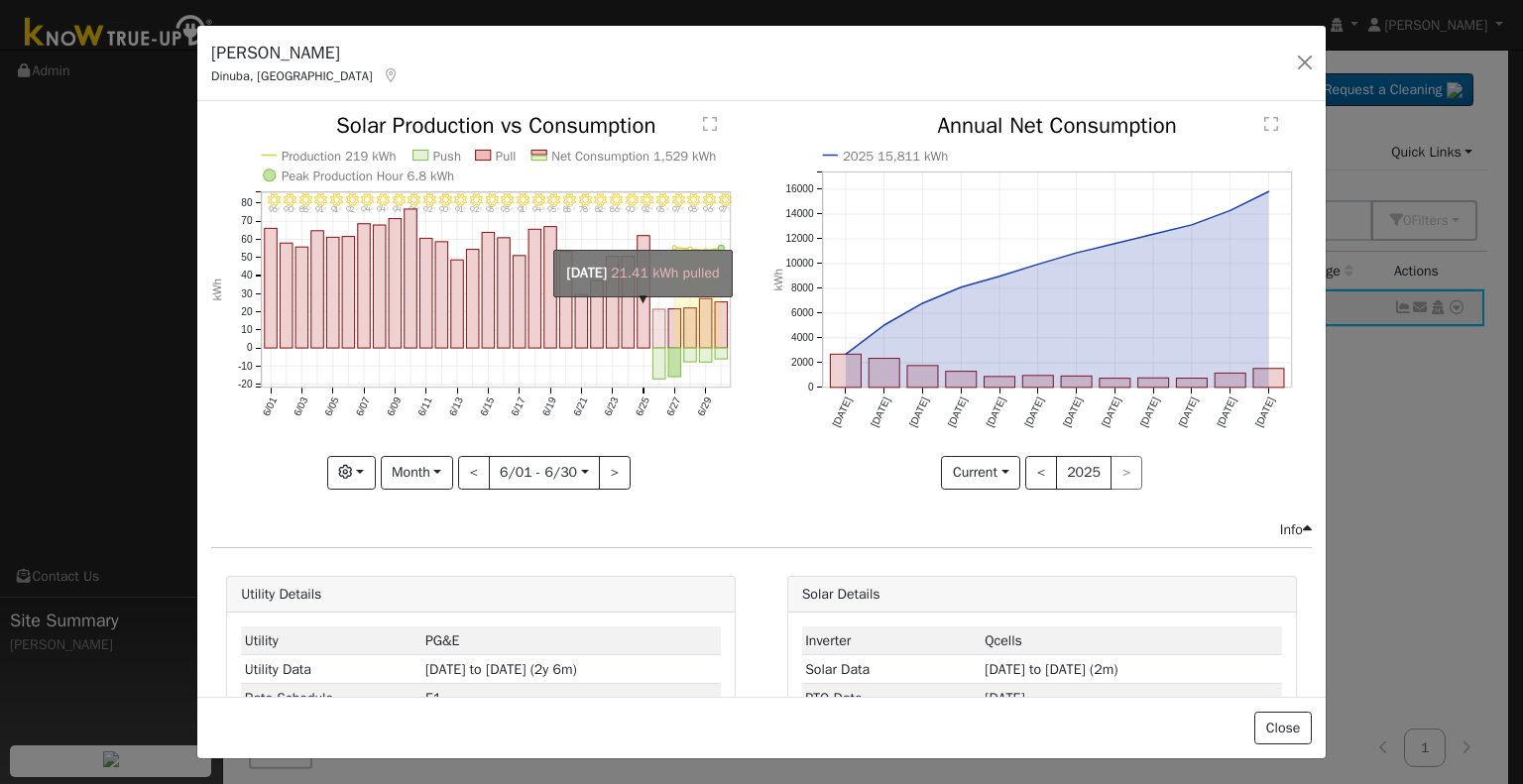 click on "onclick=""" 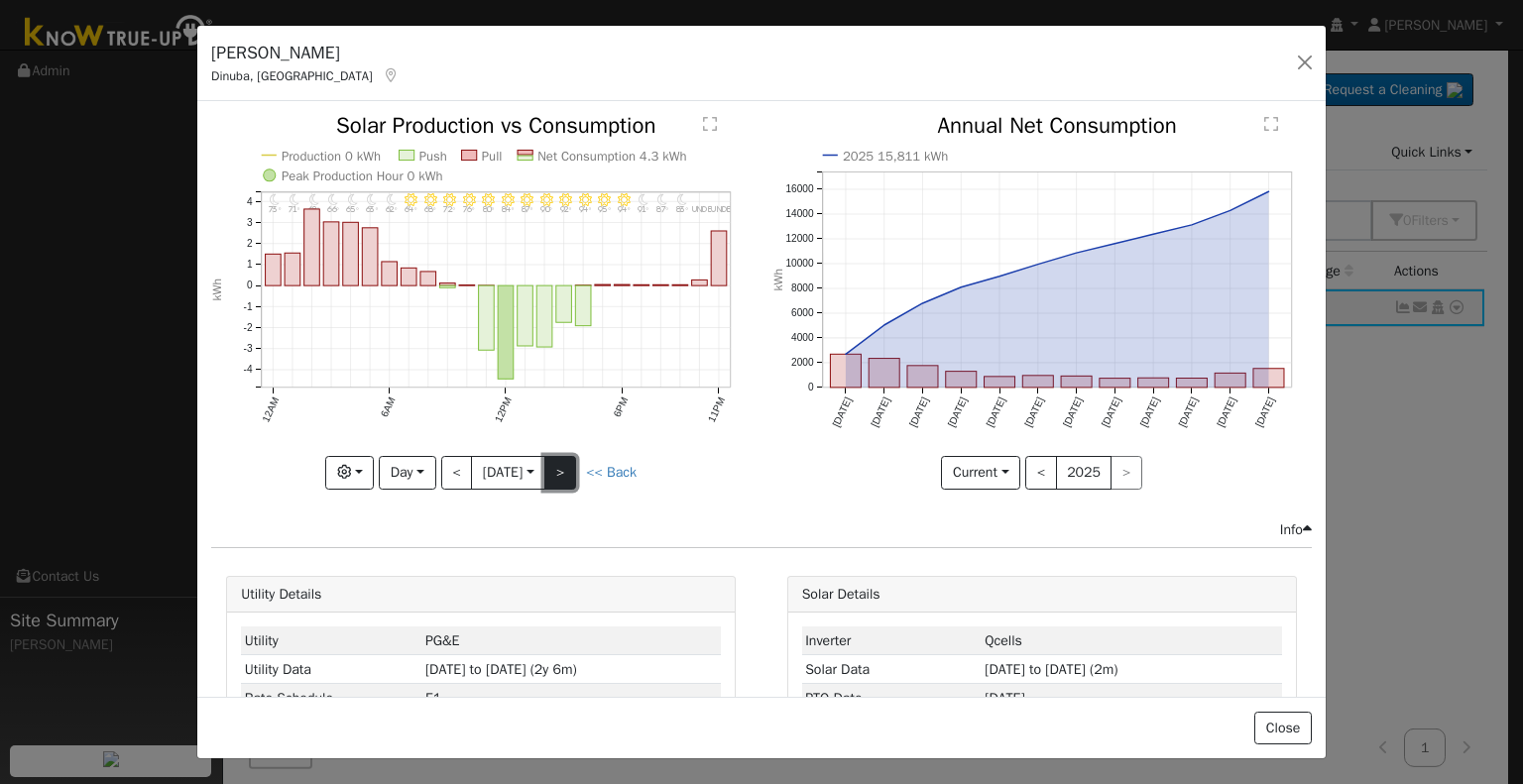 click on ">" at bounding box center (560, 473) 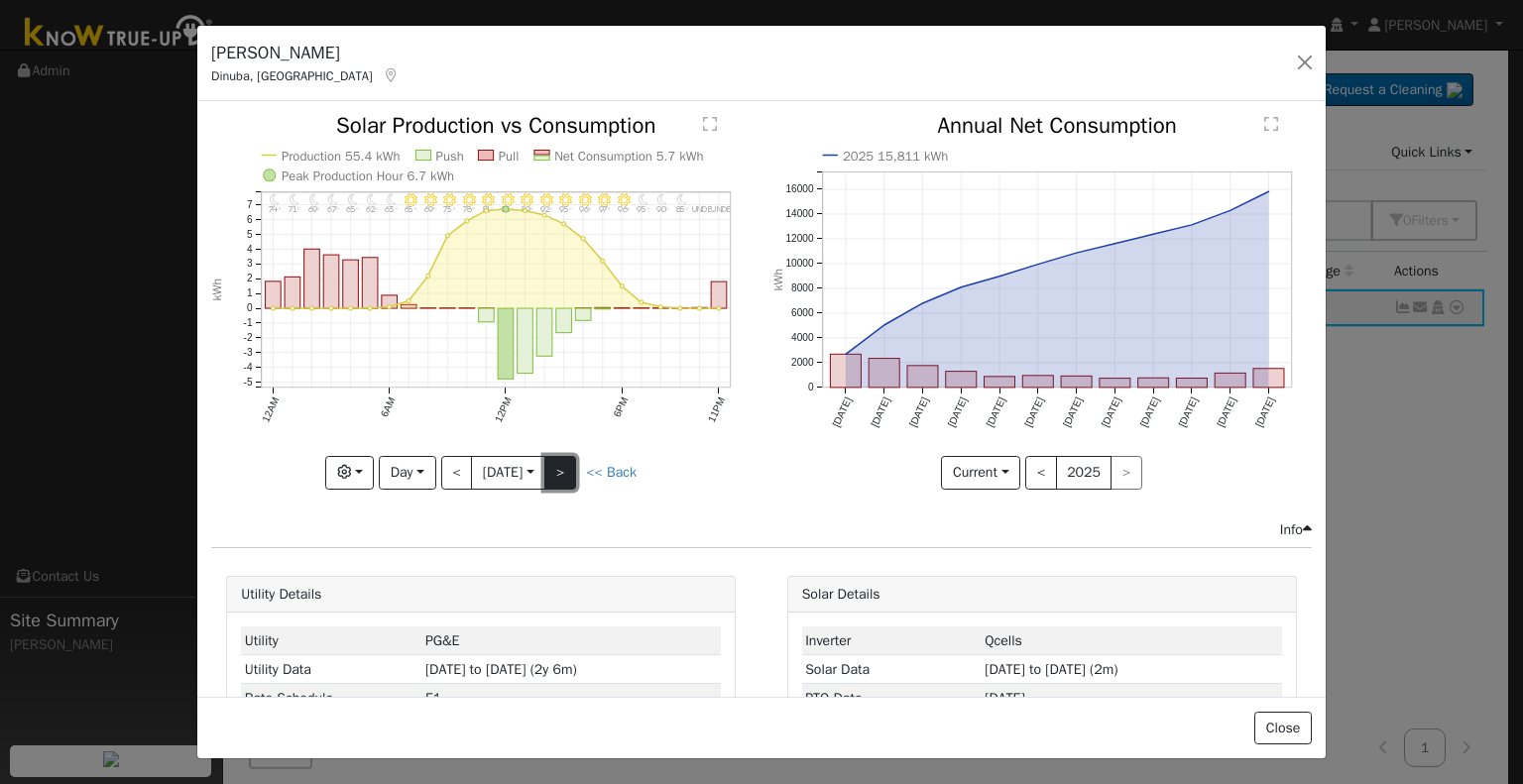 click on ">" at bounding box center (560, 473) 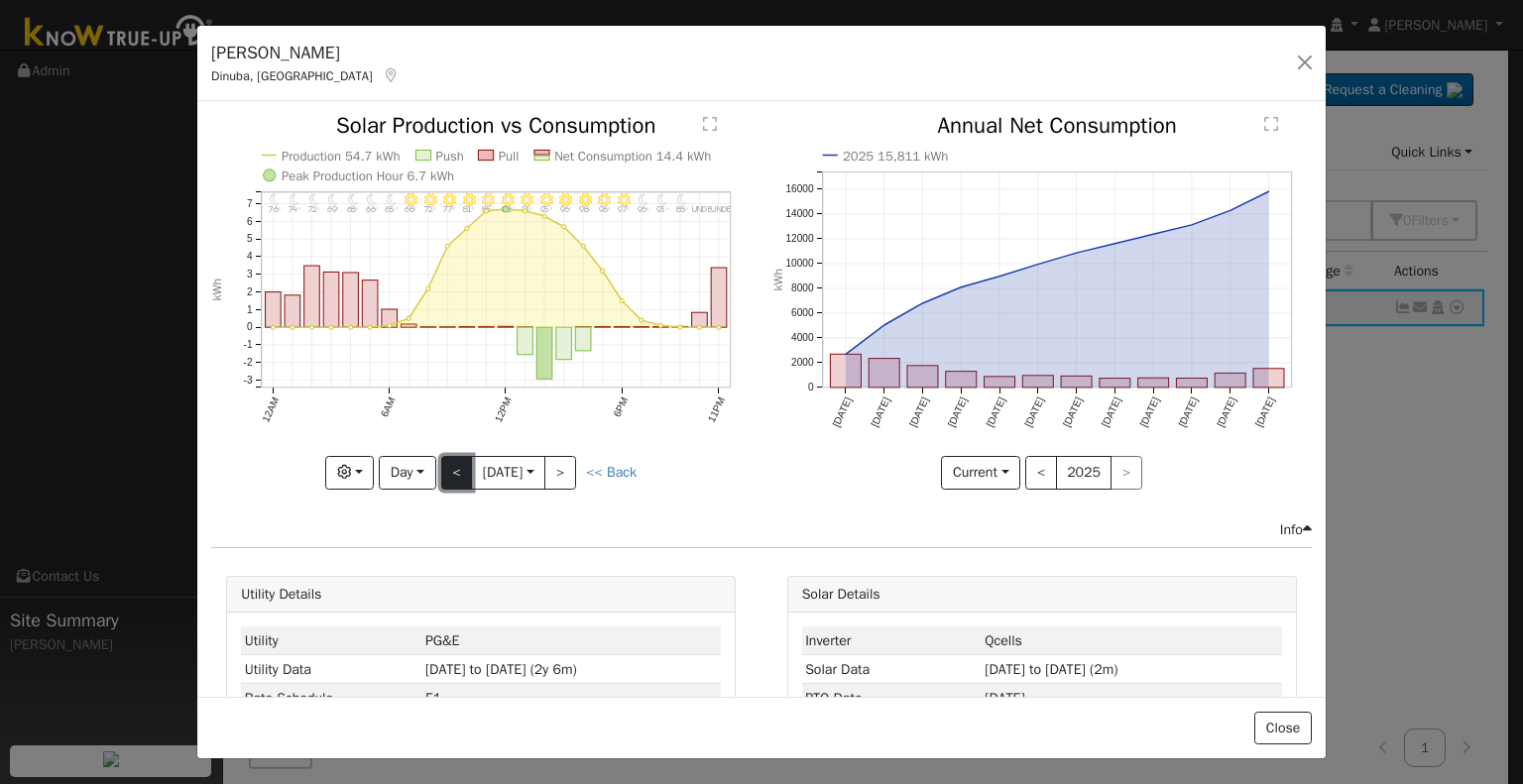 click on "<" at bounding box center [457, 473] 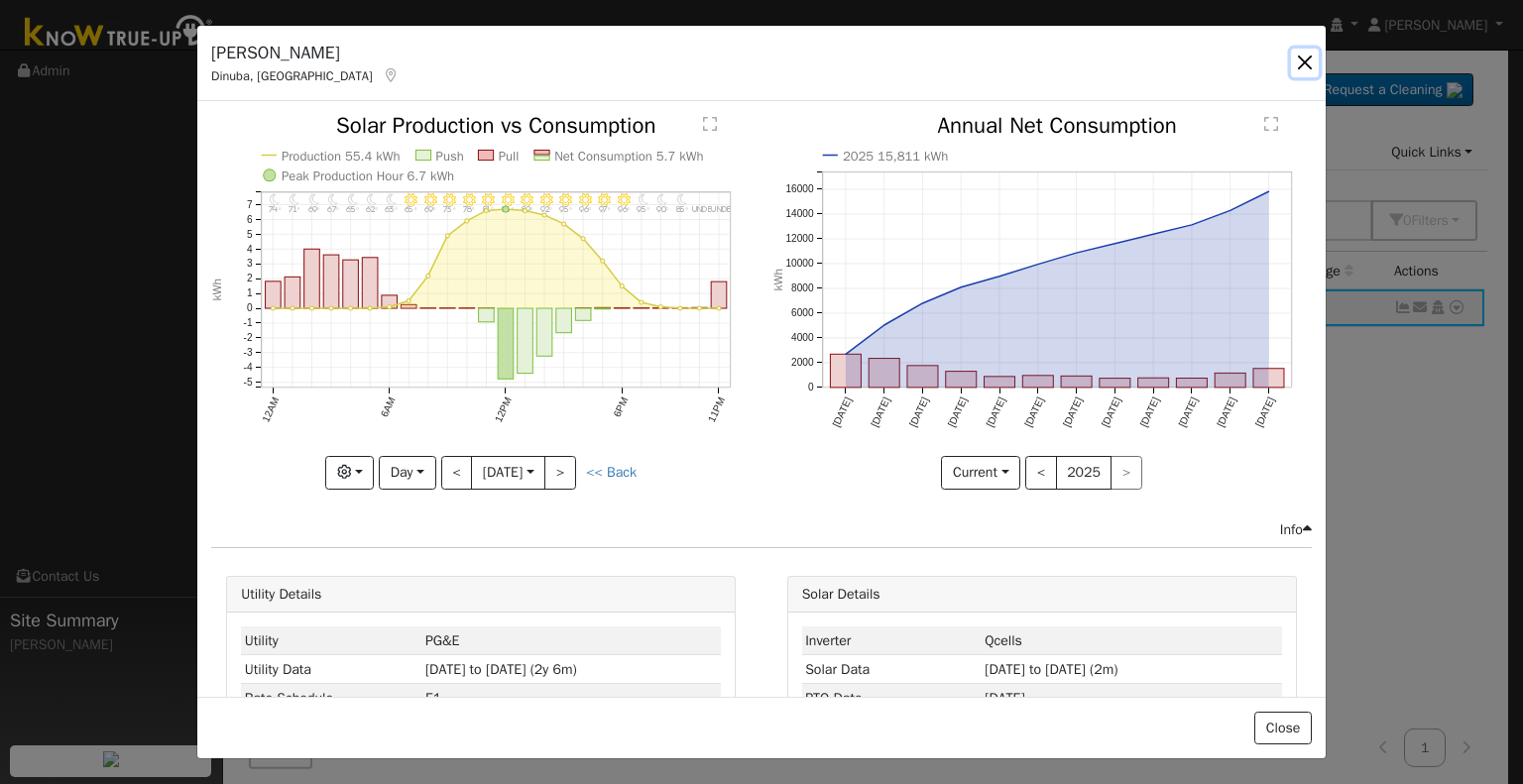 click at bounding box center (1305, 62) 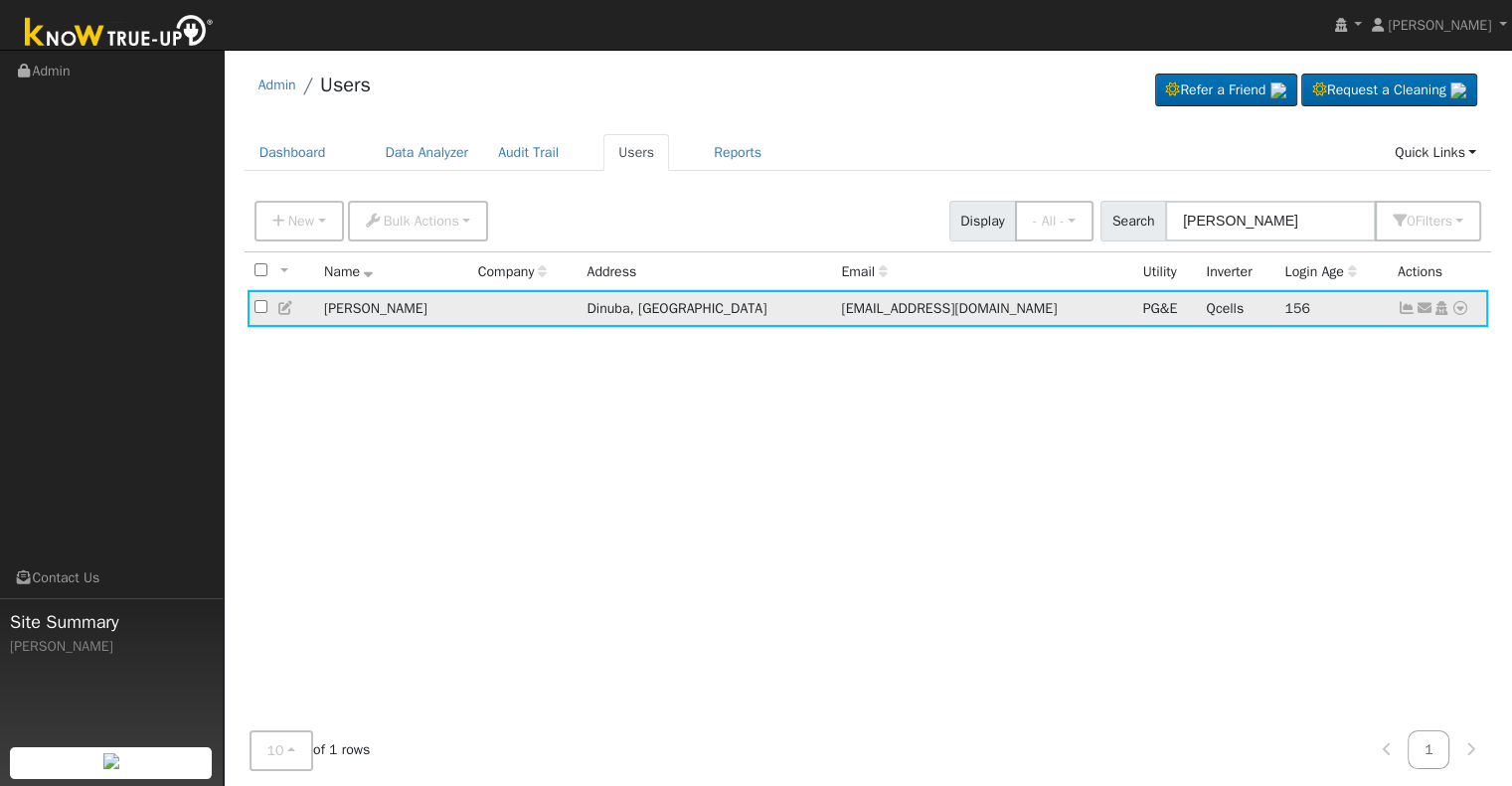 click at bounding box center (1407, 308) 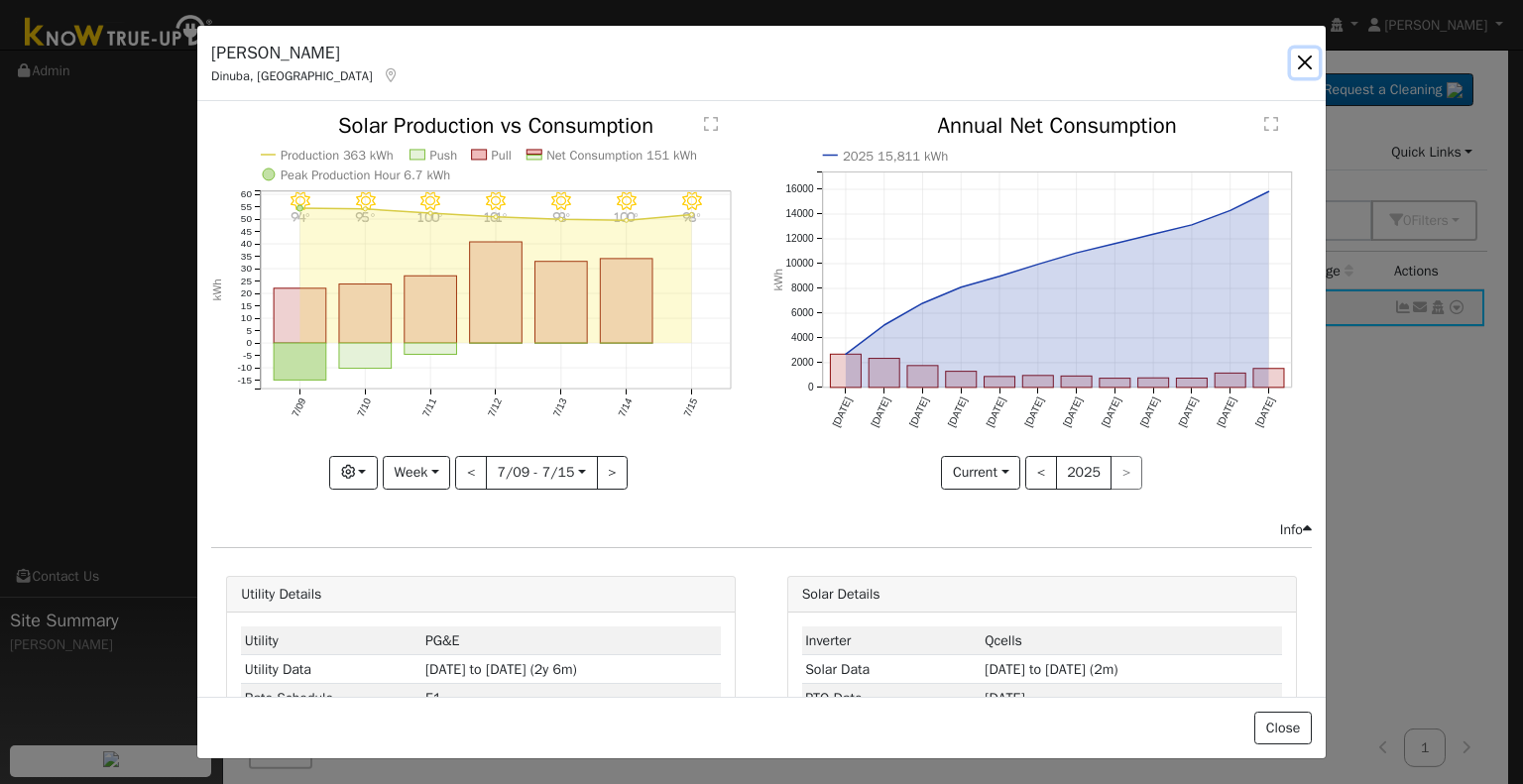 click at bounding box center [1305, 62] 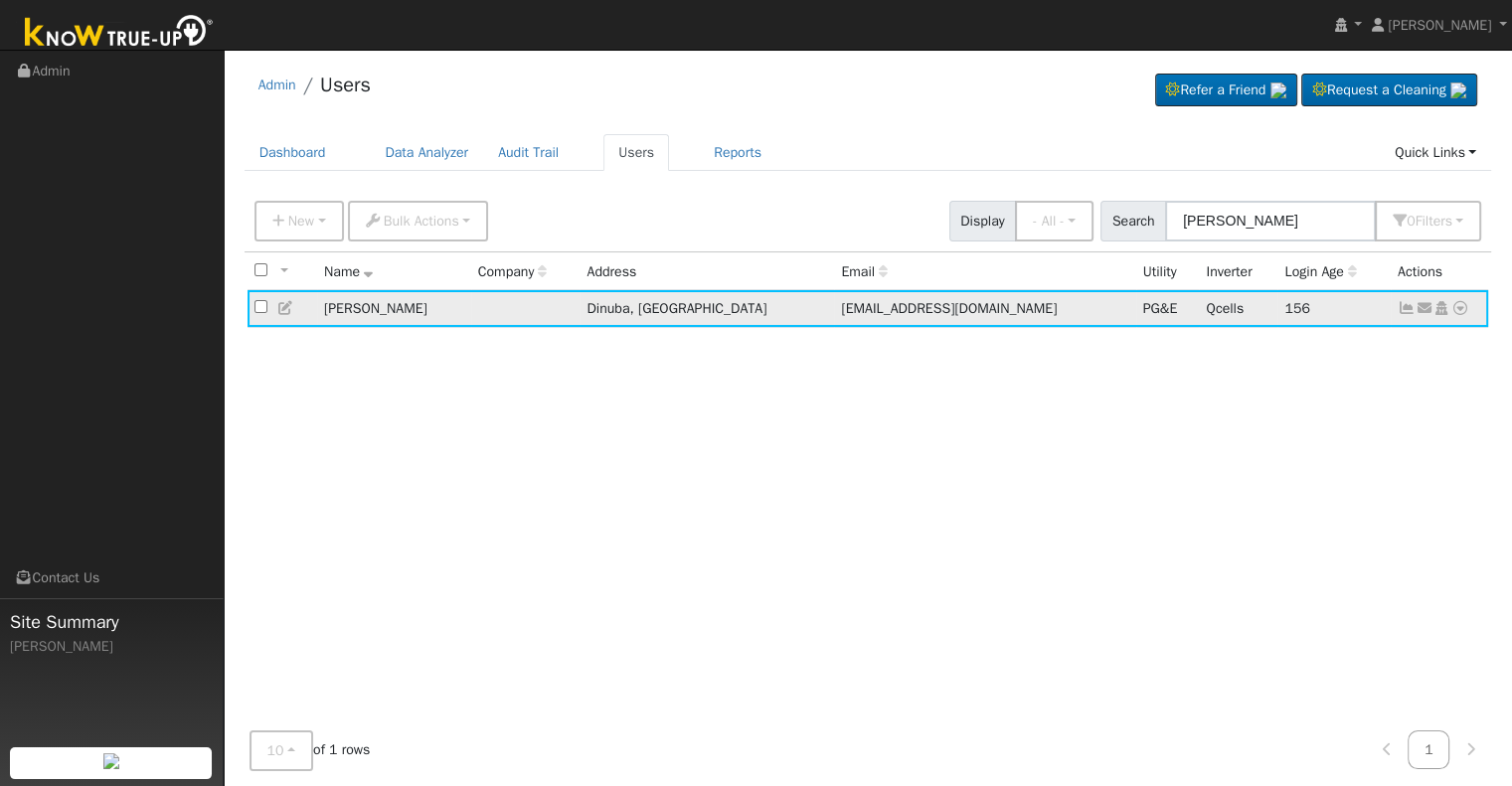 click at bounding box center [1407, 308] 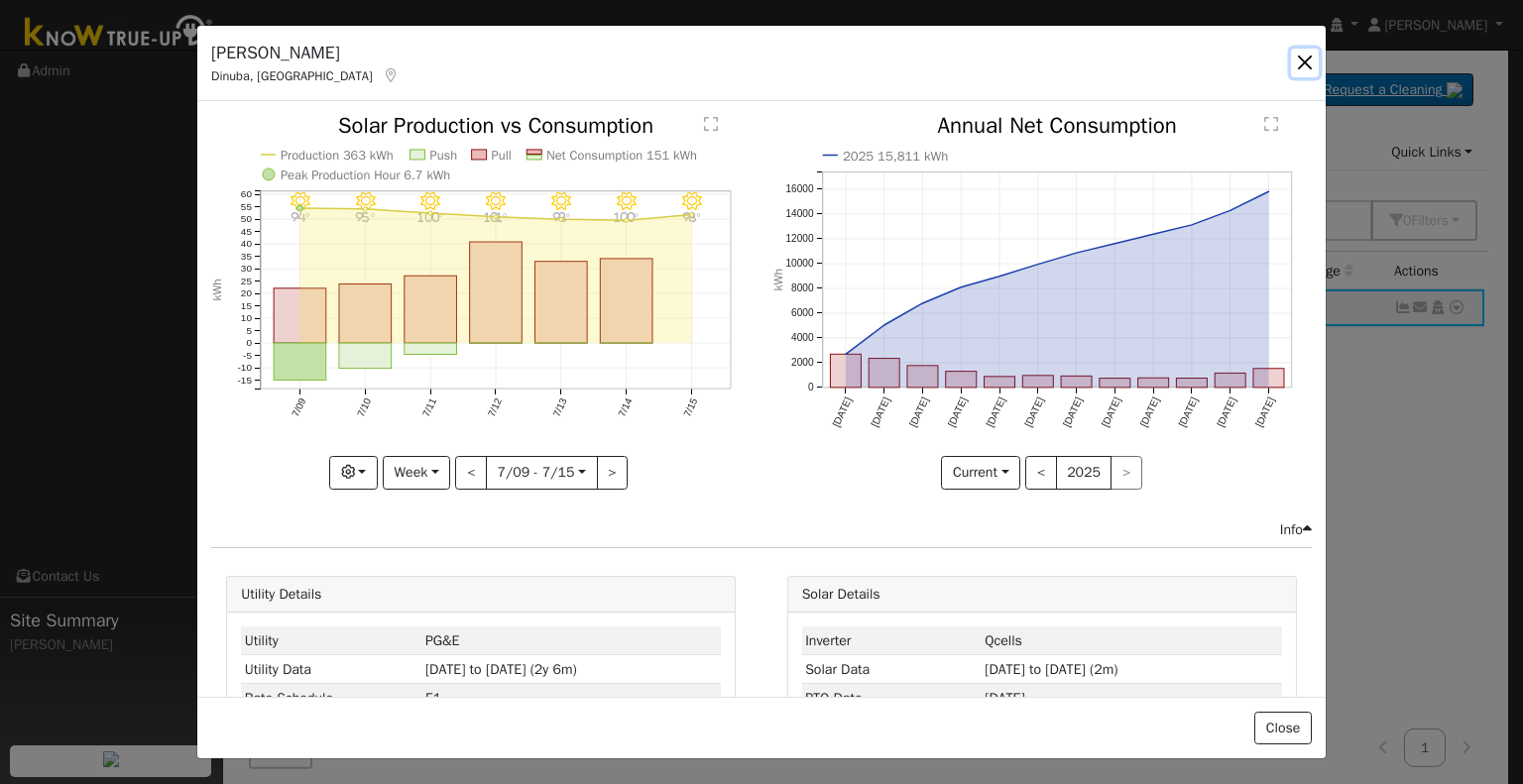 drag, startPoint x: 1313, startPoint y: 57, endPoint x: 1277, endPoint y: 73, distance: 39.39543 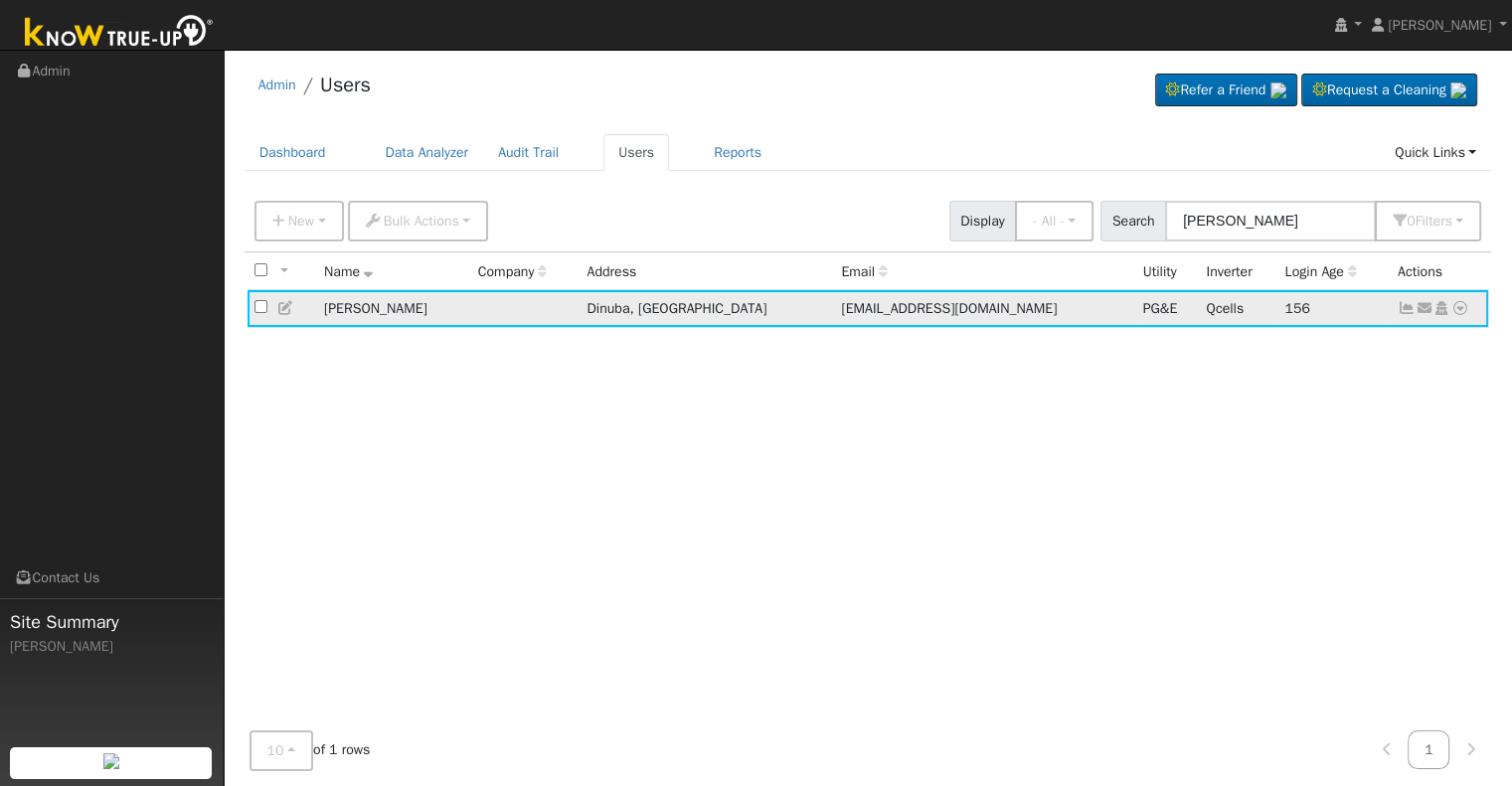 click at bounding box center [286, 308] 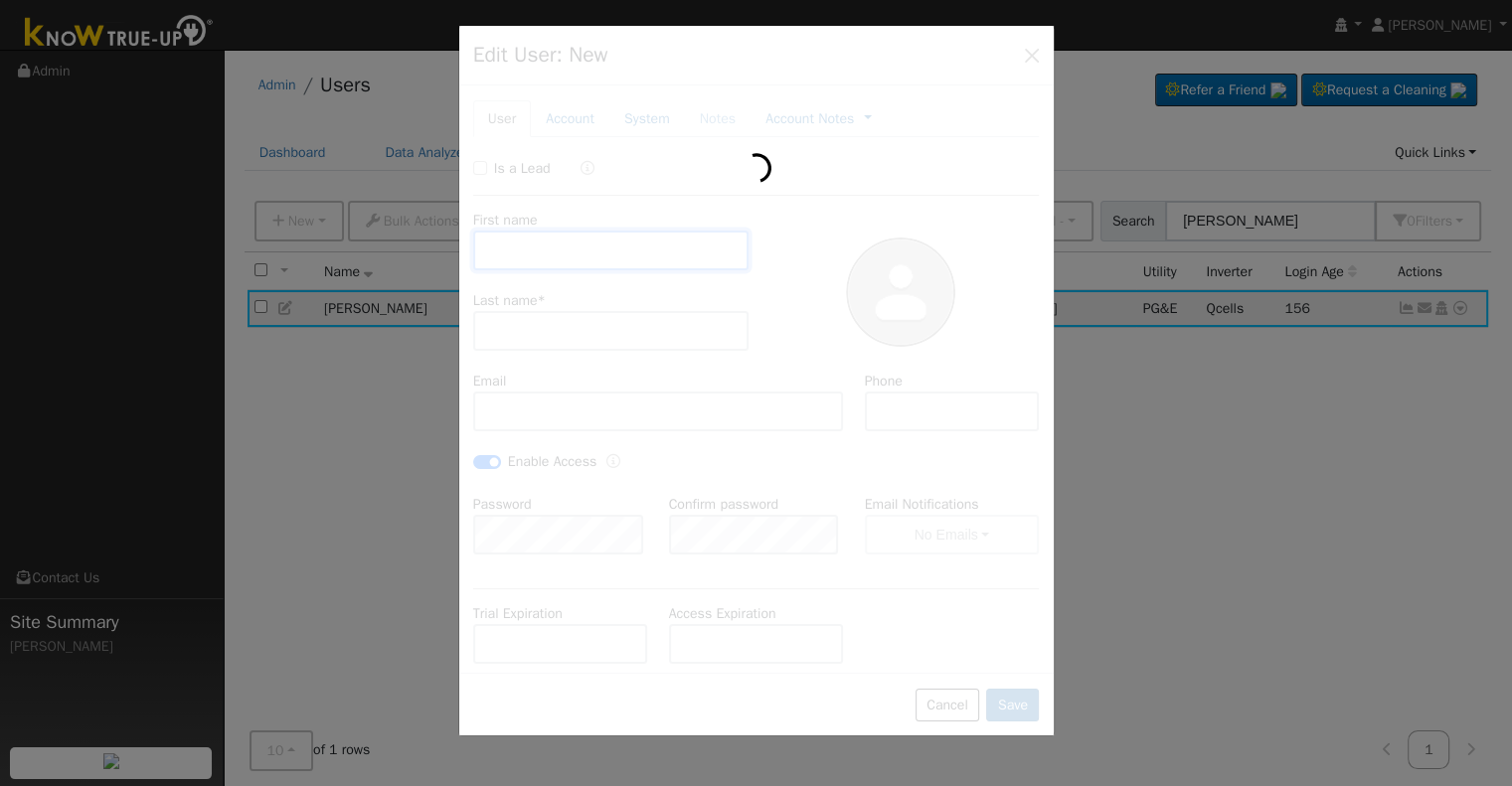 type on "[PERSON_NAME]" 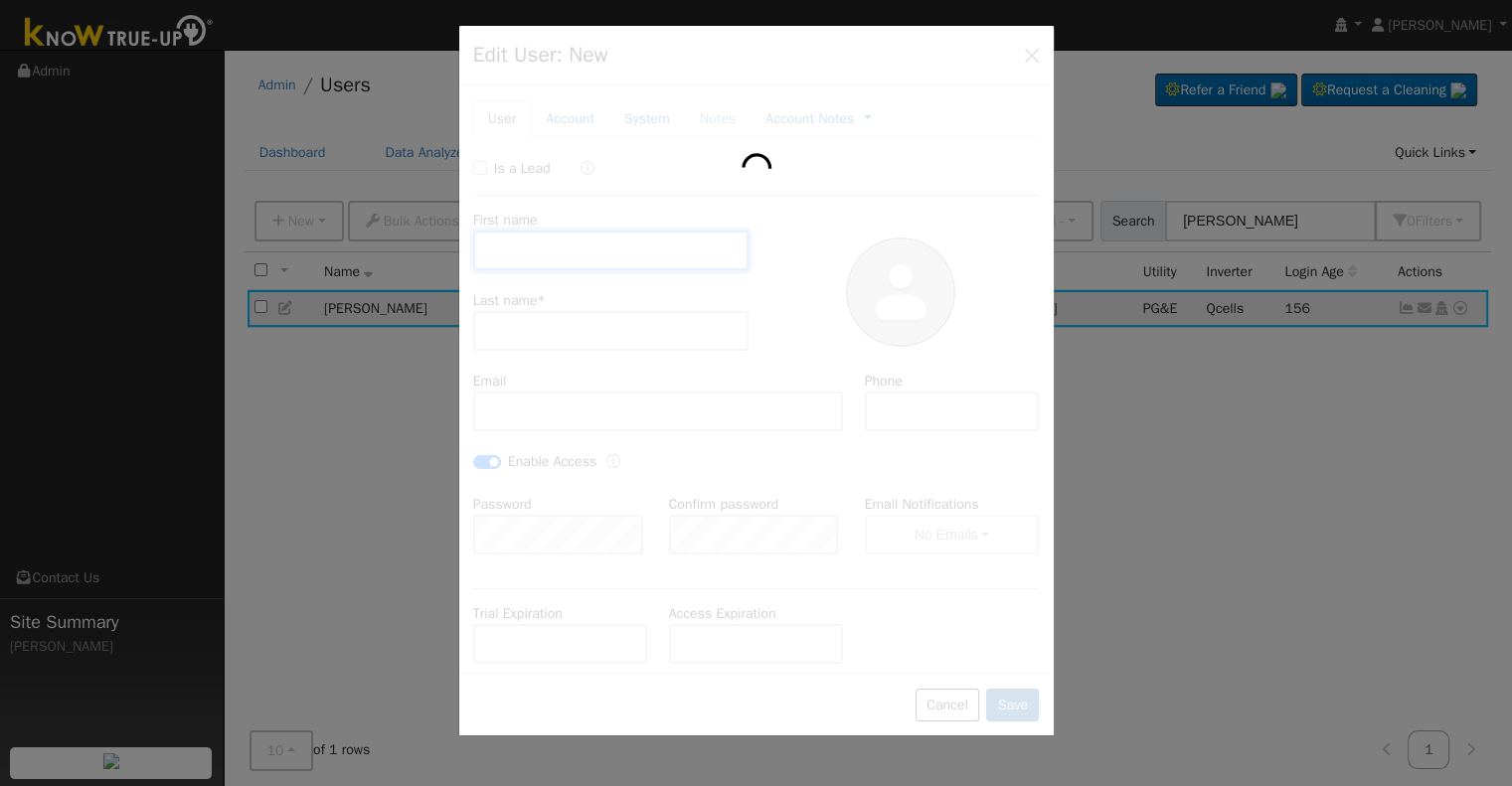 type on "[PERSON_NAME]" 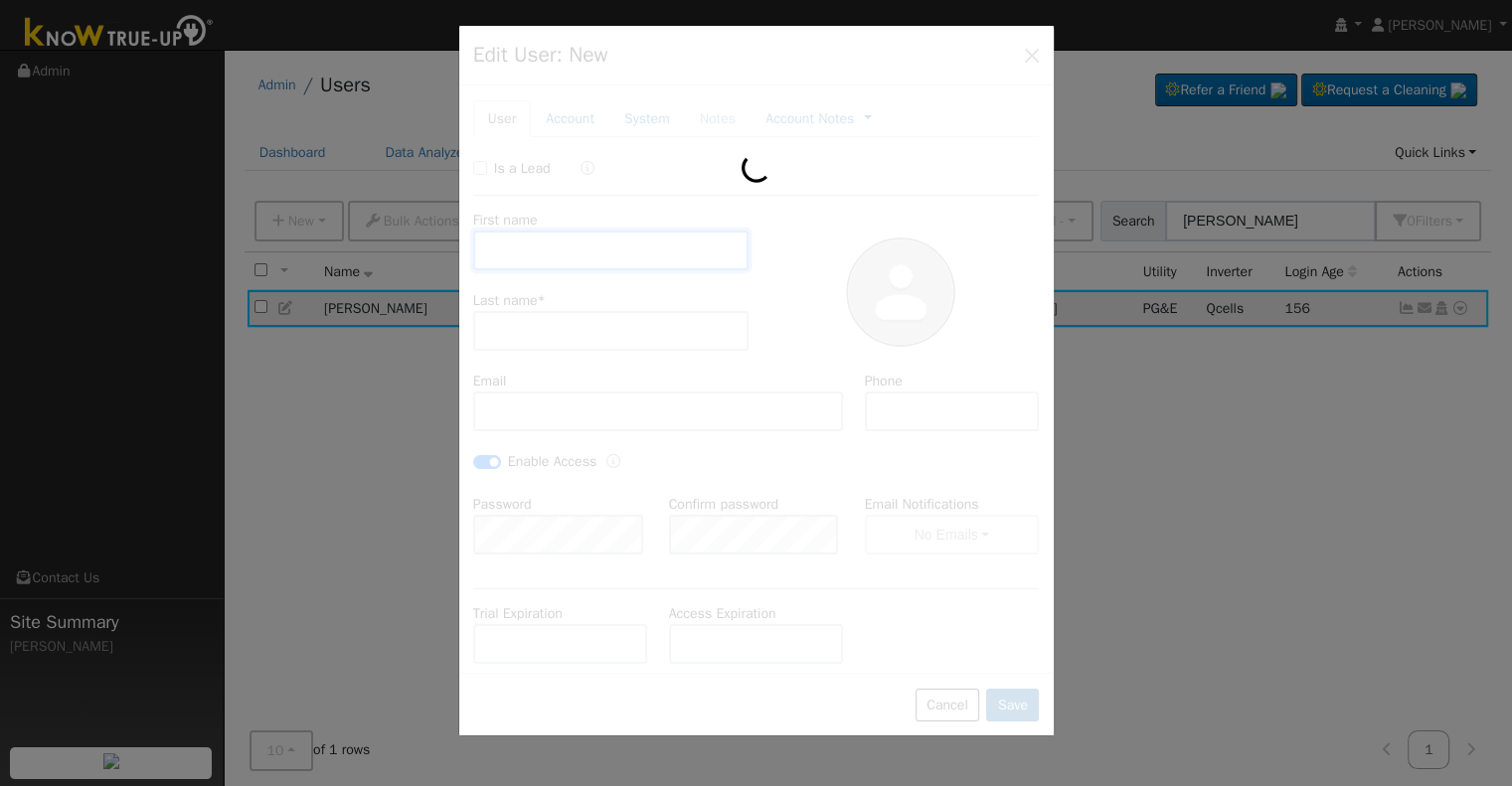 type on "[EMAIL_ADDRESS][DOMAIN_NAME]" 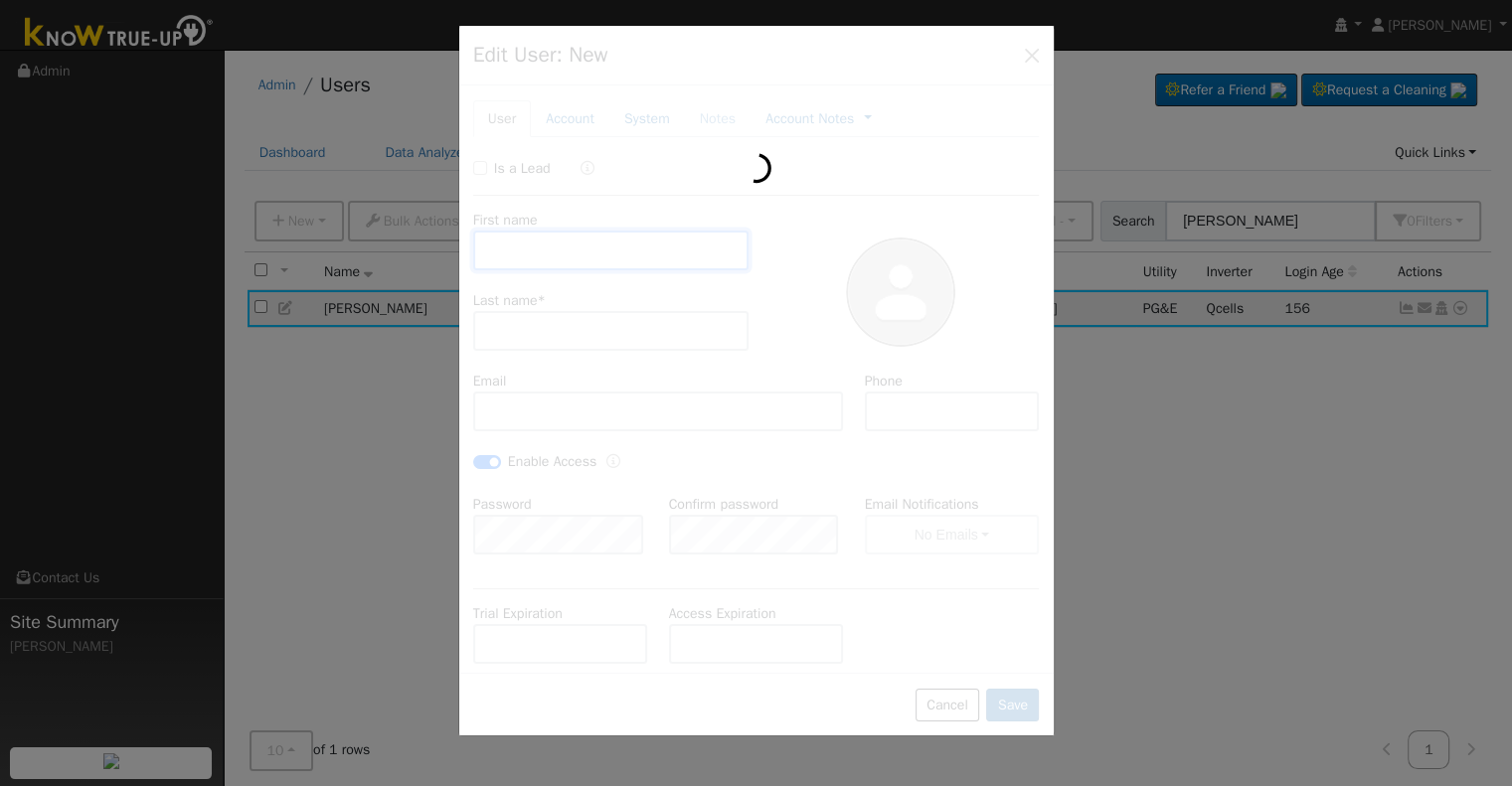 type on "5593931846" 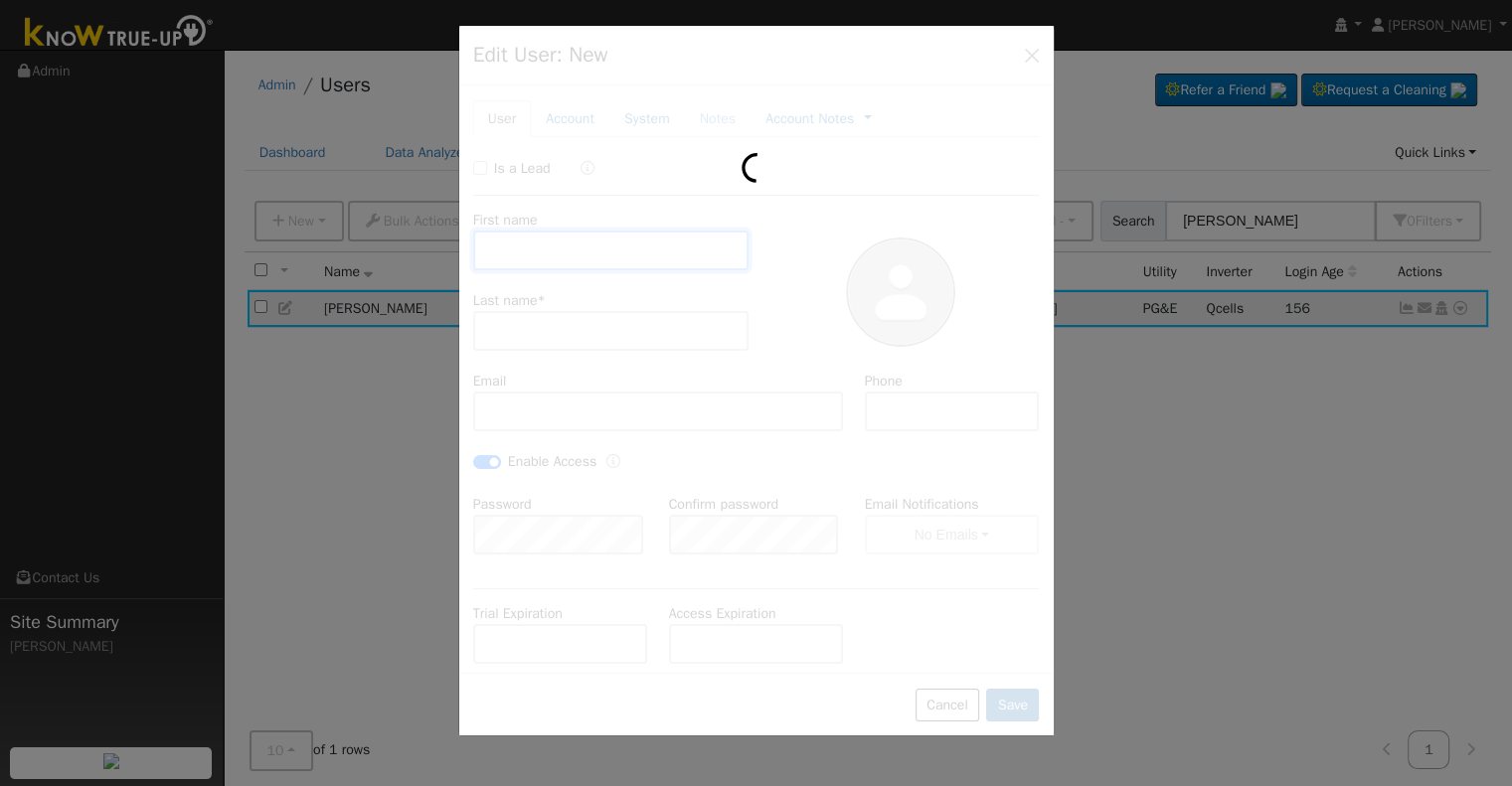 checkbox on "true" 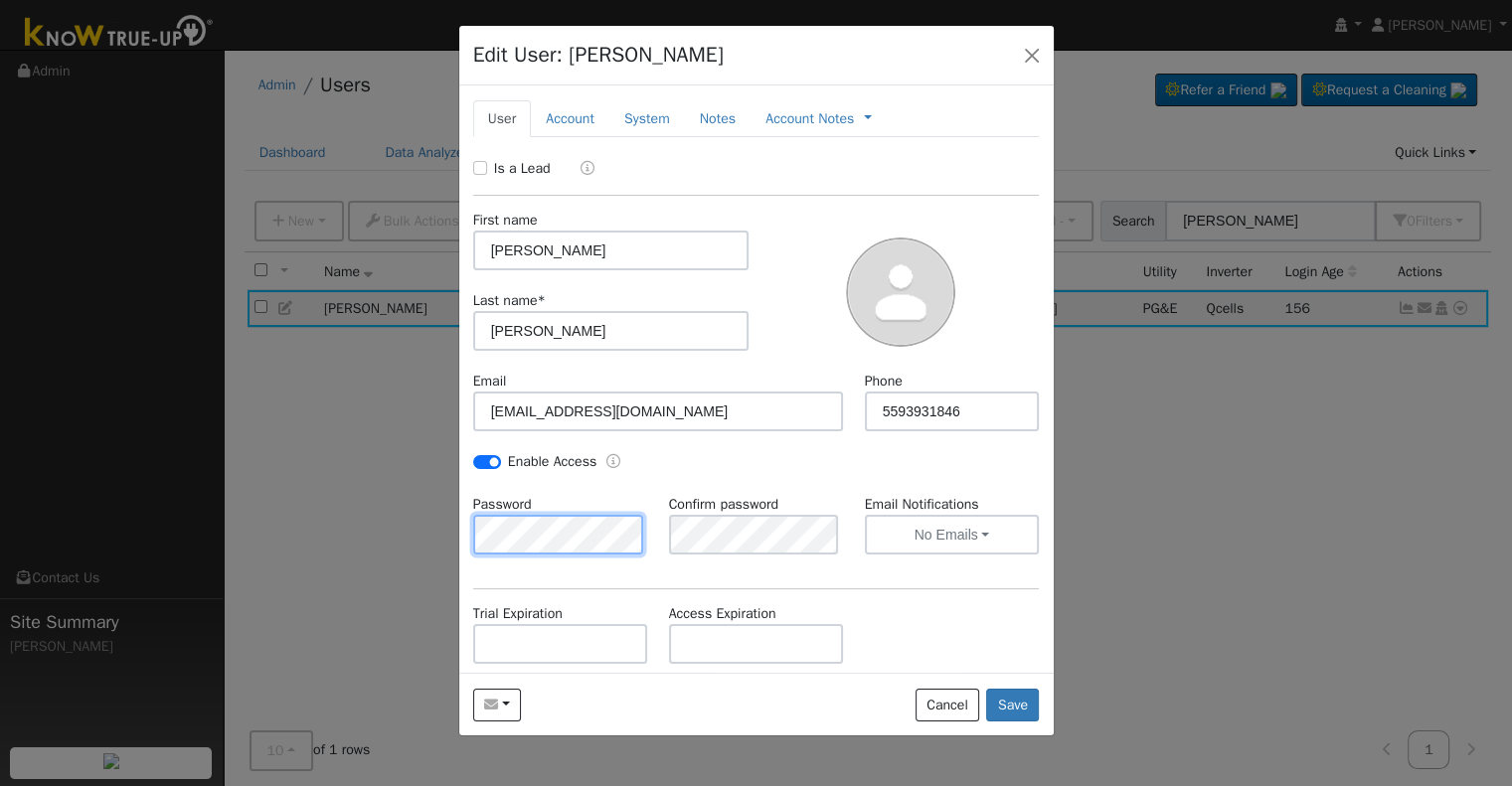click on "Edit User: [PERSON_NAME]   Default Account Default Account [STREET_ADDRESS] Primary Account New Account Nickname Cancel Create Are you sure you want to create new account 'New Account'?  Back Confirm User Account System Notes Account Notes Management Billing Timeline  Is a Lead First name [PERSON_NAME] Last name  * [PERSON_NAME] Email [EMAIL_ADDRESS][DOMAIN_NAME] Phone [PHONE_NUMBER] Enable Access Password Confirm password Email Notifications No Emails No Emails Weekly Emails Monthly Emails Trial Expiration Access Expiration Admin Roles Admin Internal Roles Account Manager Salesperson Manager Manager Stats  Account Nickname Default Account Address Line 1 [STREET_ADDRESS] Address line 2 City Dinuba State [US_STATE] Zip Code 93618 Stats  Solar Install Date [DATE] Solar PTO Date [DATE] True-Up Start Date Requested Utility Pacific Gas & Electric Requested Inverter Qcells System Size (kW) 12.2 Storage Size (kWh) 20 Utility PG&E Metering - None - NEM NBT  Rate Schedule  E-1 Connected on: RN System:  16173022" 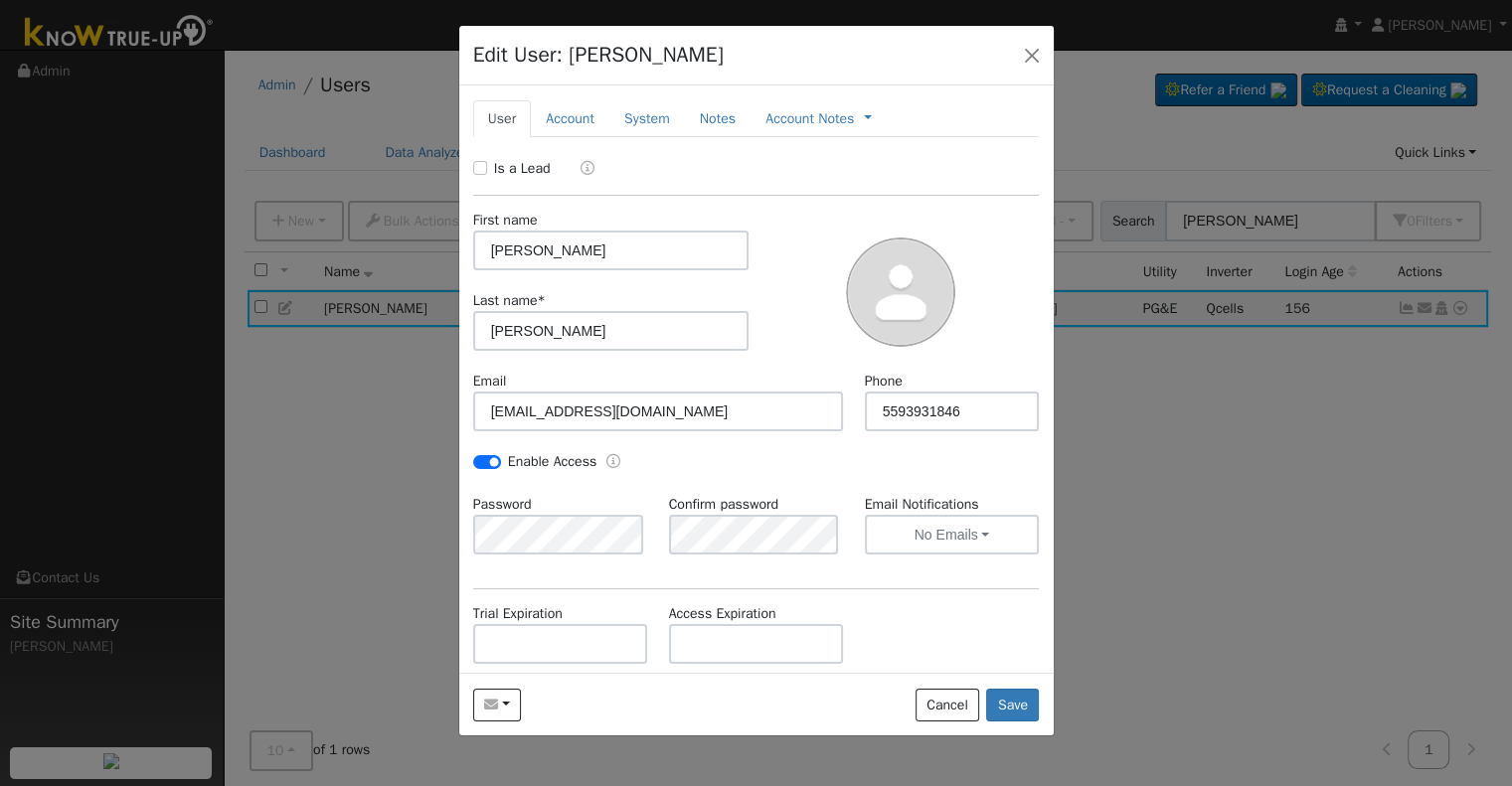 drag, startPoint x: 961, startPoint y: 609, endPoint x: 929, endPoint y: 602, distance: 32.75668 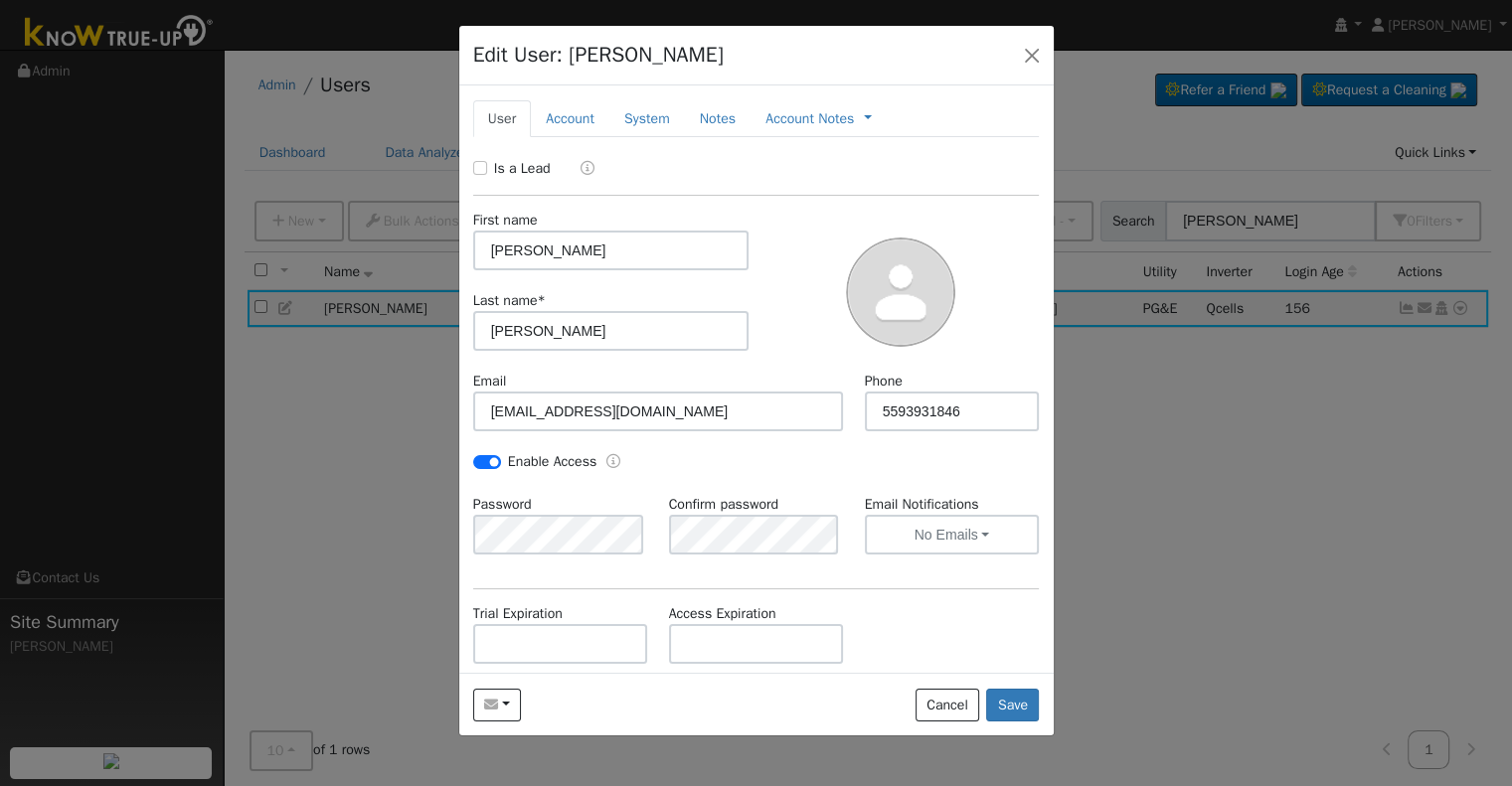 click on "Trial Expiration Access Expiration" at bounding box center (756, 643) 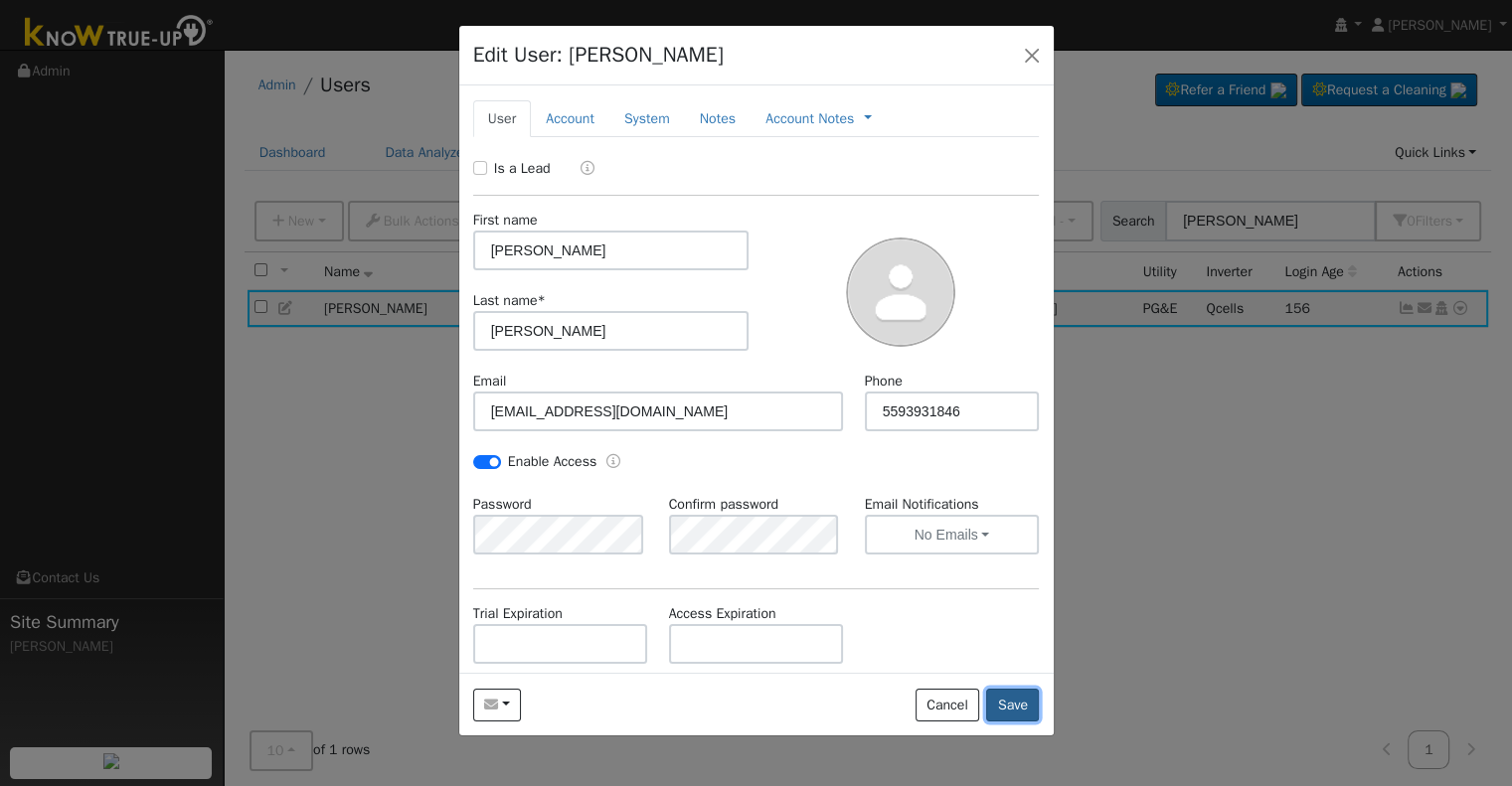 click on "Save" at bounding box center [1012, 706] 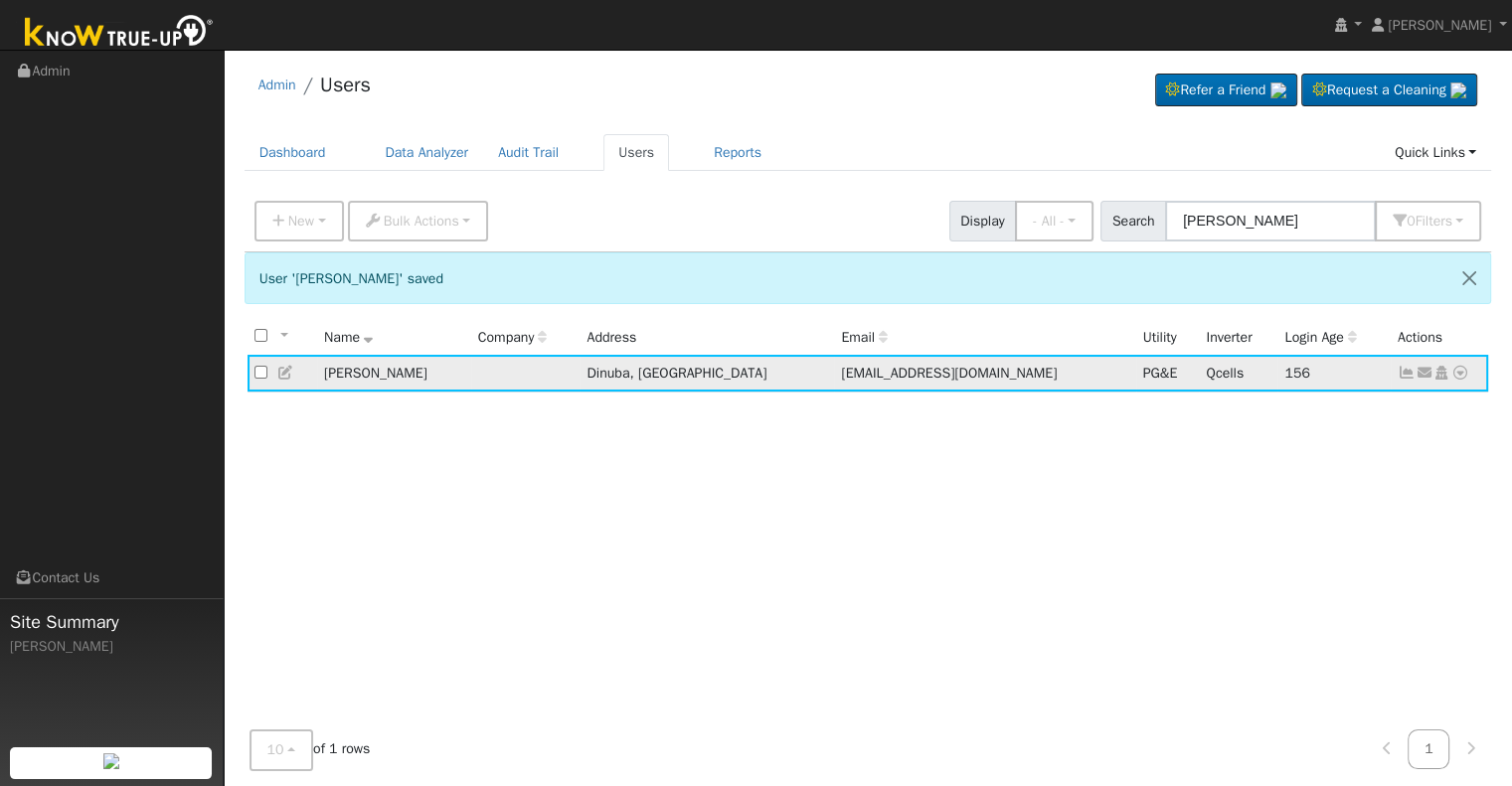 click at bounding box center (1407, 373) 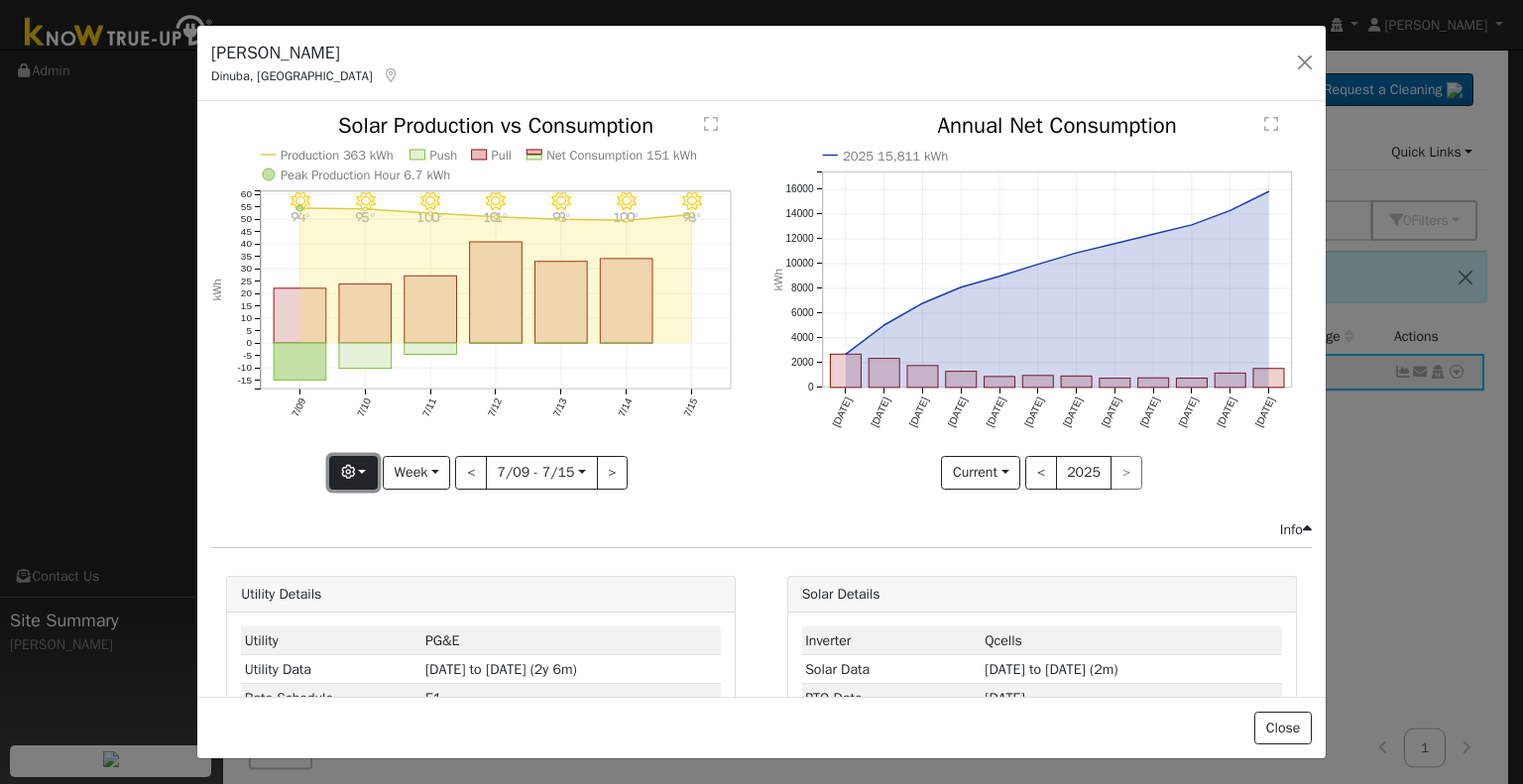 click at bounding box center (348, 472) 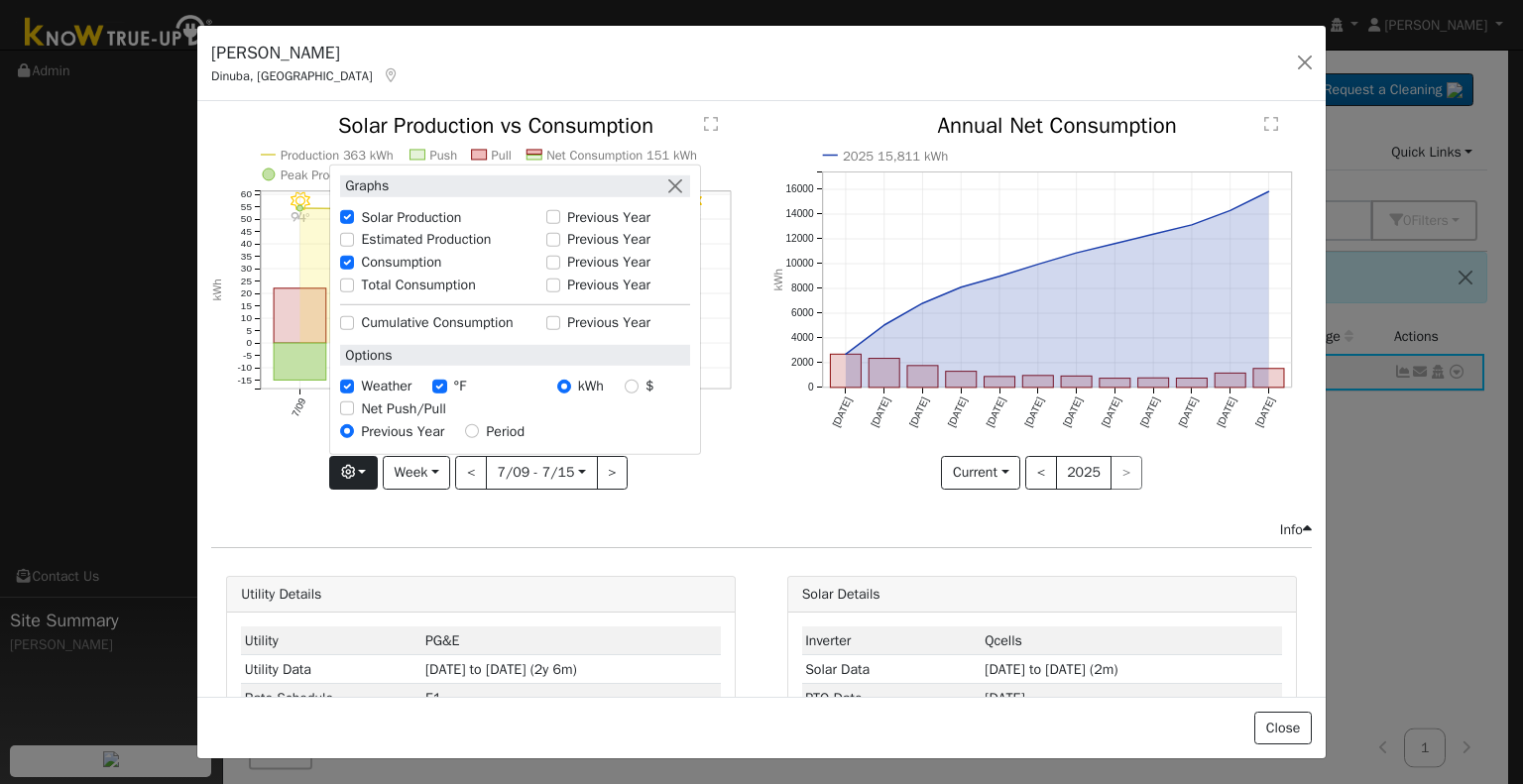 click on "Net Push/Pull" at bounding box center (403, 408) 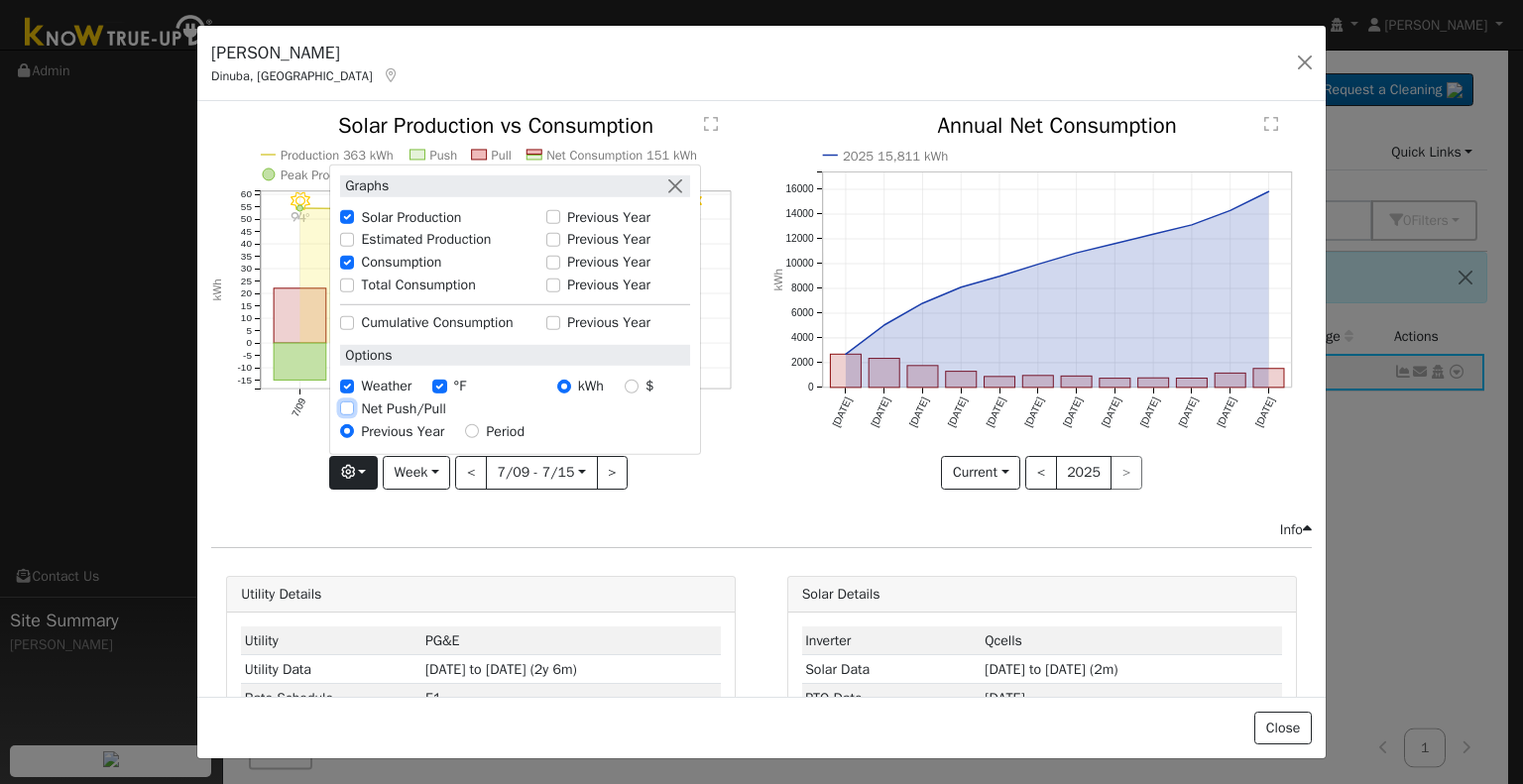 click on "Net Push/Pull" at bounding box center (347, 408) 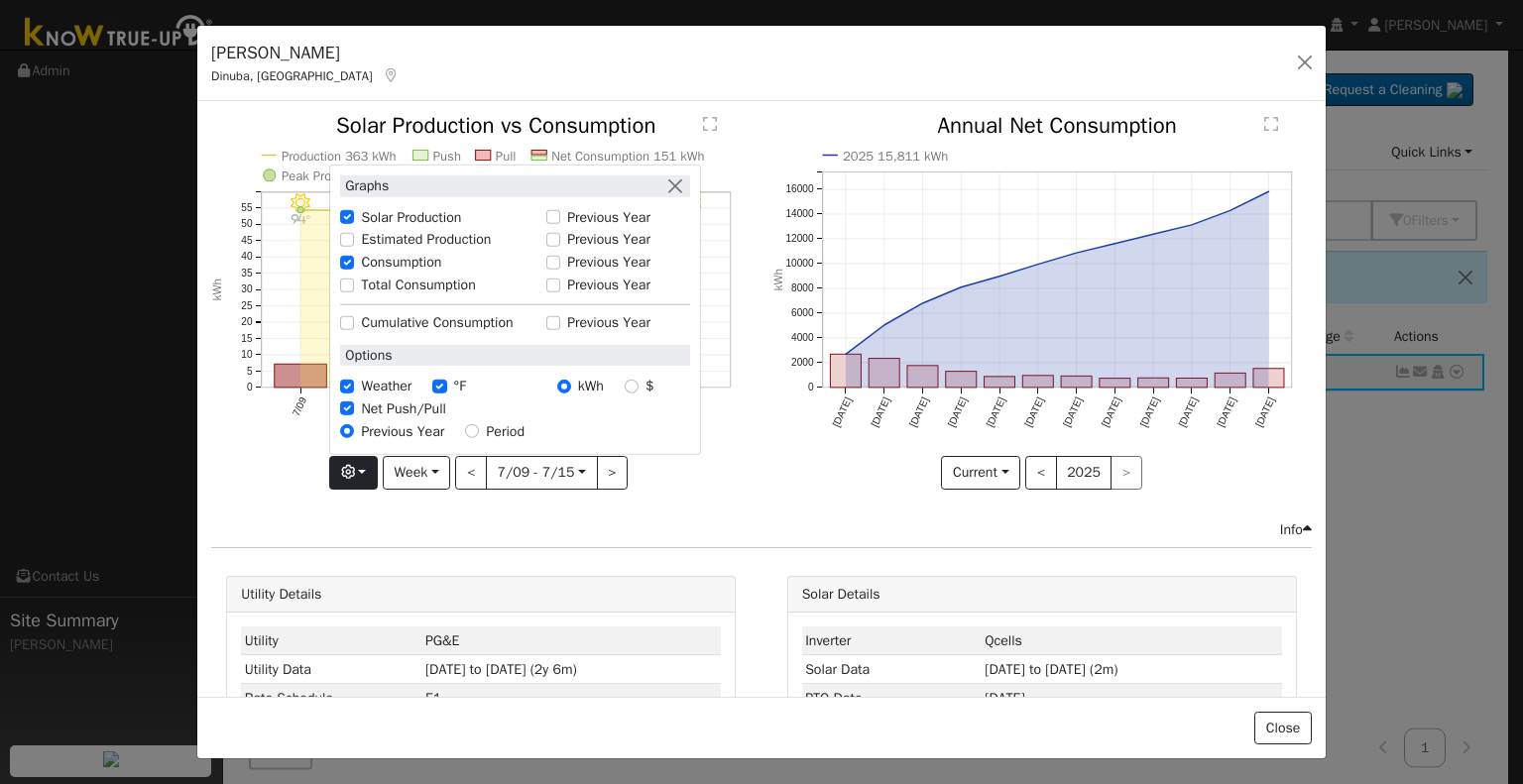 click on "Net Push/Pull" at bounding box center (403, 408) 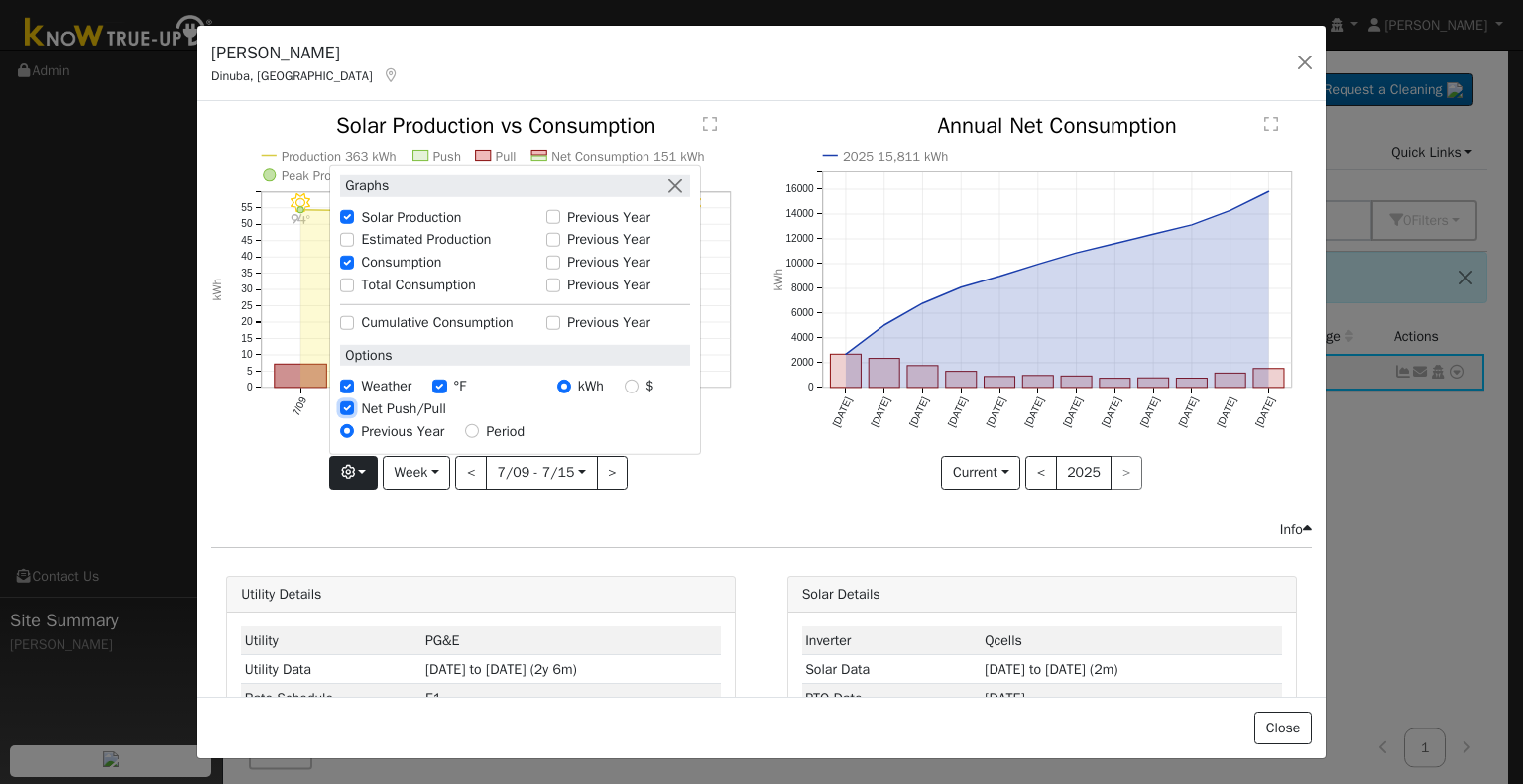 click on "Net Push/Pull" at bounding box center [347, 408] 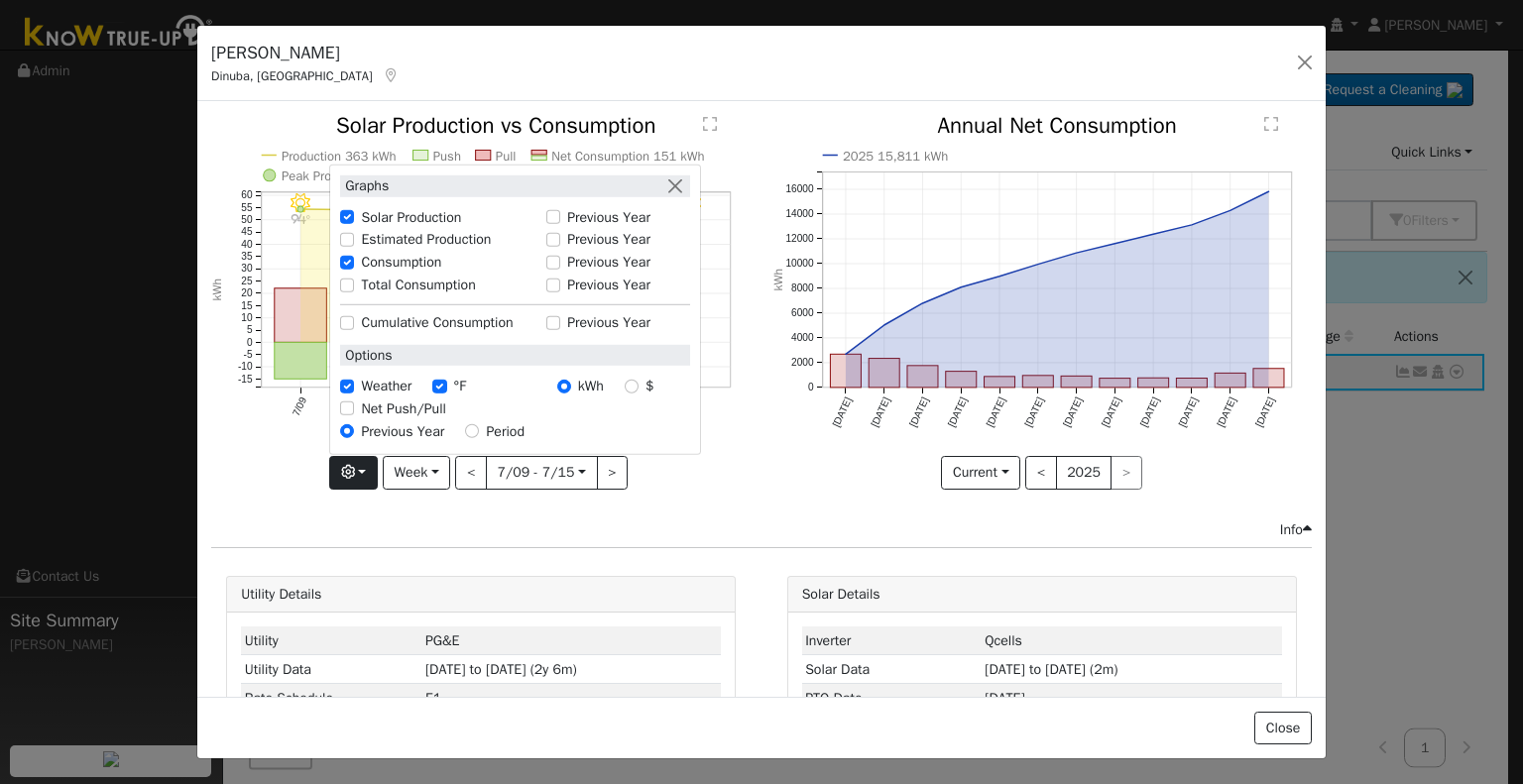 click on "7/15 - Clear 98° 7/14 - Clear 100° 7/13 - Clear 98° 7/12 - Clear 101° 7/11 - Clear 100° 7/10 - Clear 95° 7/09 - Clear 94° Production 363 kWh Push Pull Net Consumption 151 kWh Peak Production Hour 6.7 kWh 7/09 7/10 7/11 7/12 7/13 7/14 7/15 -15 -10 -5 0 5 10 15 20 25 30 35 40 45 50 55 60  Solar Production vs Consumption kWh onclick="" onclick="" onclick="" onclick="" onclick="" onclick="" onclick="" onclick="" onclick="" onclick="" onclick="" onclick="" onclick="" onclick="" onclick="" onclick="" onclick="" onclick="" onclick="" onclick="" onclick="" Graphs Solar Production Previous Year Estimated Production Previous Year Consumption Previous Year Total Consumption Previous Year Cumulative Consumption Previous Year Options Weather °F kWh $ Net Push/Pull Previous Year Period Week Day Week Month Year Custom < 7/09 - 7/15  [DATE] >" at bounding box center [481, 316] 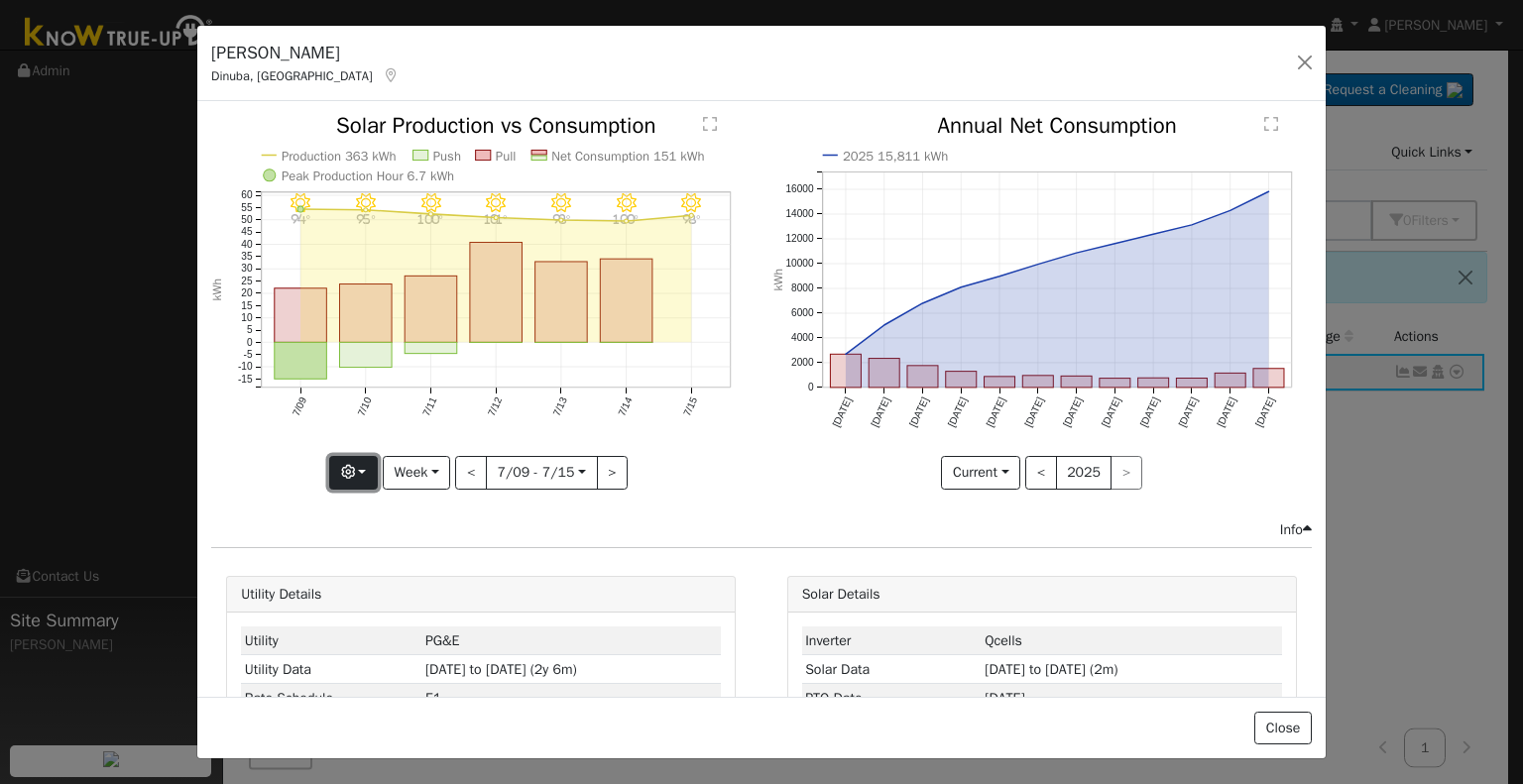 click at bounding box center [353, 473] 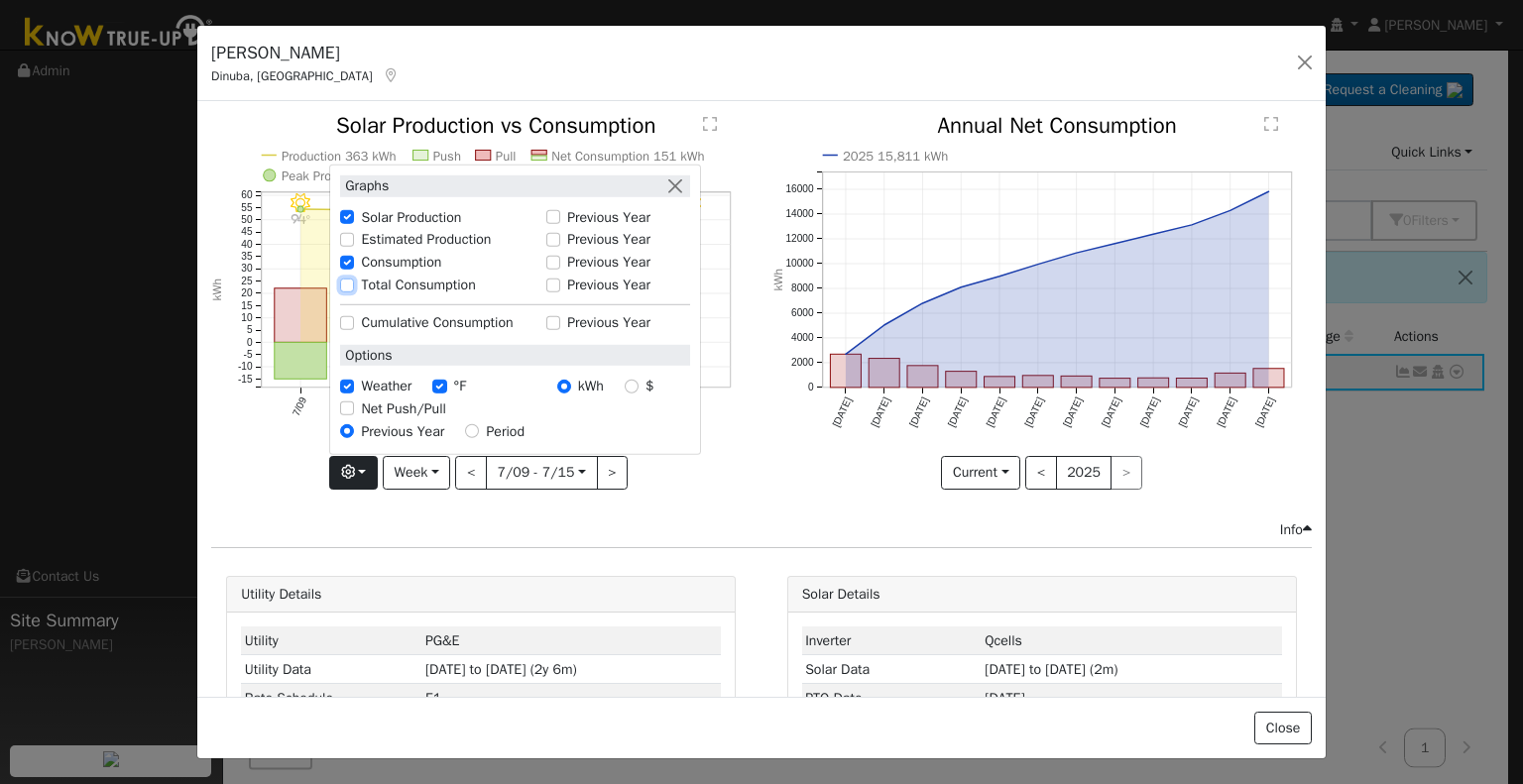 click on "Total Consumption" at bounding box center [347, 284] 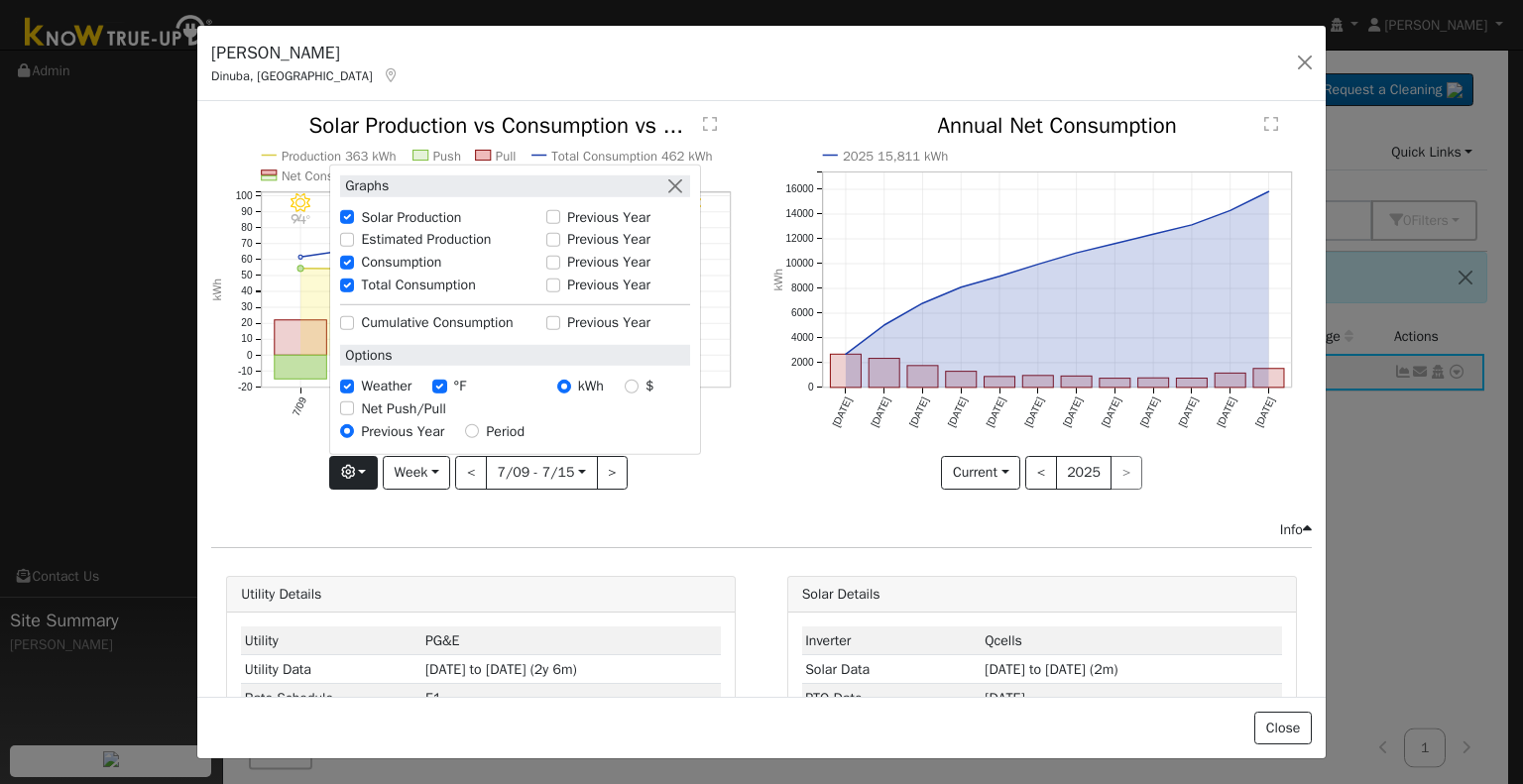 click on "7/15 - Clear 98° 7/14 - Clear 100° 7/13 - Clear 98° 7/12 - Clear 101° 7/11 - Clear 100° 7/10 - Clear 95° 7/09 - Clear 94° Production 363 kWh Push Pull Total Consumption 462 kWh Net Consumption 151 kWh Peak Production Hour 6.7 kWh 7/09 7/10 7/11 7/12 7/13 7/14 7/15 -20 -10 0 10 20 30 40 50 60 70 80 90 100  Solar Production vs Consumption vs ... kWh onclick="" onclick="" onclick="" onclick="" onclick="" onclick="" onclick="" onclick="" onclick="" onclick="" onclick="" onclick="" onclick="" onclick="" onclick="" onclick="" onclick="" onclick="" onclick="" onclick="" onclick="" onclick="" onclick="" onclick="" onclick="" onclick="" onclick="" onclick="" Graphs Solar Production Previous Year Estimated Production Previous Year Consumption Previous Year Total Consumption Previous Year Cumulative Consumption Previous Year Options Weather °F kWh $ Net Push/Pull Previous Year Period Week Day Week Month Year Custom < 7/09 - 7/15  [DATE] >" at bounding box center [481, 316] 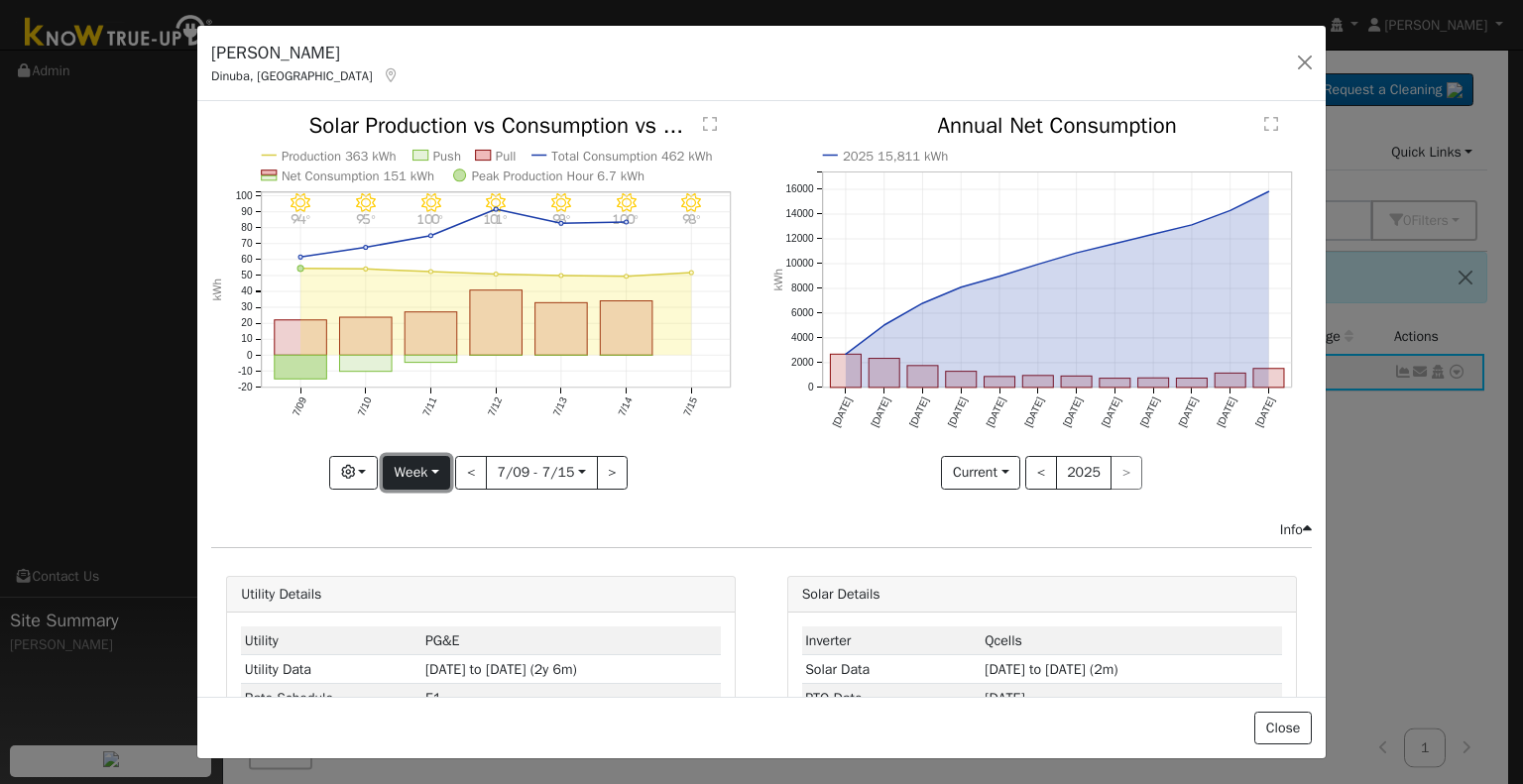 click on "Week" at bounding box center (416, 473) 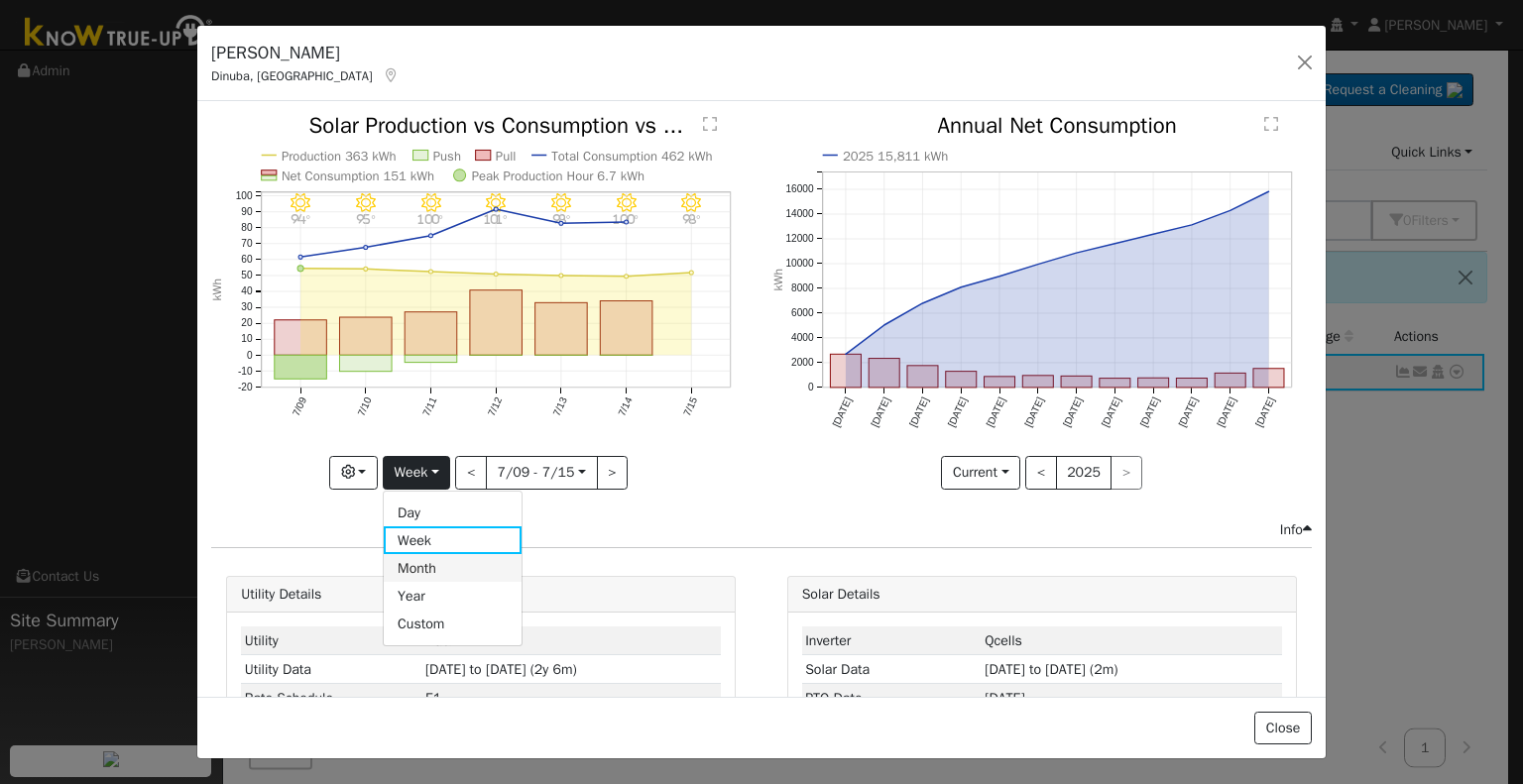 click on "Month" at bounding box center (452, 568) 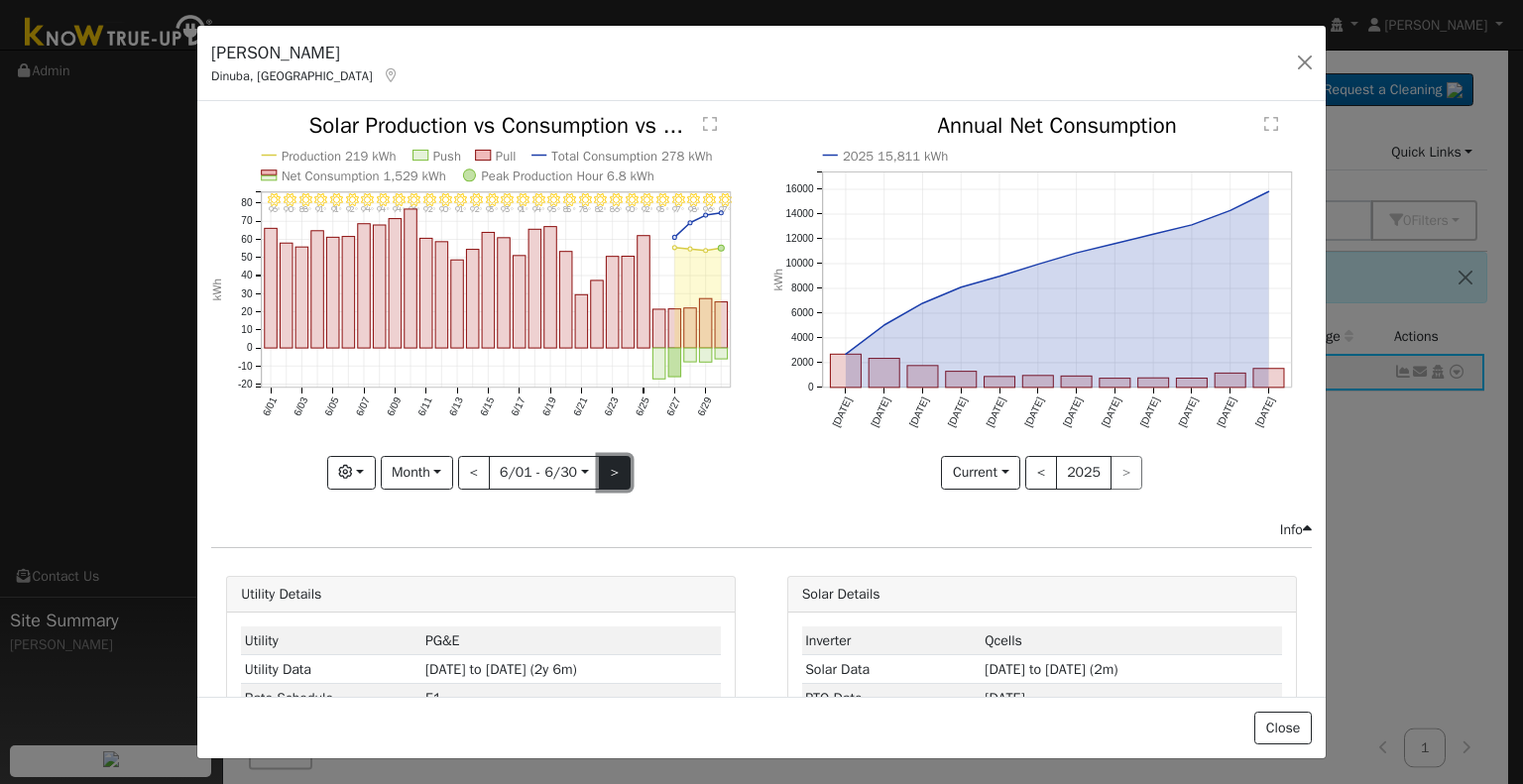 click on ">" at bounding box center (615, 473) 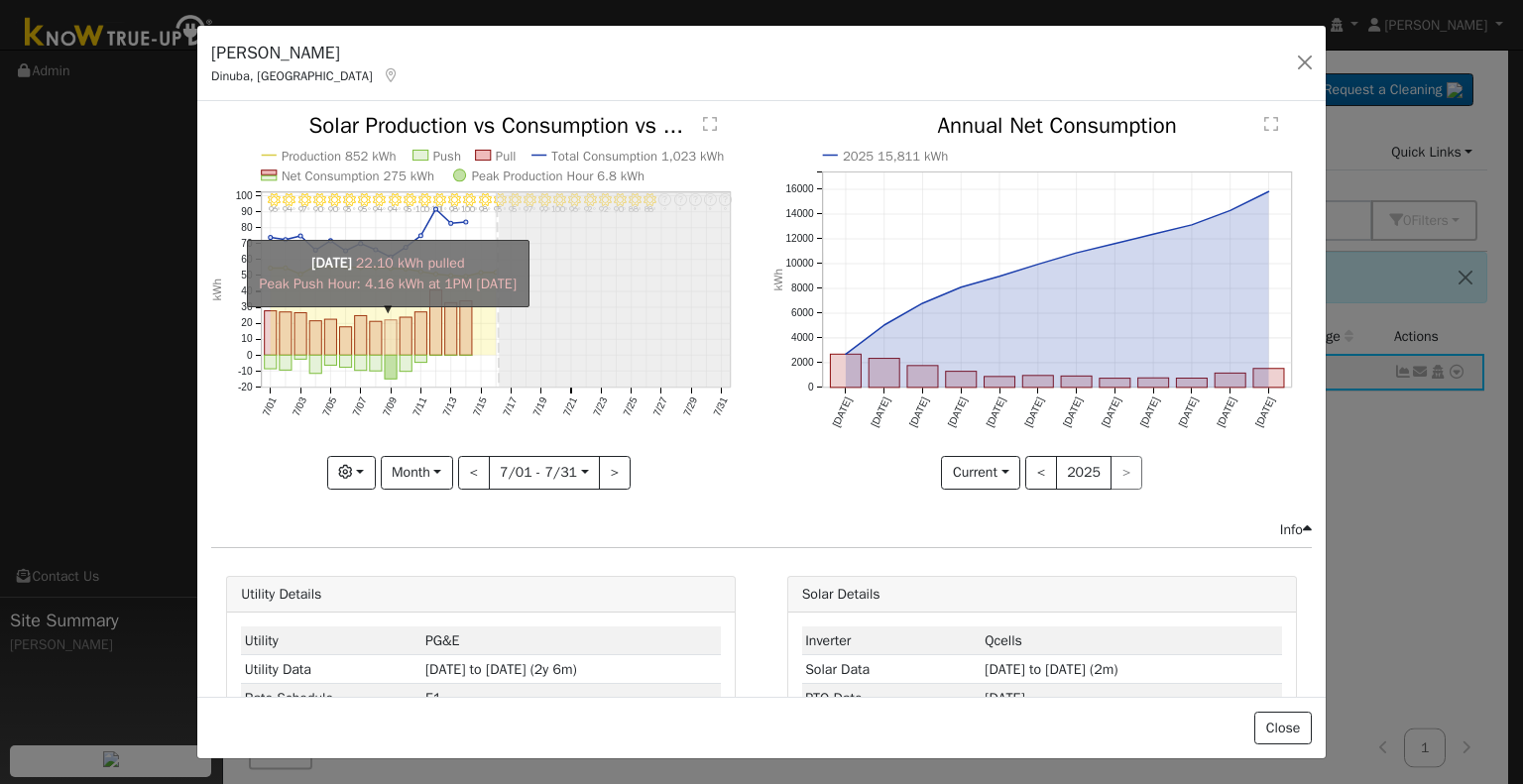 click on "onclick=""" 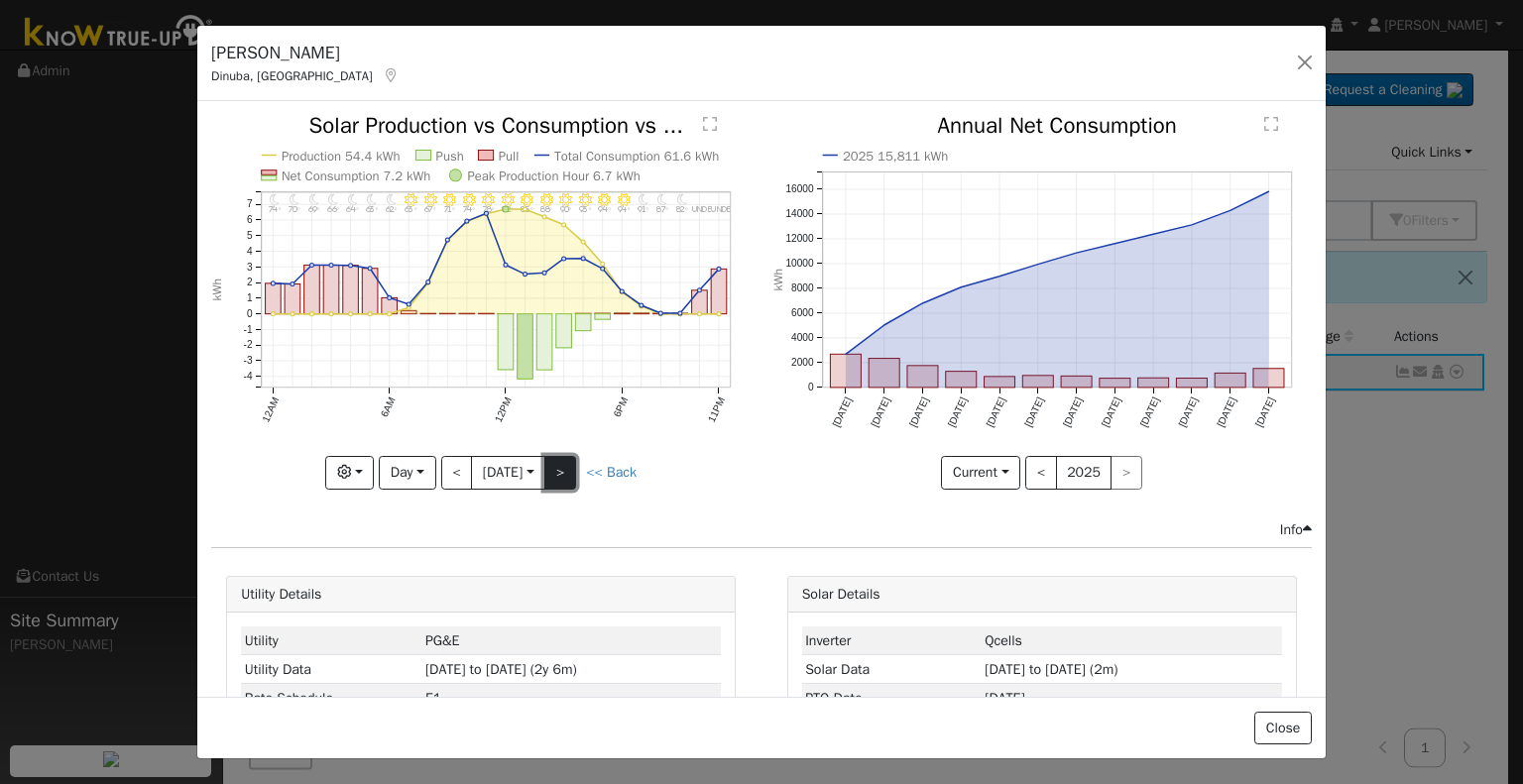 click on ">" at bounding box center [560, 473] 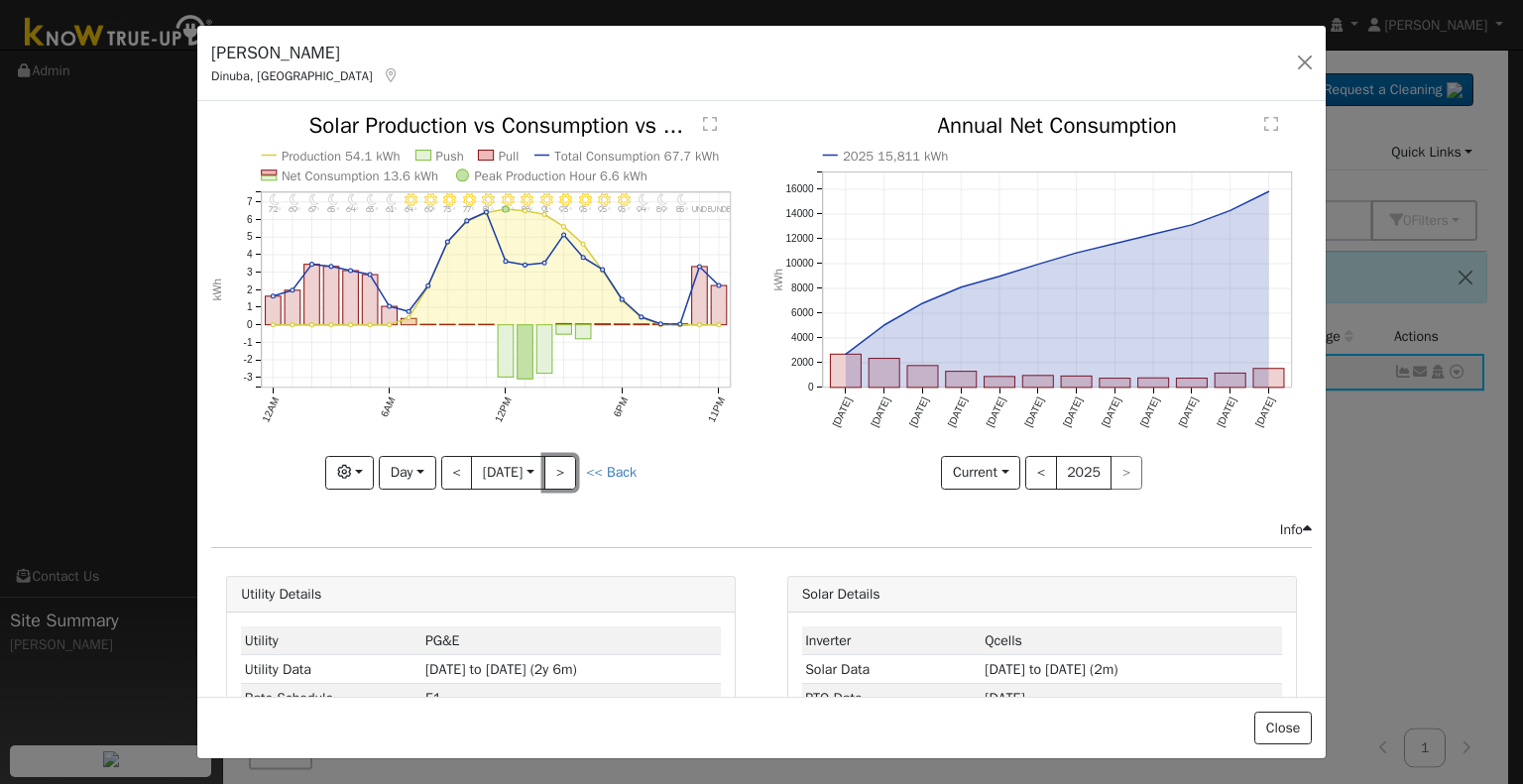 click on ">" at bounding box center [560, 473] 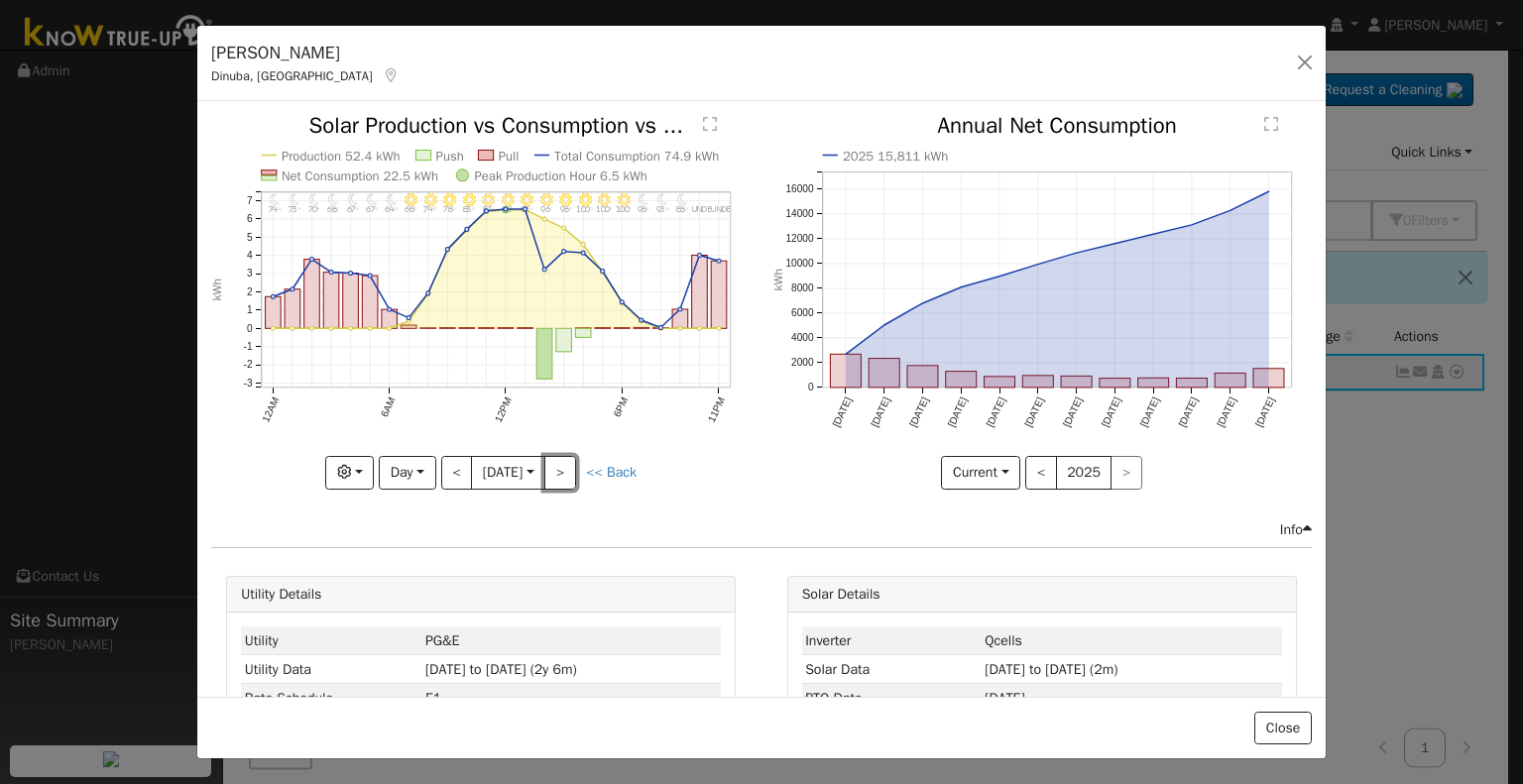 click on ">" at bounding box center (560, 473) 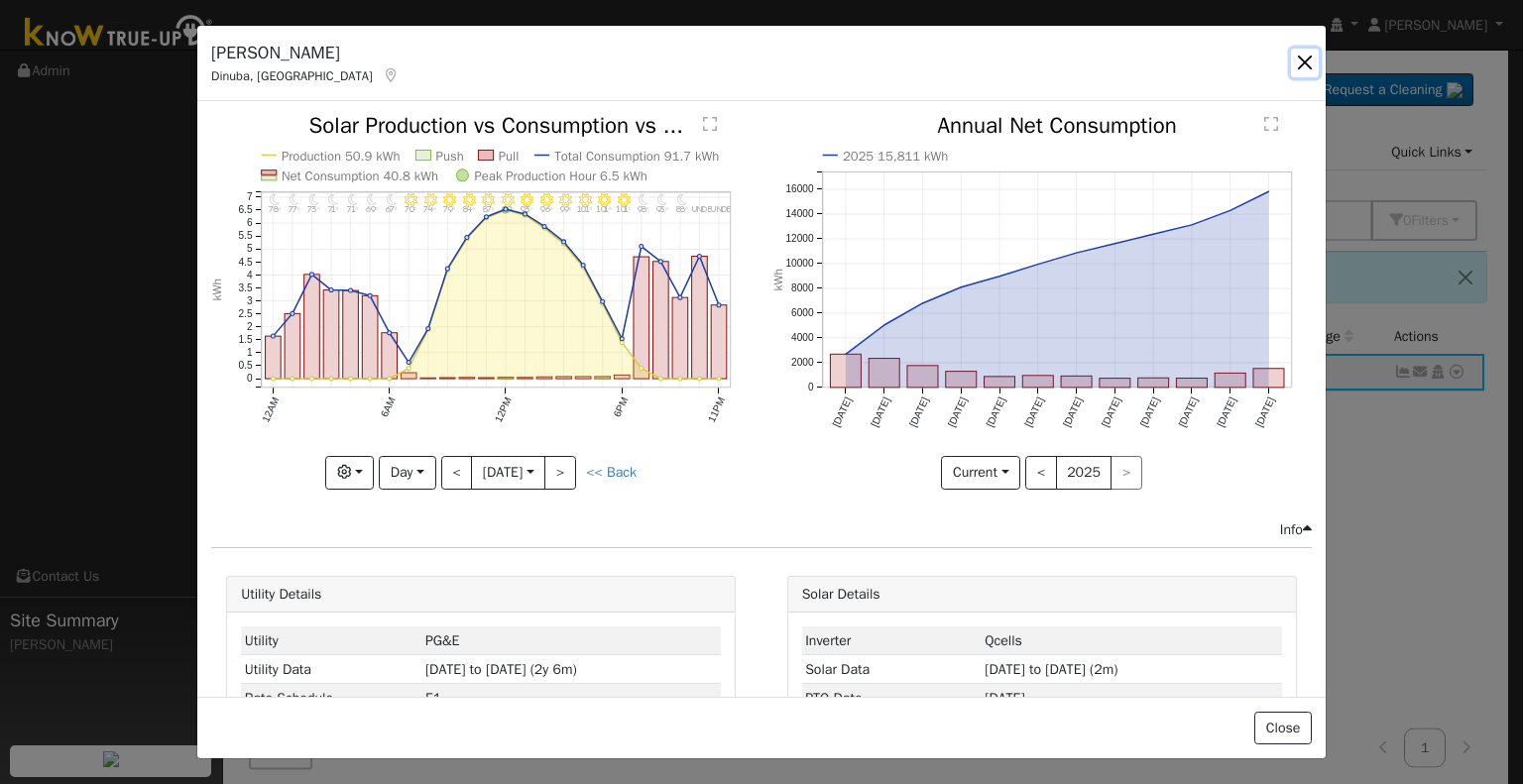 click at bounding box center [1305, 62] 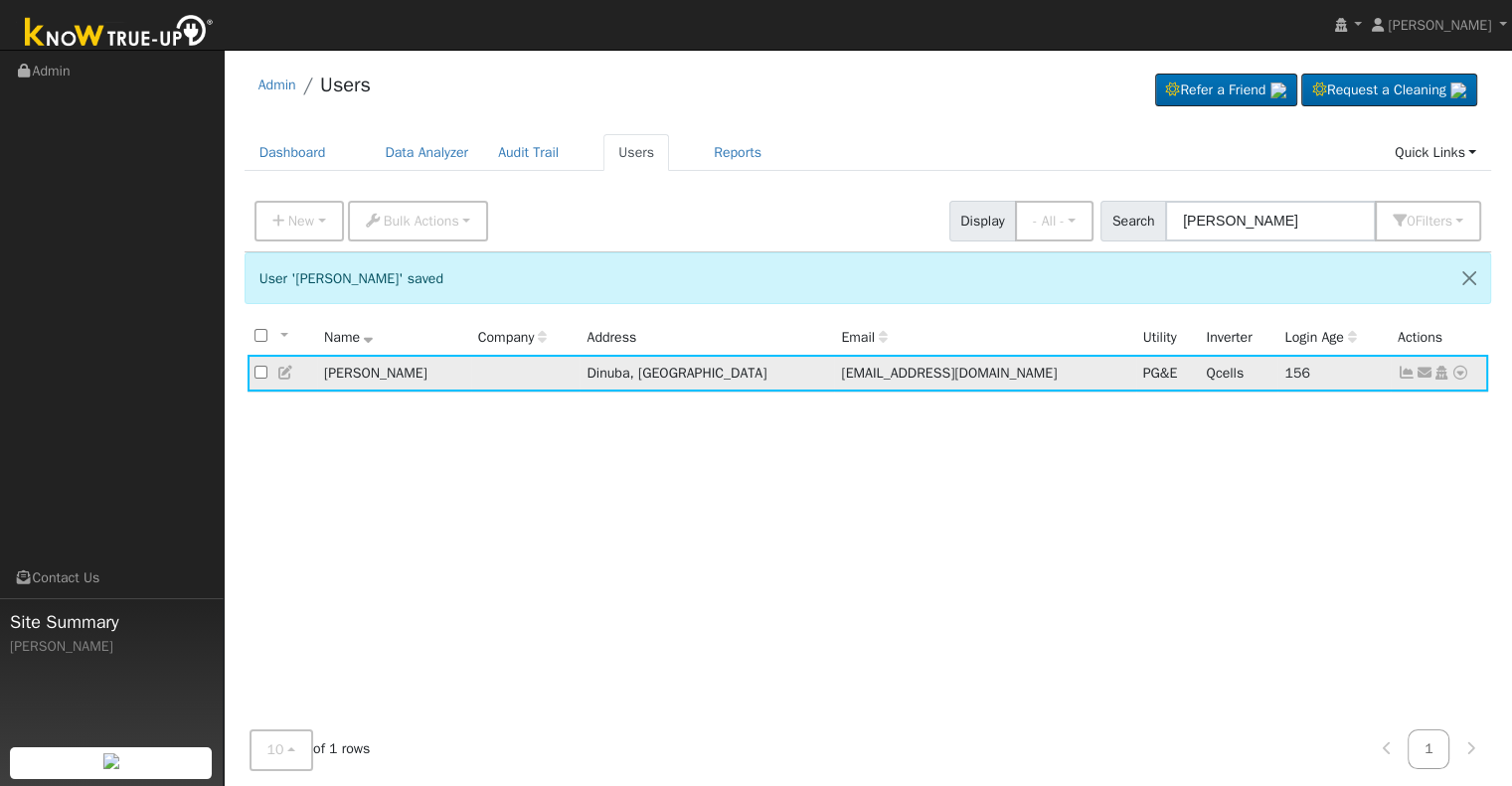click at bounding box center [1407, 373] 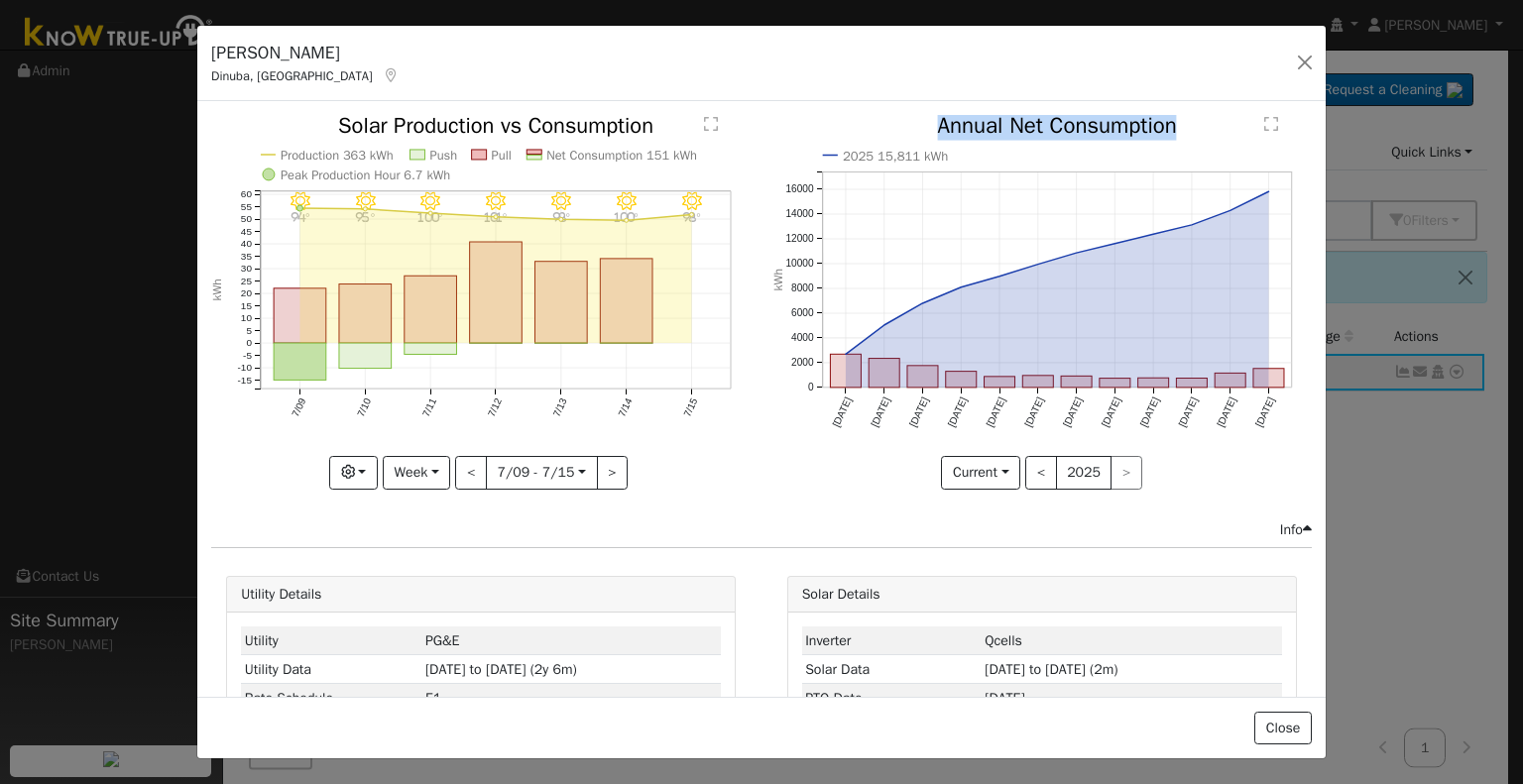 drag, startPoint x: 928, startPoint y: 125, endPoint x: 1177, endPoint y: 124, distance: 249.002 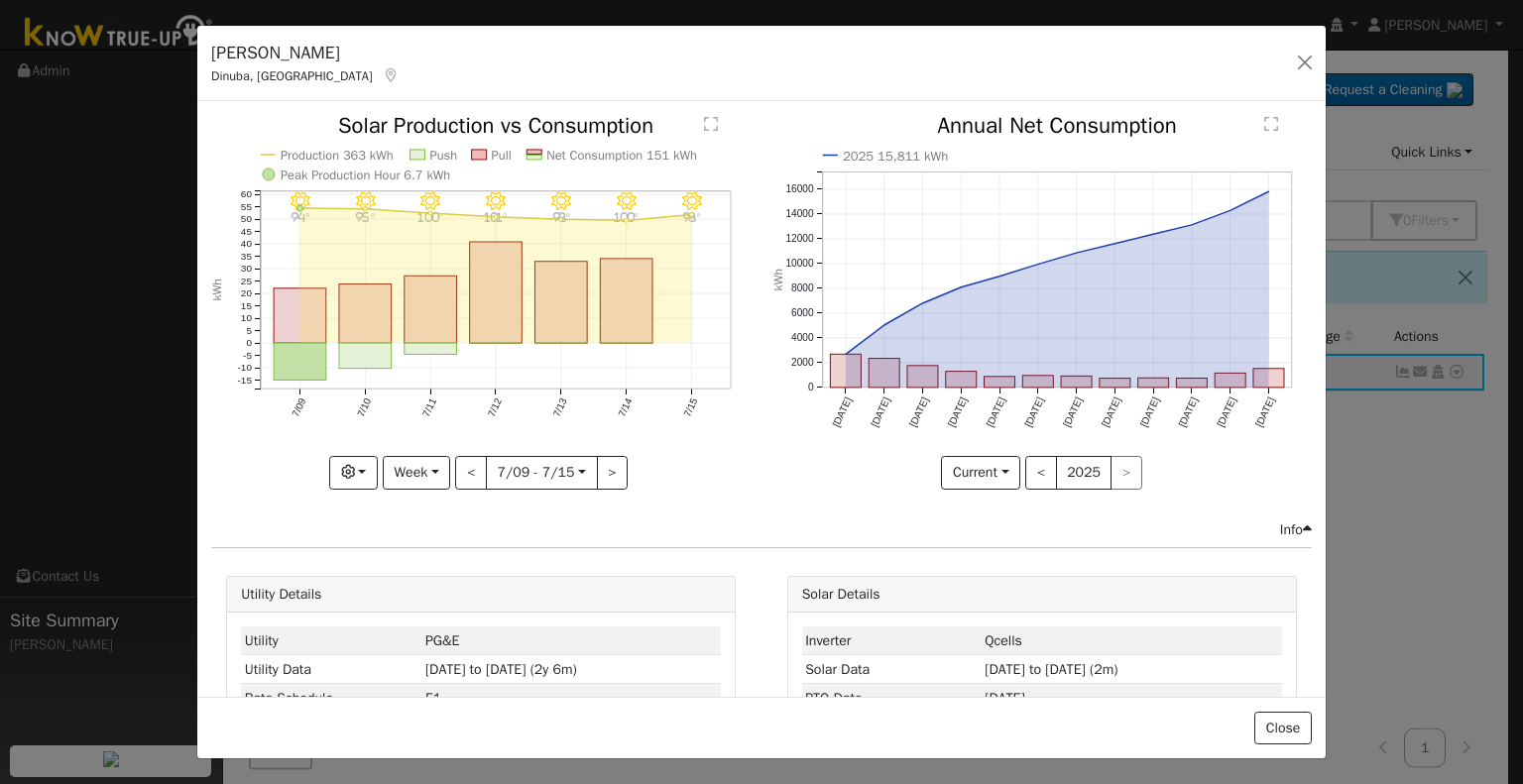 click on "7/15 - Clear 98° 7/14 - Clear 100° 7/13 - Clear 98° 7/12 - Clear 101° 7/11 - Clear 100° 7/10 - Clear 95° 7/09 - Clear 94° Production 363 kWh Push Pull Net Consumption 151 kWh Peak Production Hour 6.7 kWh 7/09 7/10 7/11 7/12 7/13 7/14 7/15 -15 -10 -5 0 5 10 15 20 25 30 35 40 45 50 55 60  Solar Production vs Consumption kWh onclick="" onclick="" onclick="" onclick="" onclick="" onclick="" onclick="" onclick="" onclick="" onclick="" onclick="" onclick="" onclick="" onclick="" onclick="" onclick="" onclick="" onclick="" onclick="" onclick="" onclick=""" 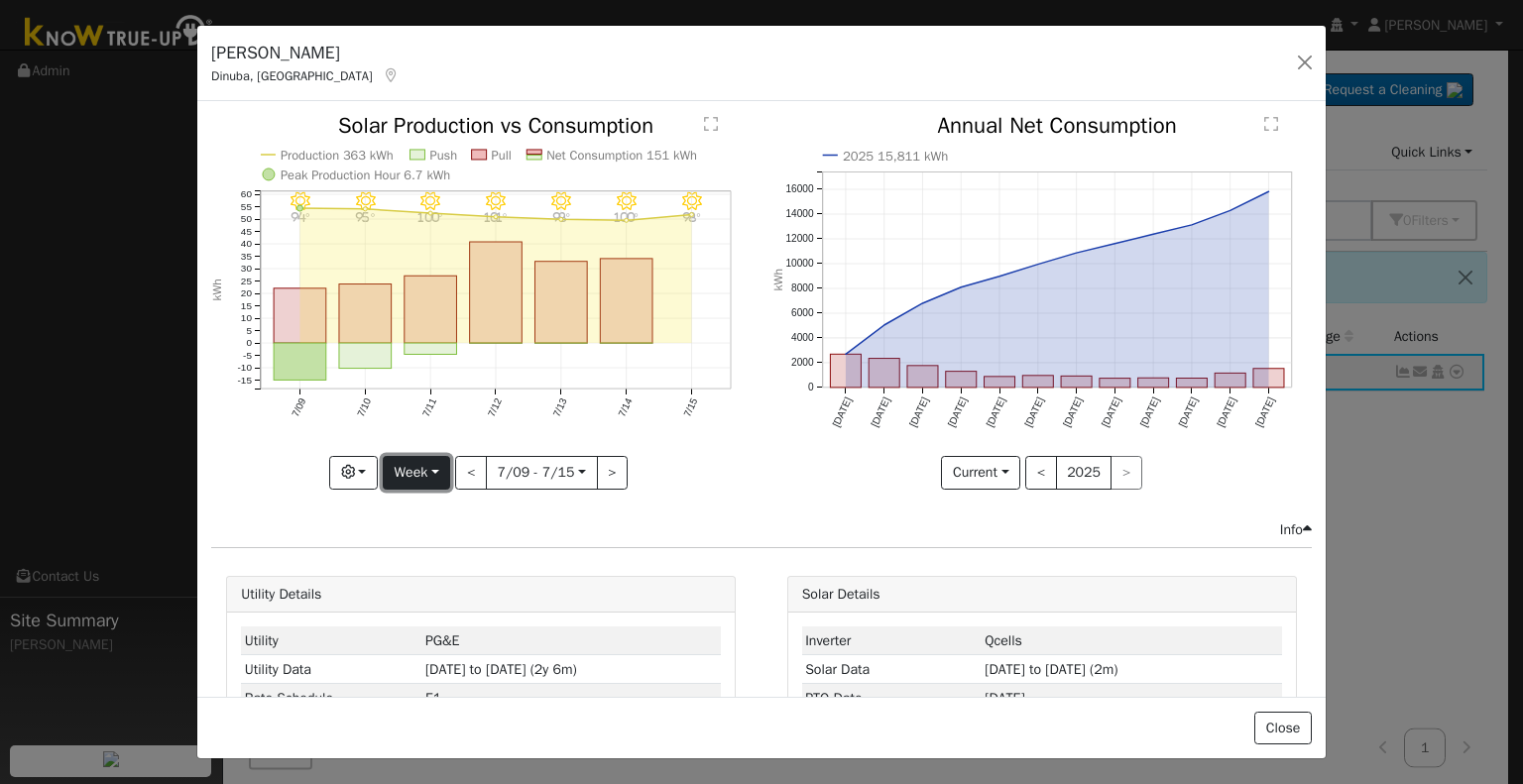 click on "Week" at bounding box center (416, 473) 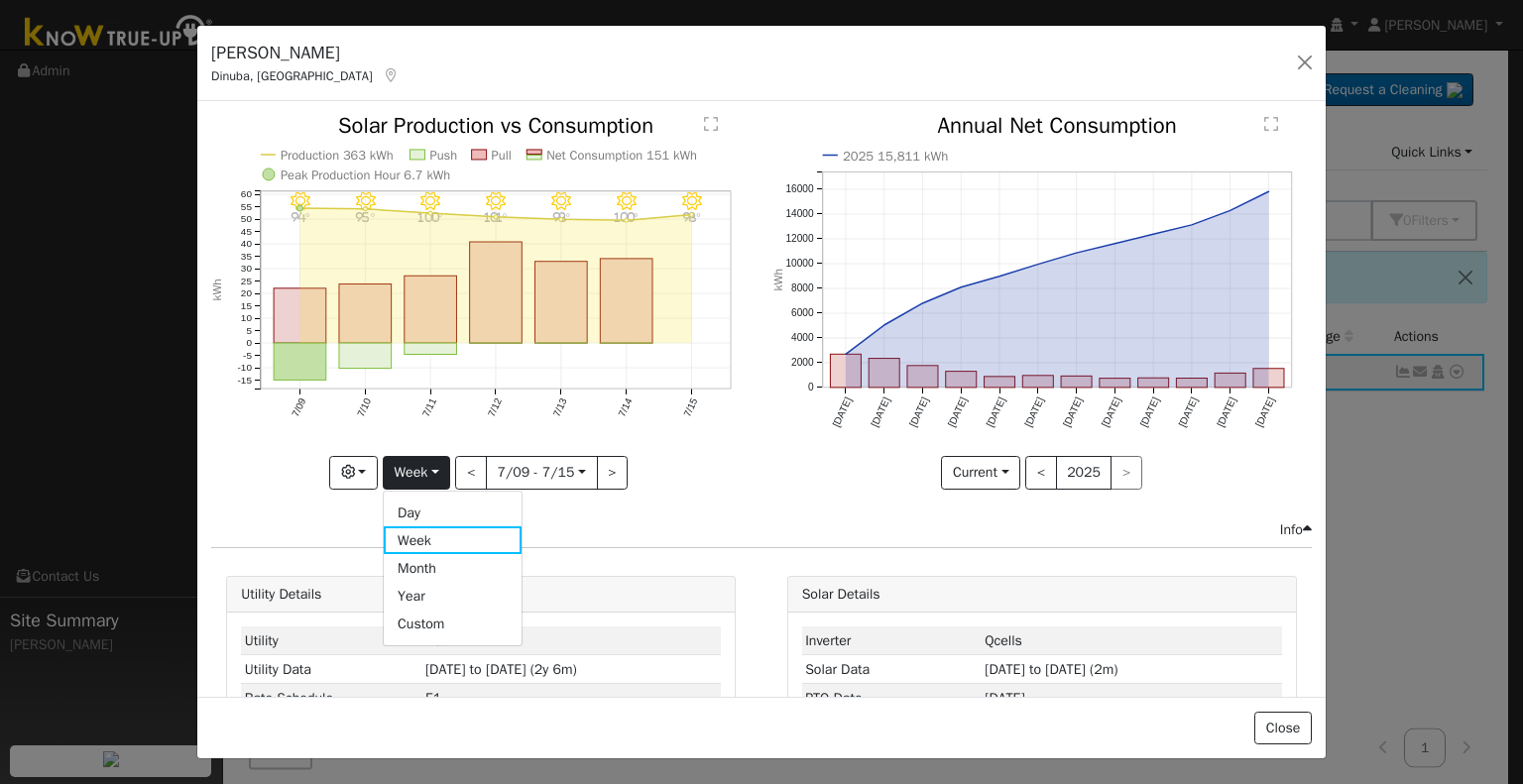 click on "Month" at bounding box center [452, 568] 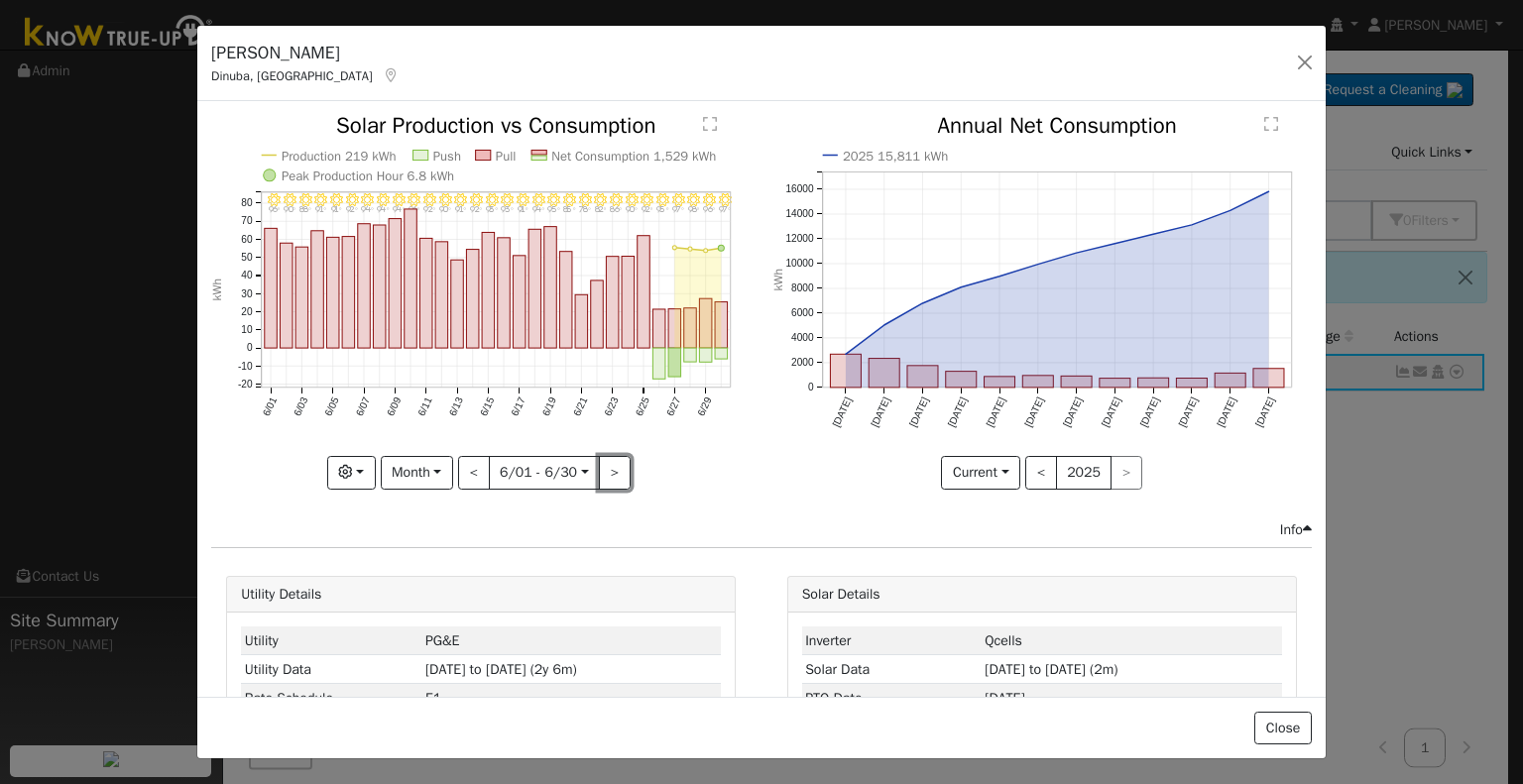 click on ">" at bounding box center (615, 473) 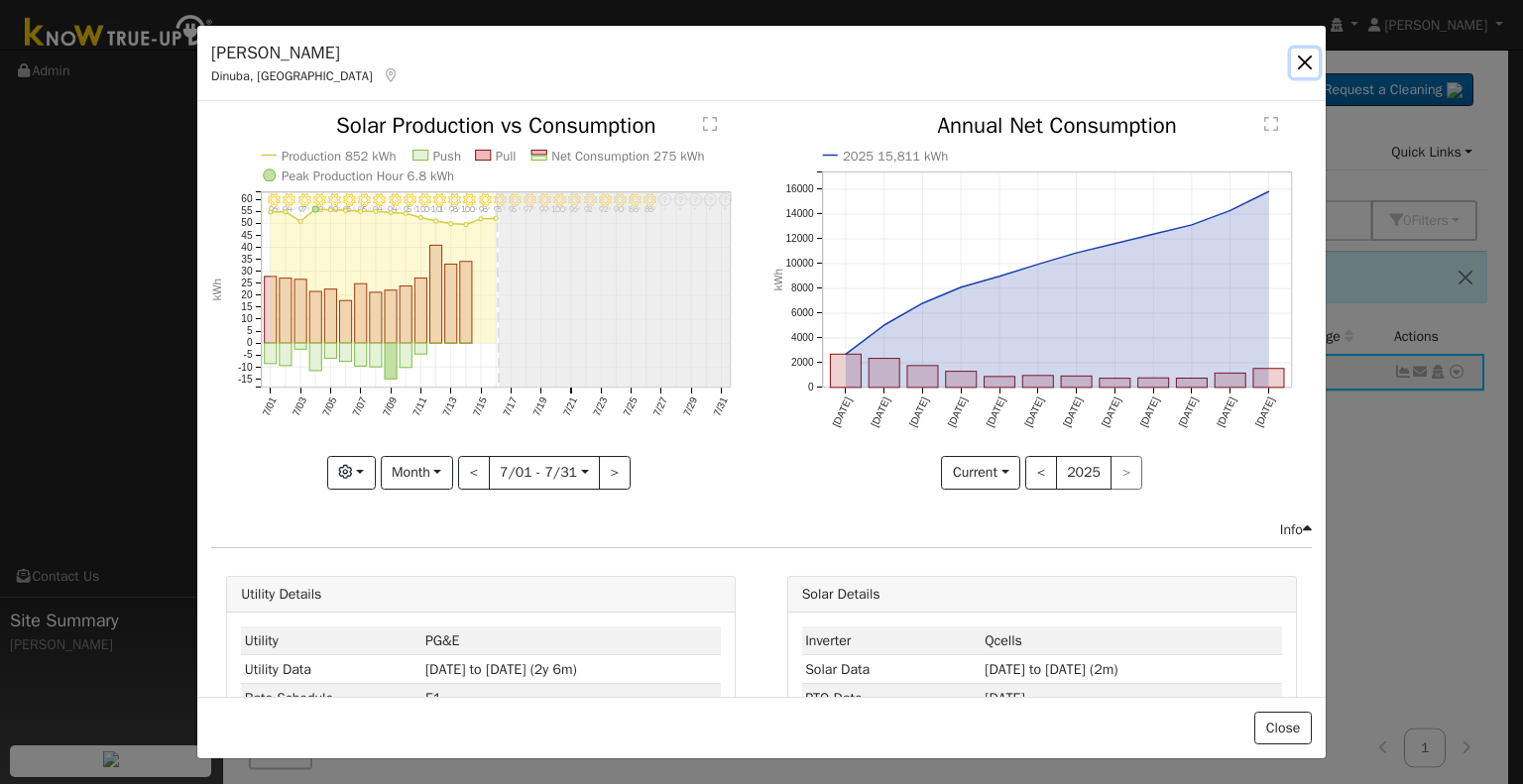 click at bounding box center [1305, 62] 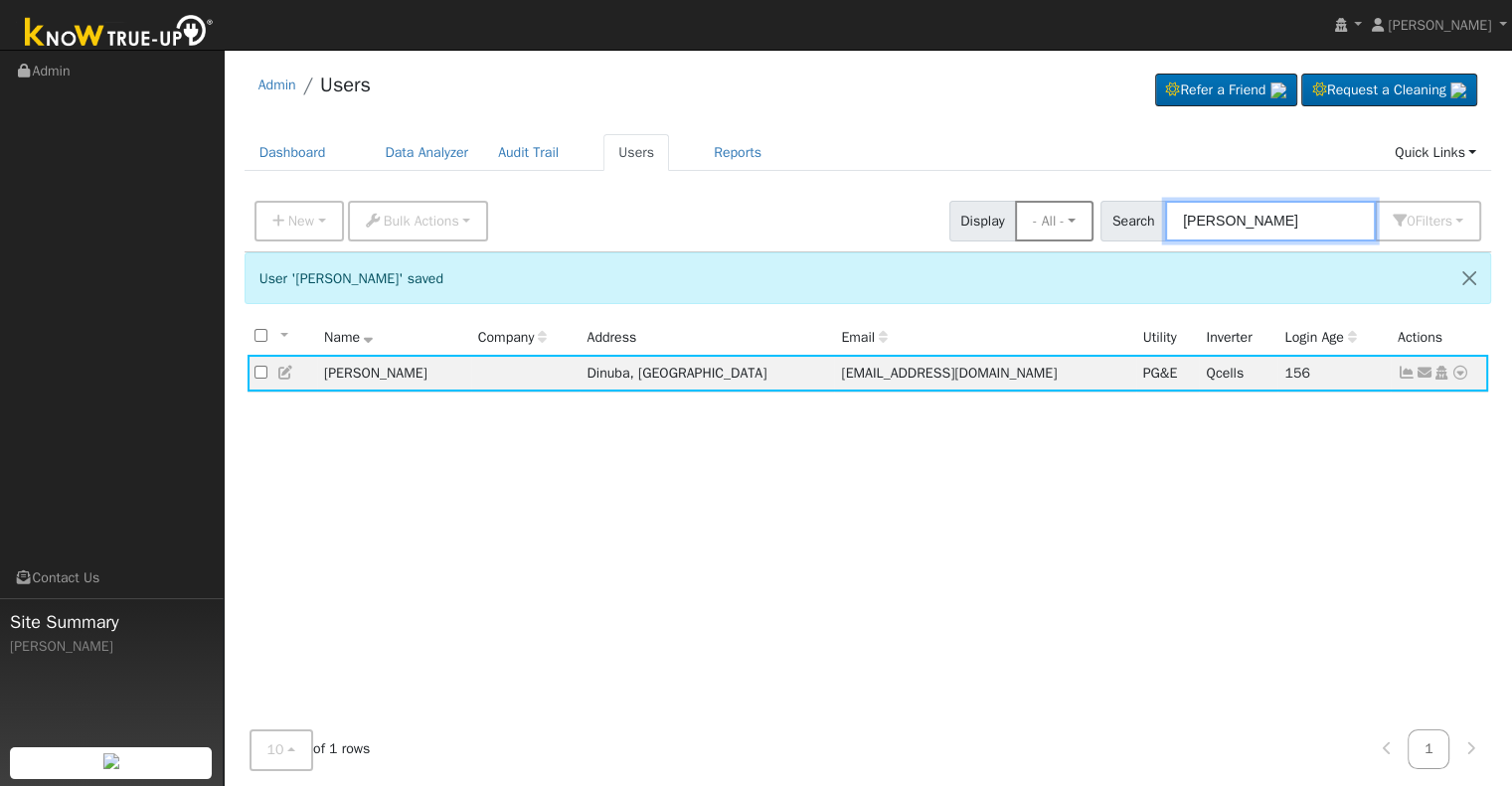 drag, startPoint x: 1324, startPoint y: 222, endPoint x: 1062, endPoint y: 223, distance: 262.0019 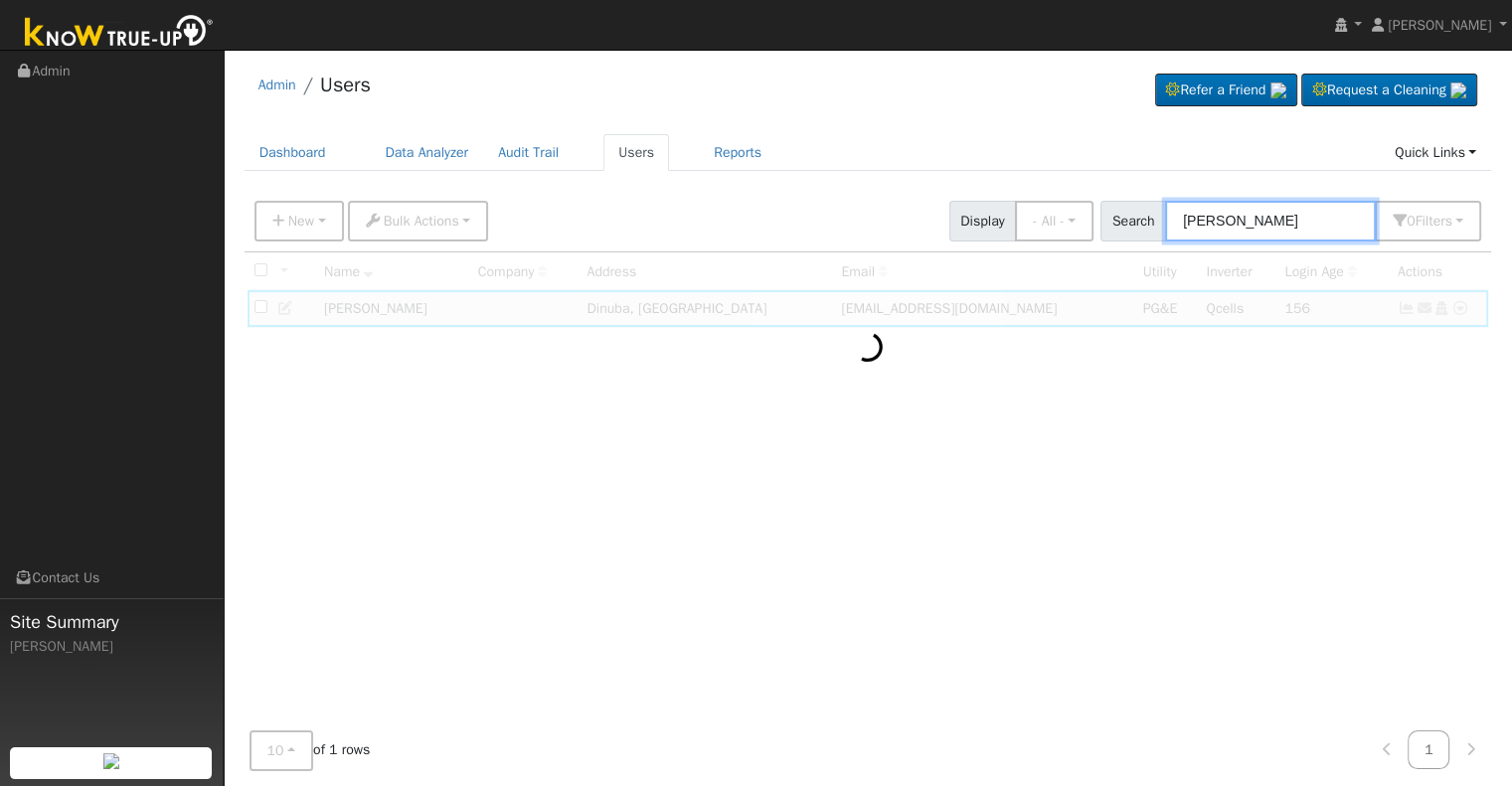 click on "[PERSON_NAME]" at bounding box center [1270, 221] 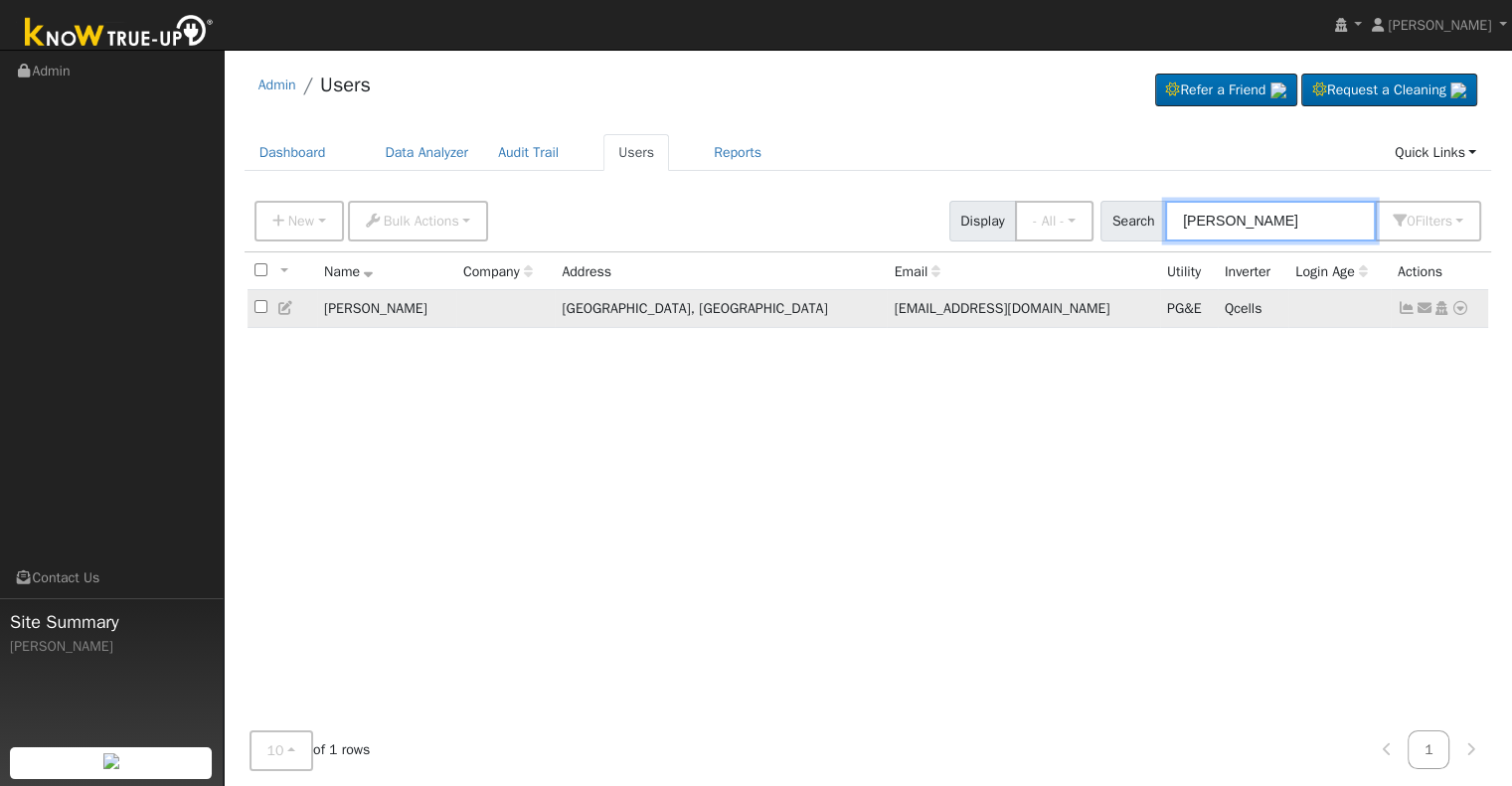 type on "[PERSON_NAME]" 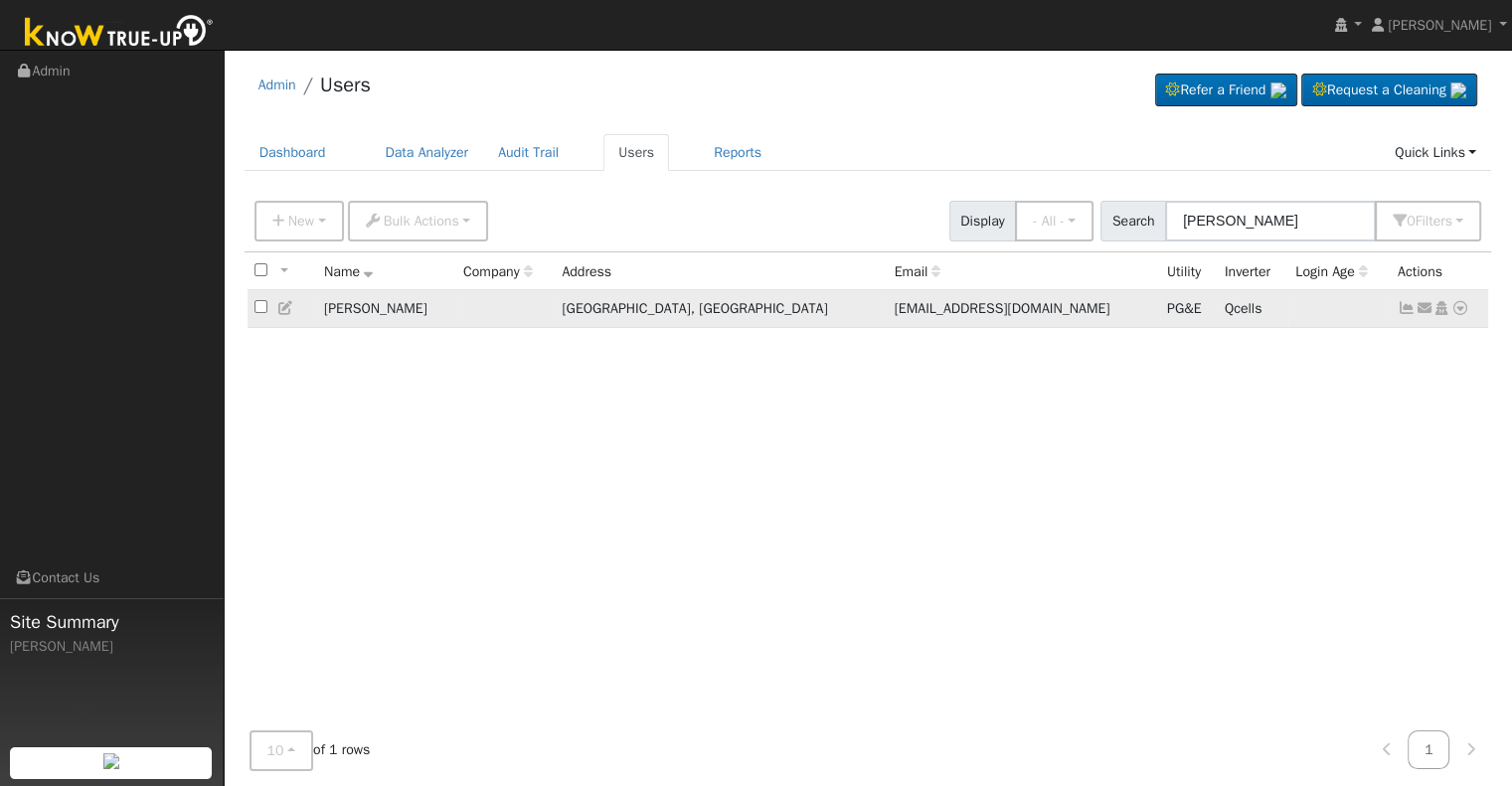 click on "Send Email... Copy a Link Reset Password Open Access  Data Analyzer  Reports Scenario Health Check Account Timeline User Audit Trail  Interval Data Import From CSV Export to CSV  Disconnect  Utility  Solar  Delete User" 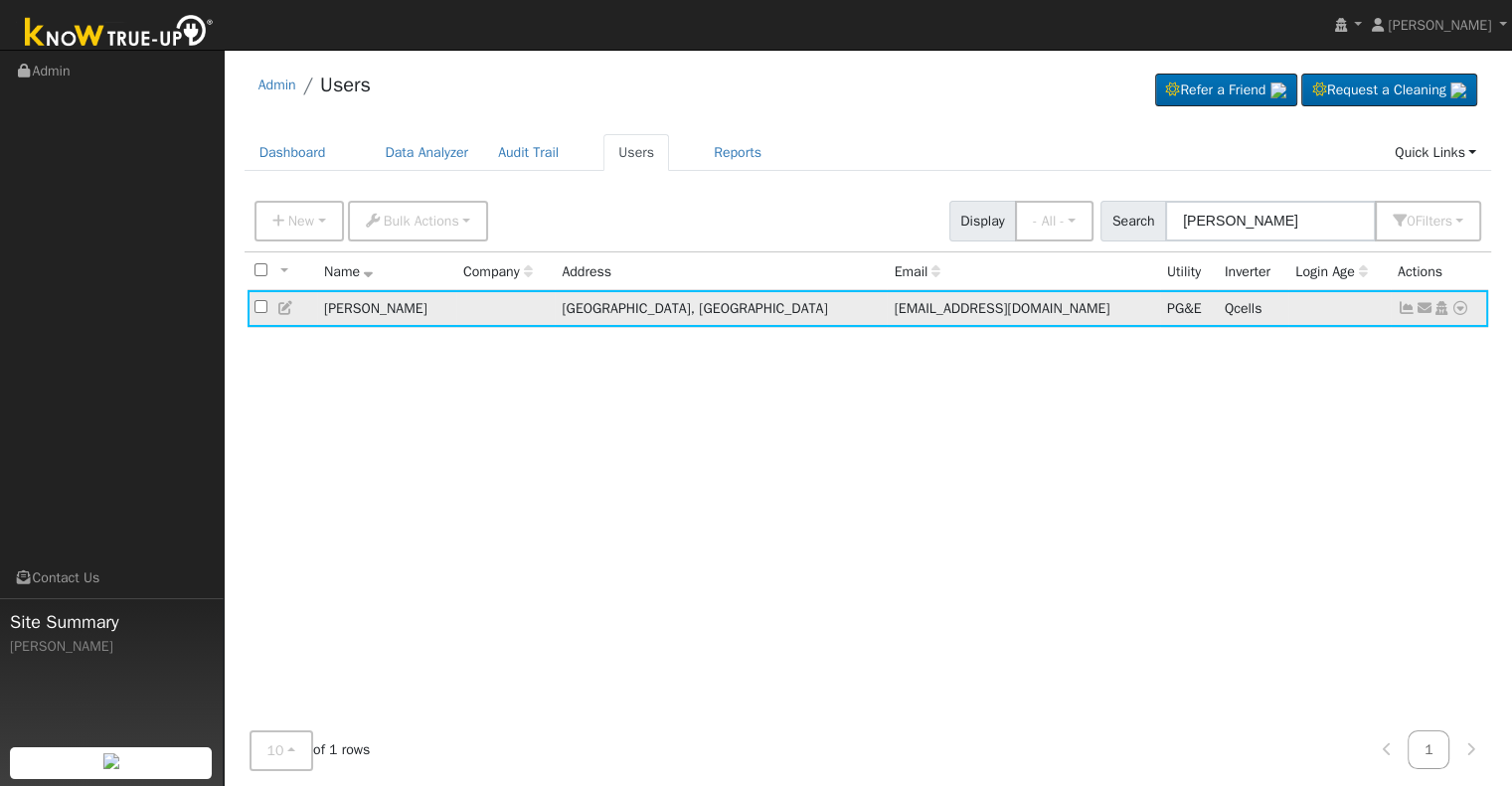 click at bounding box center [1407, 308] 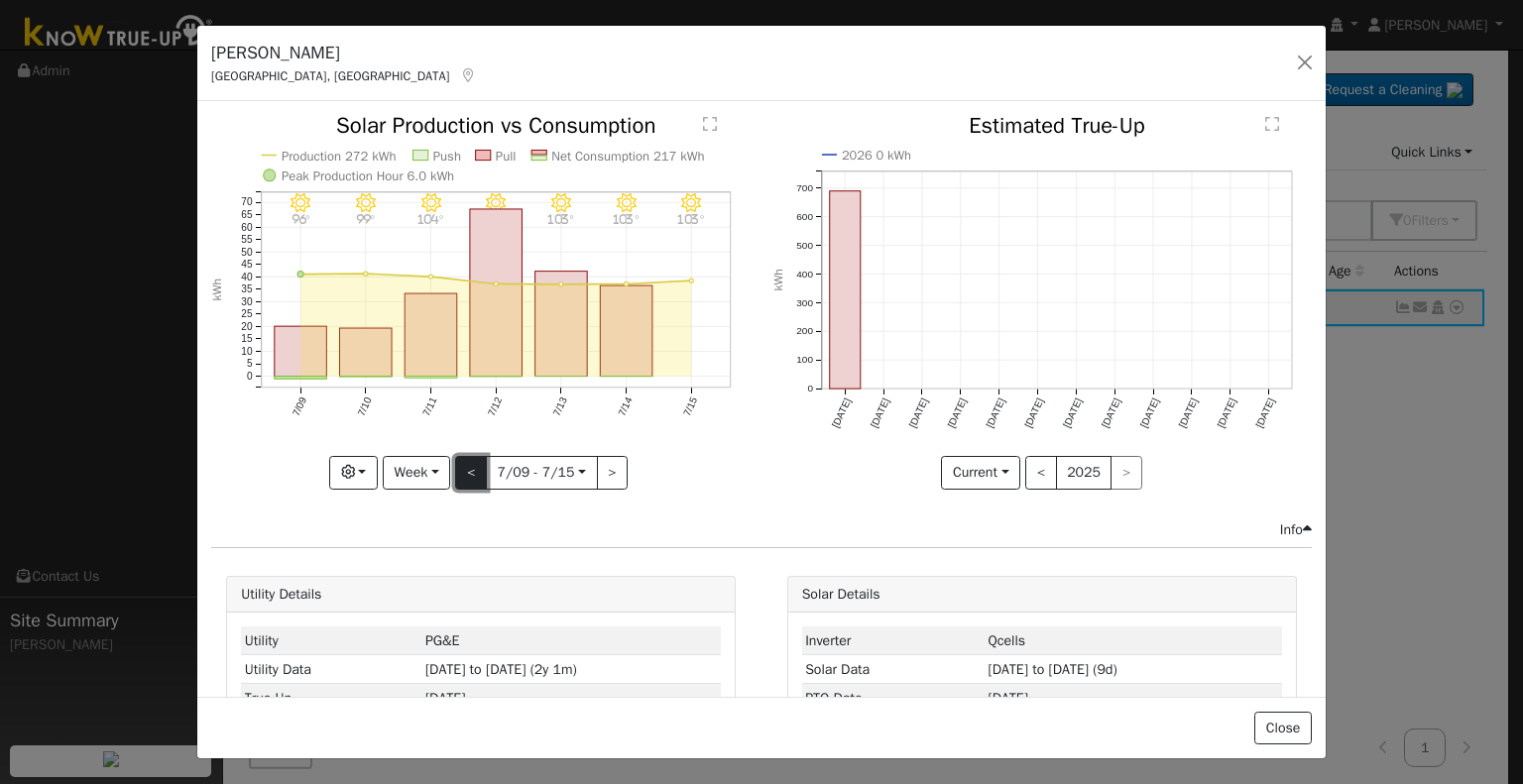 click on "<" at bounding box center (471, 473) 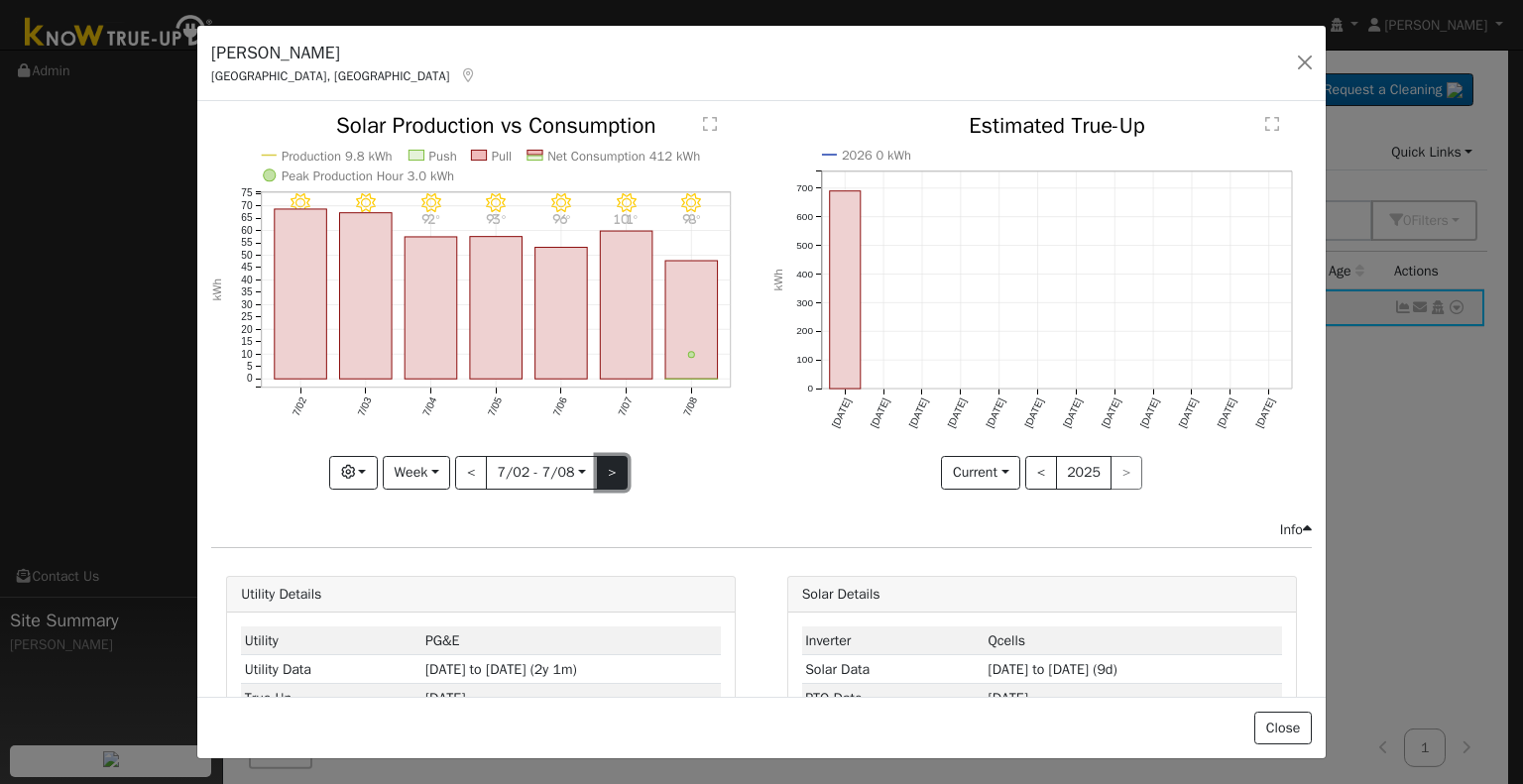click on ">" at bounding box center [613, 473] 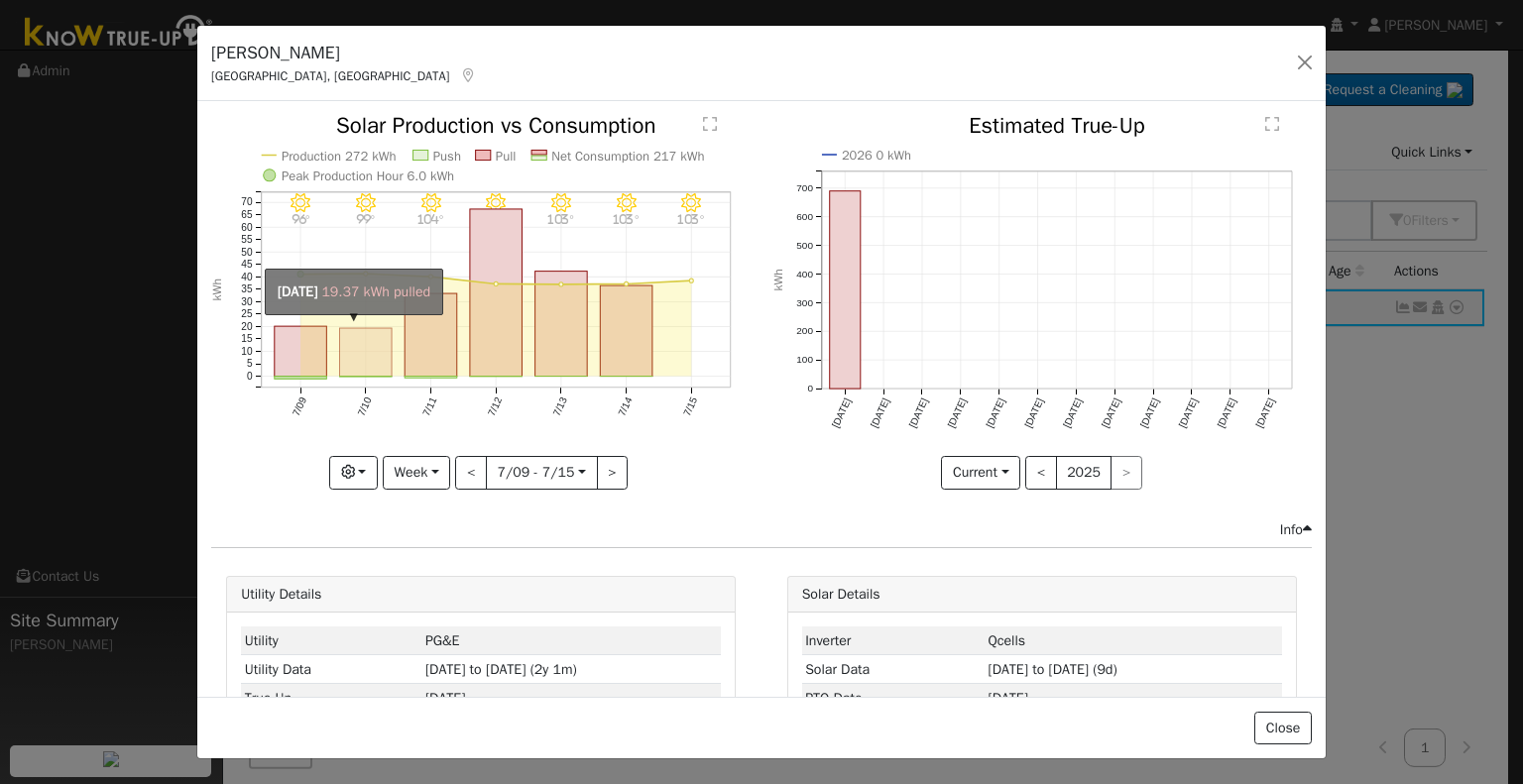 click on "onclick=""" 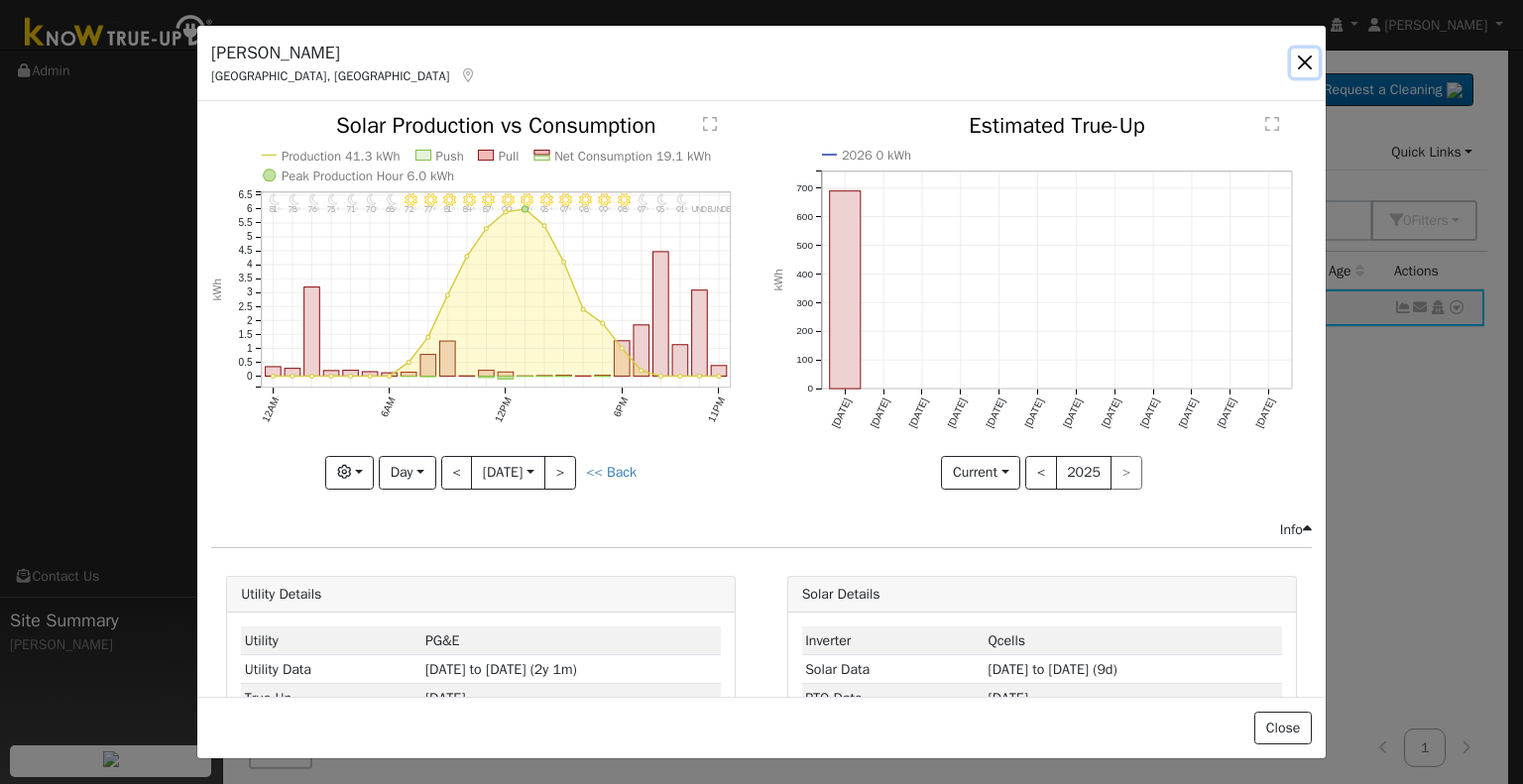 drag, startPoint x: 1302, startPoint y: 63, endPoint x: 1273, endPoint y: 61, distance: 29.068884 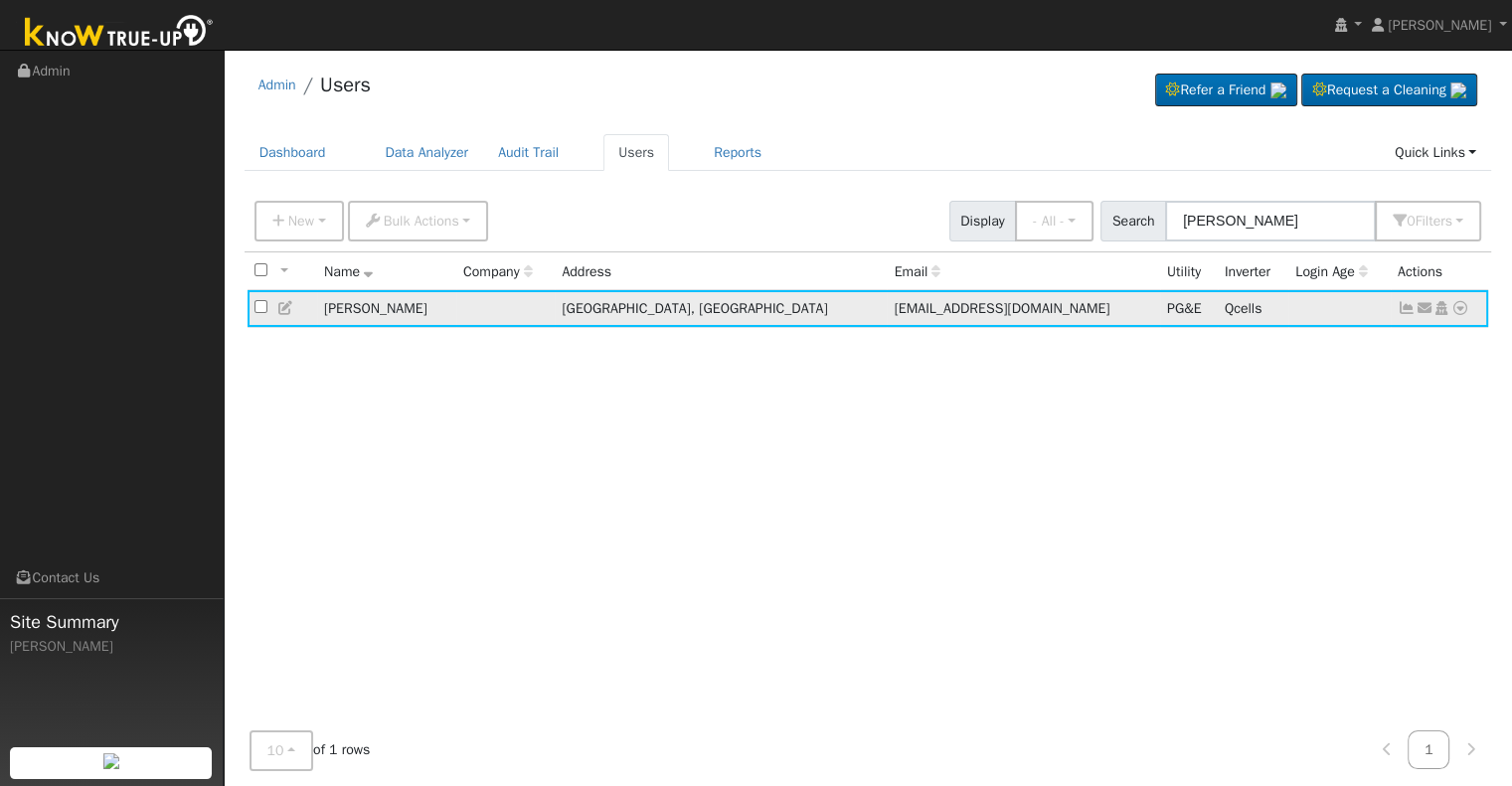 click at bounding box center (1407, 308) 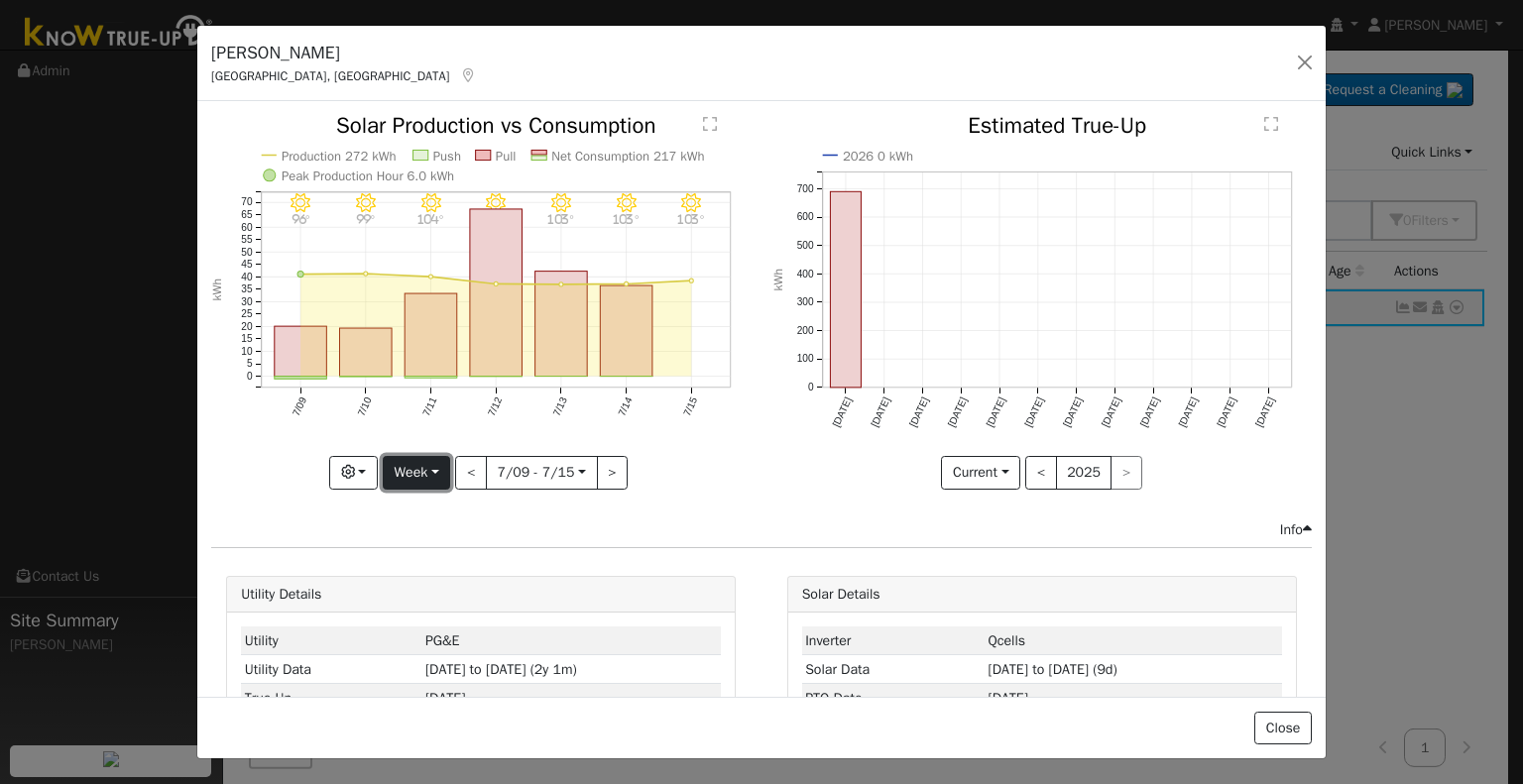 click on "Week" at bounding box center (416, 473) 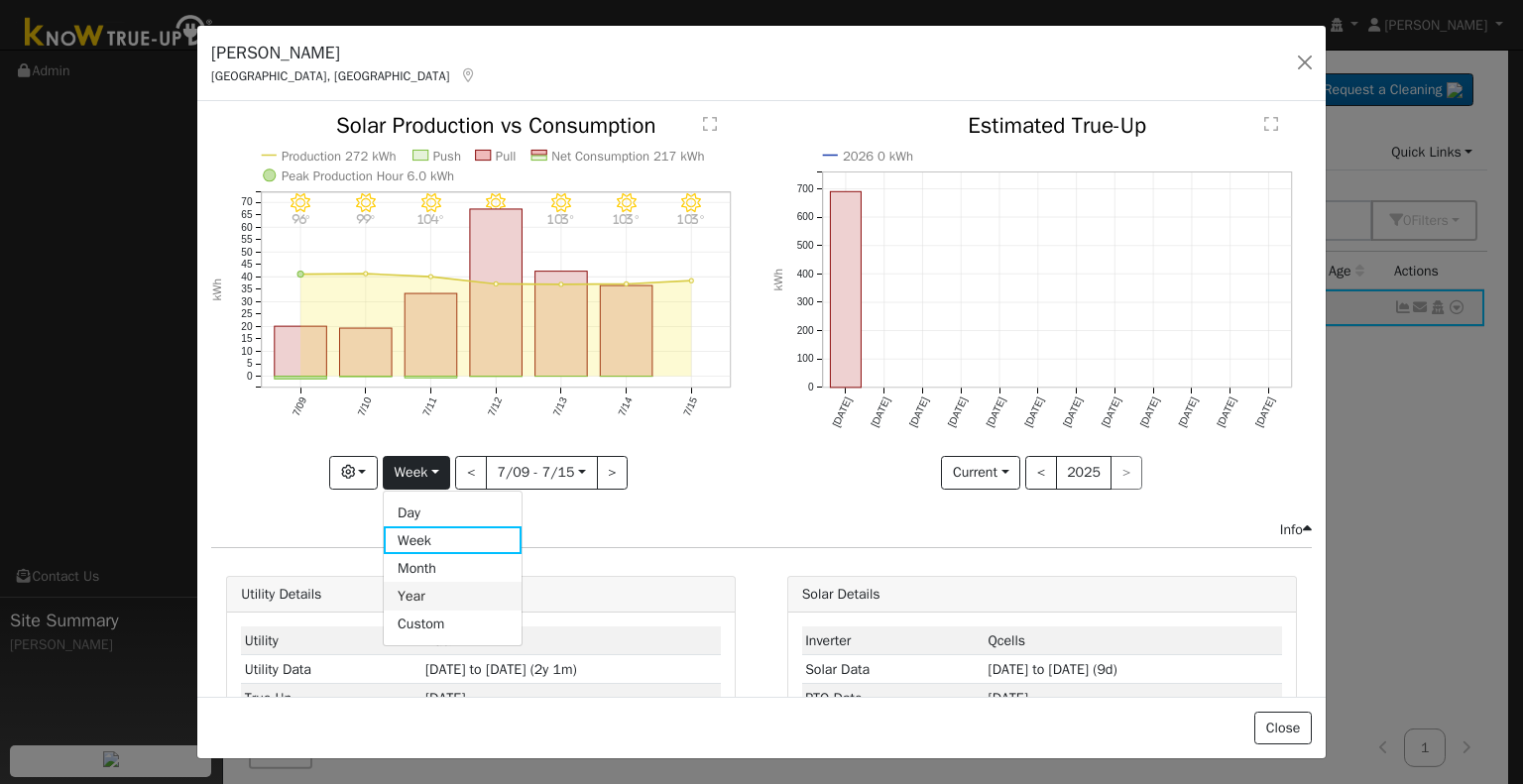 click on "Year" at bounding box center (452, 596) 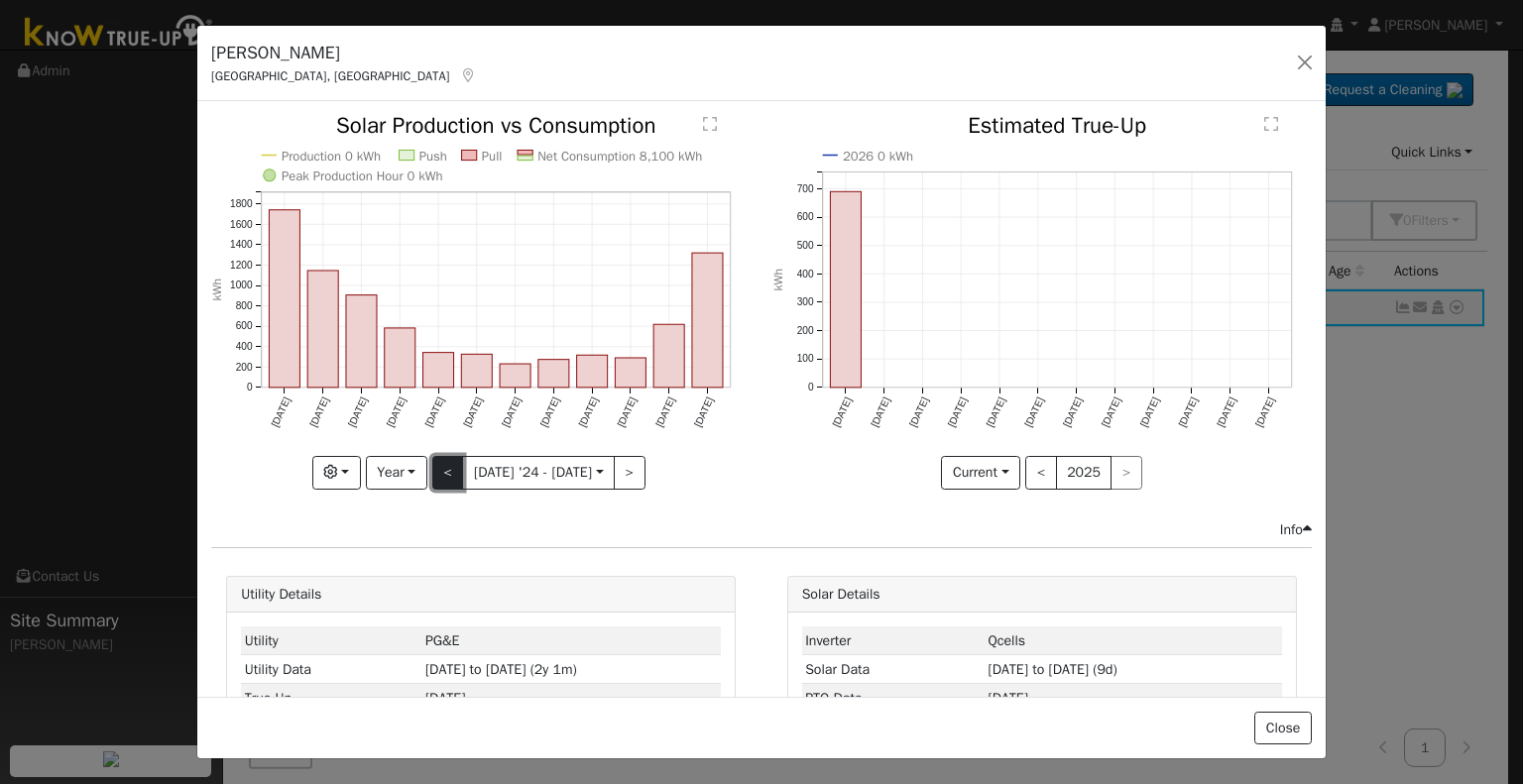click on "<" at bounding box center [448, 473] 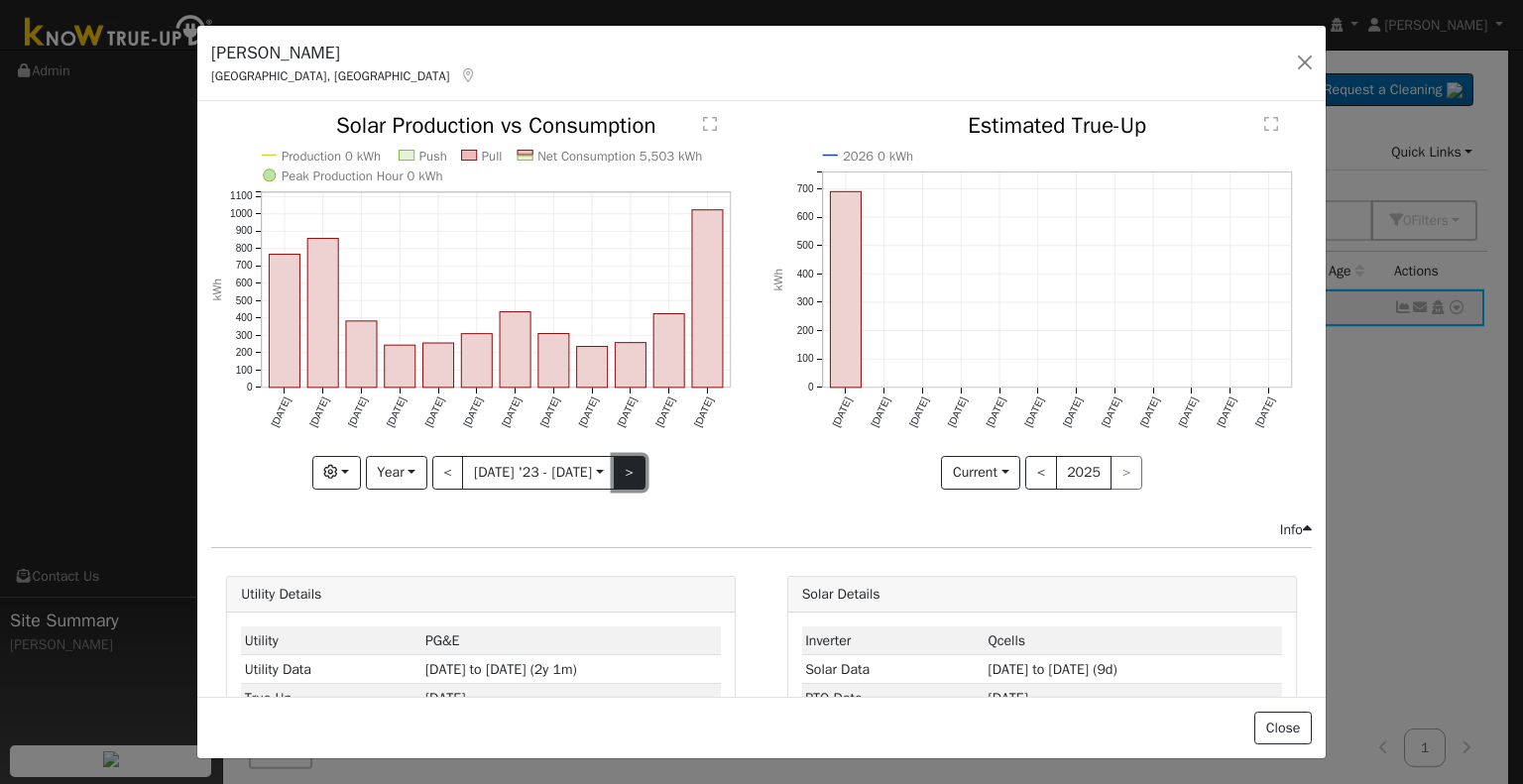 click on ">" at bounding box center [630, 473] 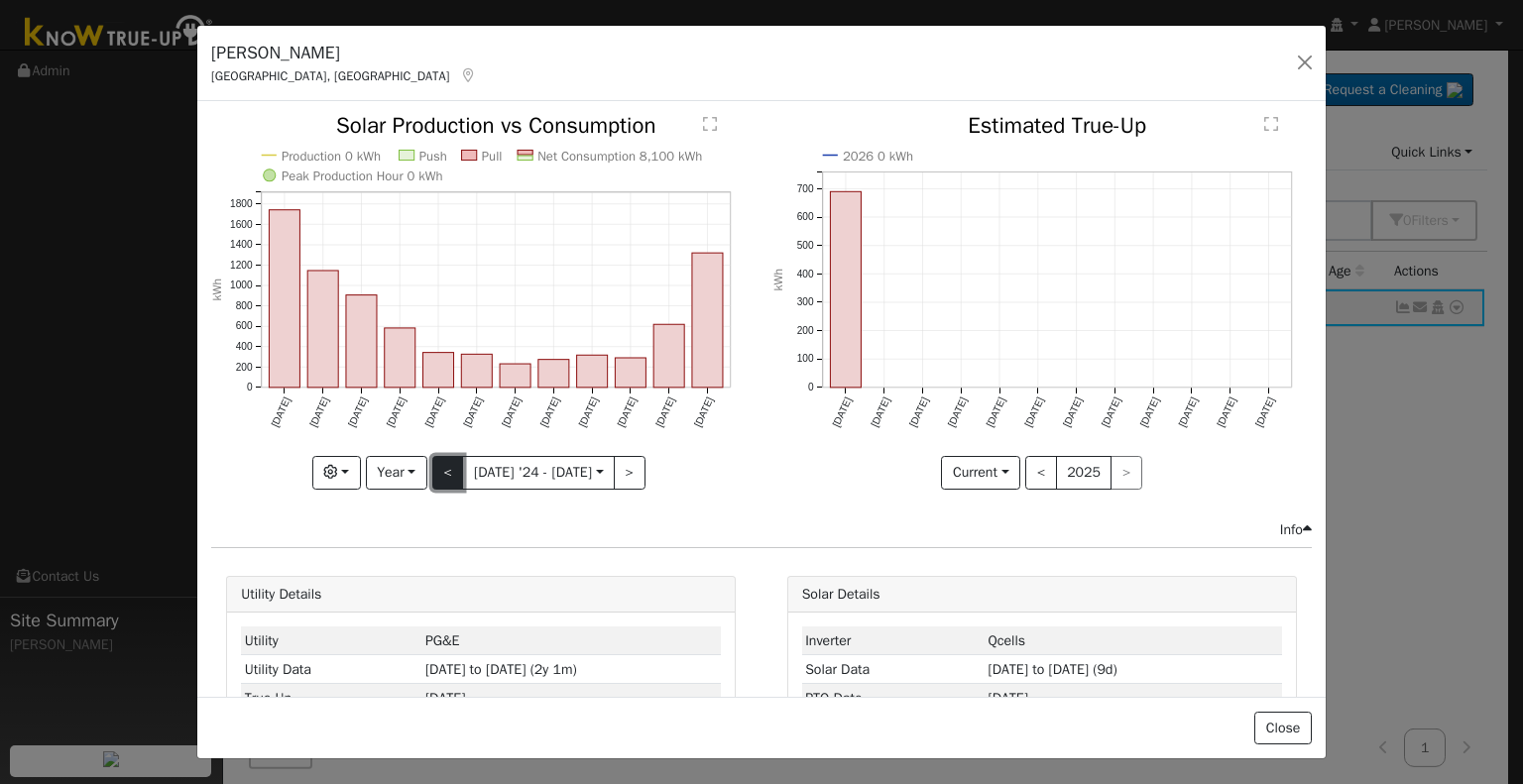 click on "<" at bounding box center (448, 473) 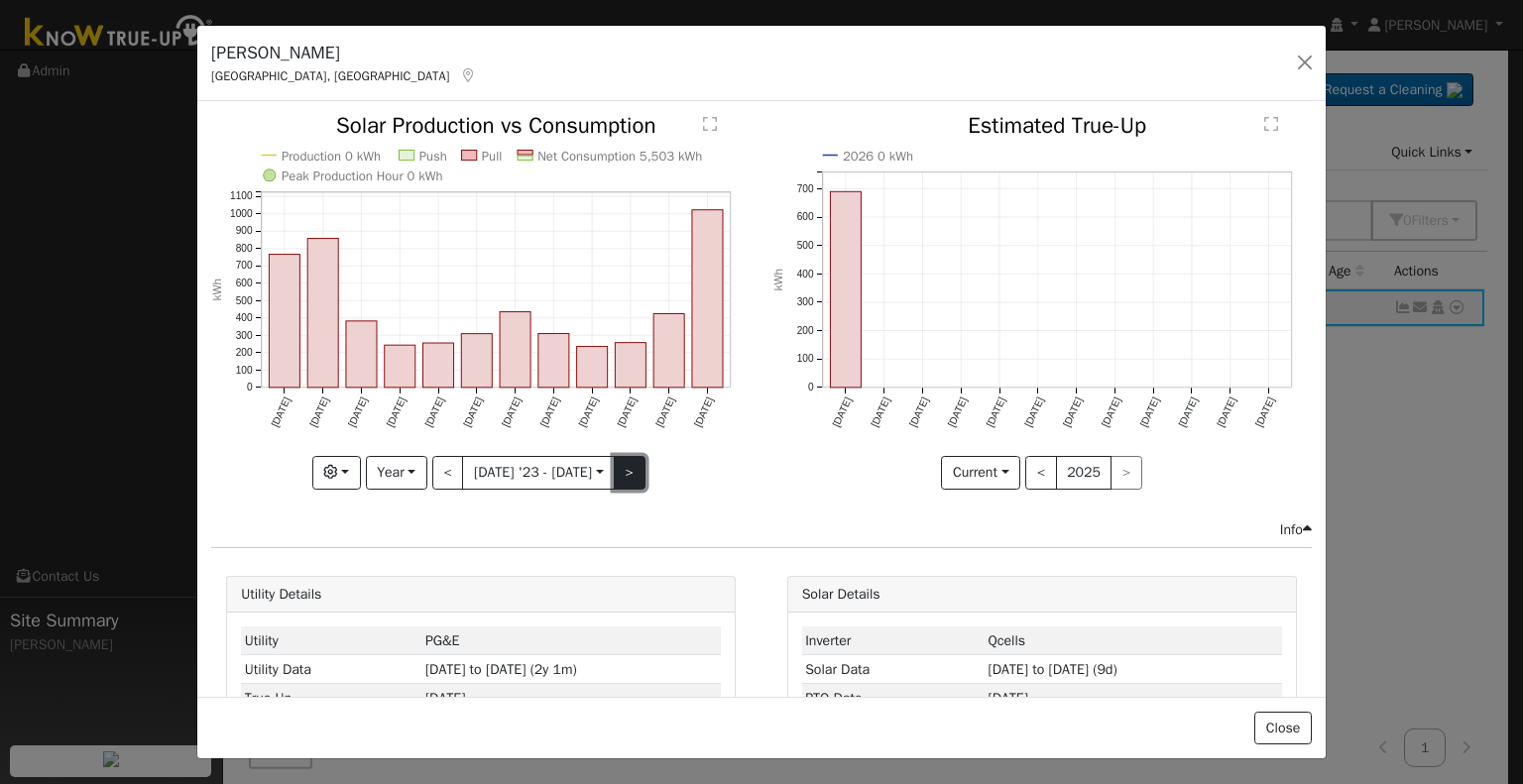 click on ">" at bounding box center [630, 473] 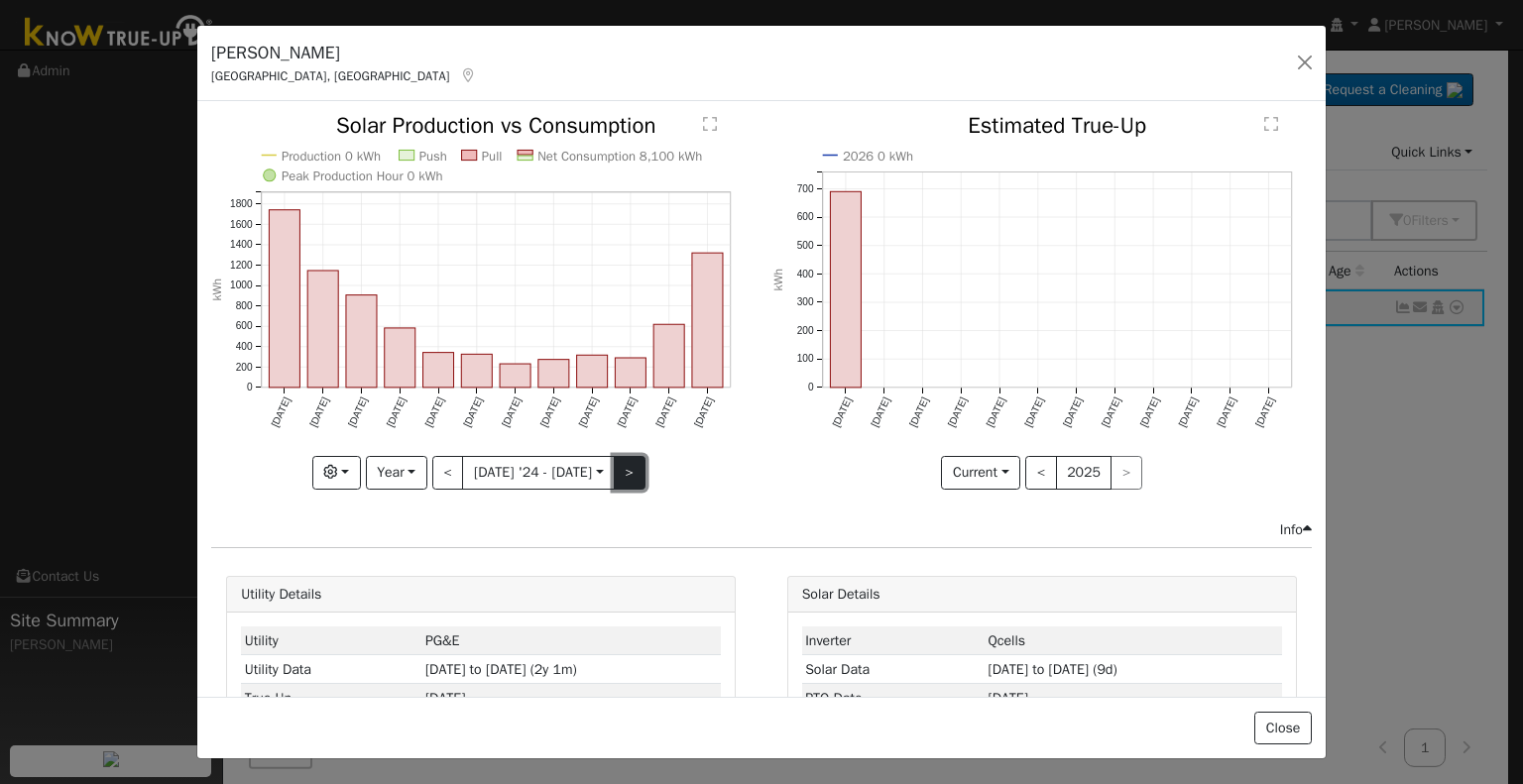 click on ">" at bounding box center [630, 473] 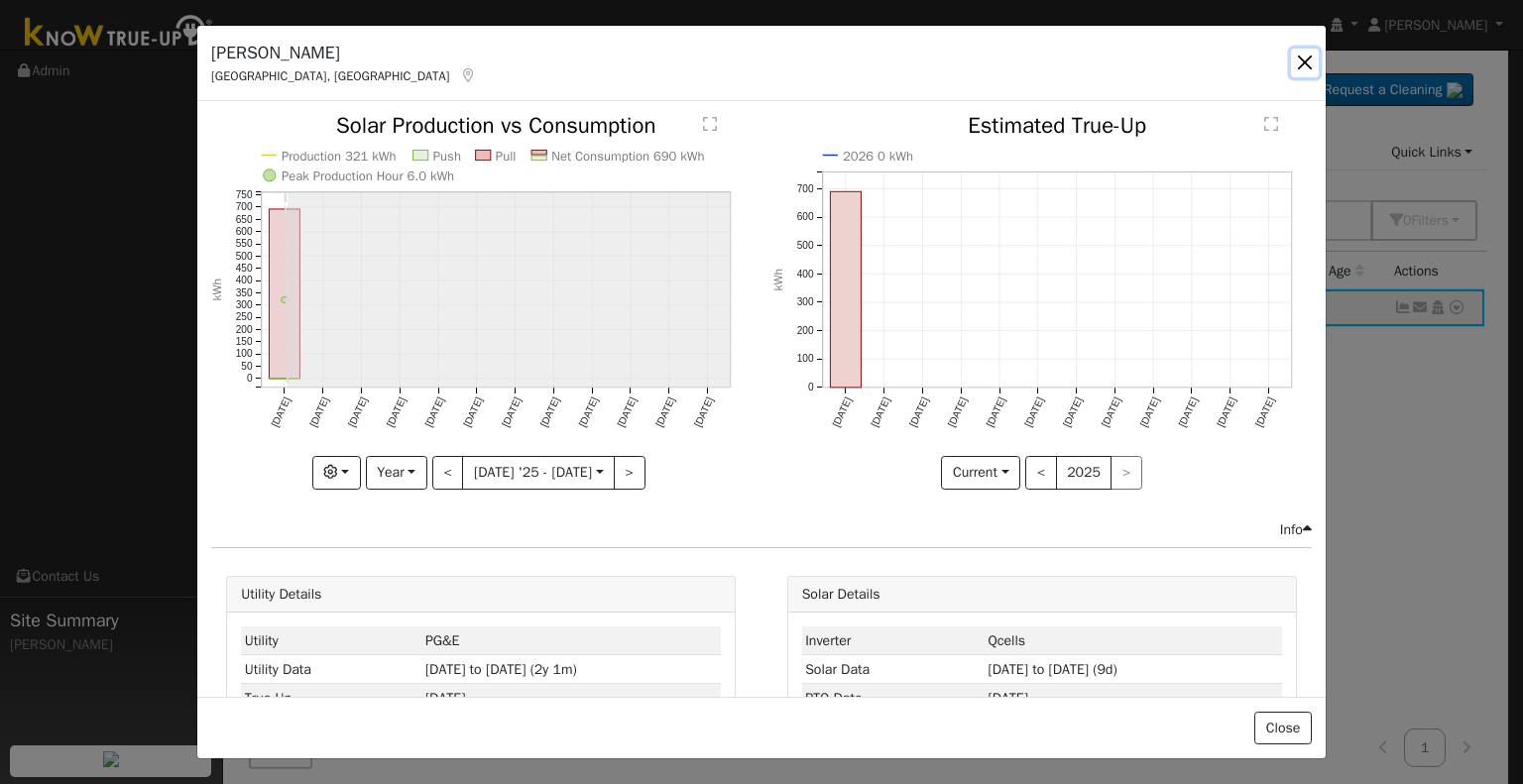 click at bounding box center (1305, 62) 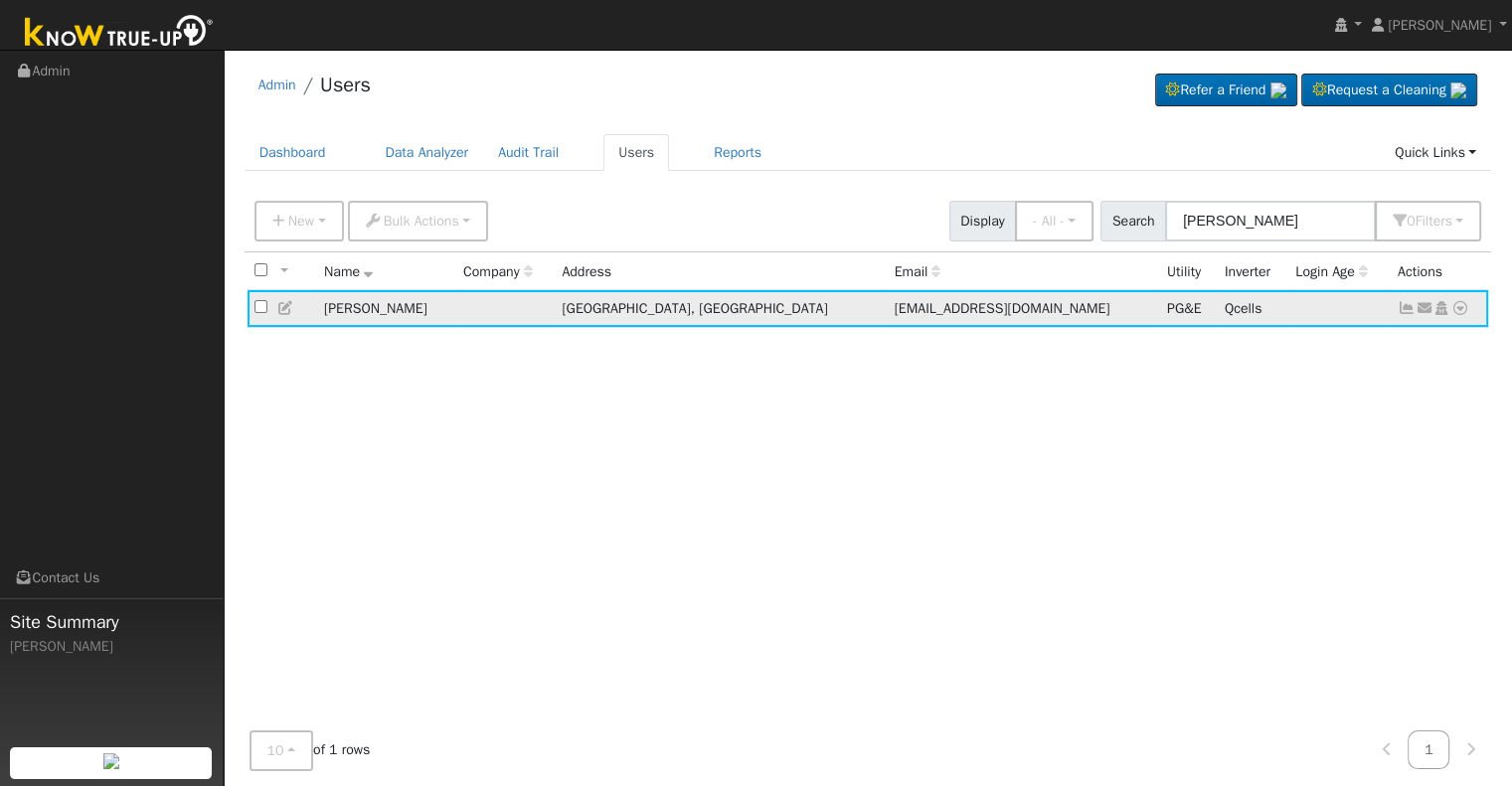 click at bounding box center [1407, 308] 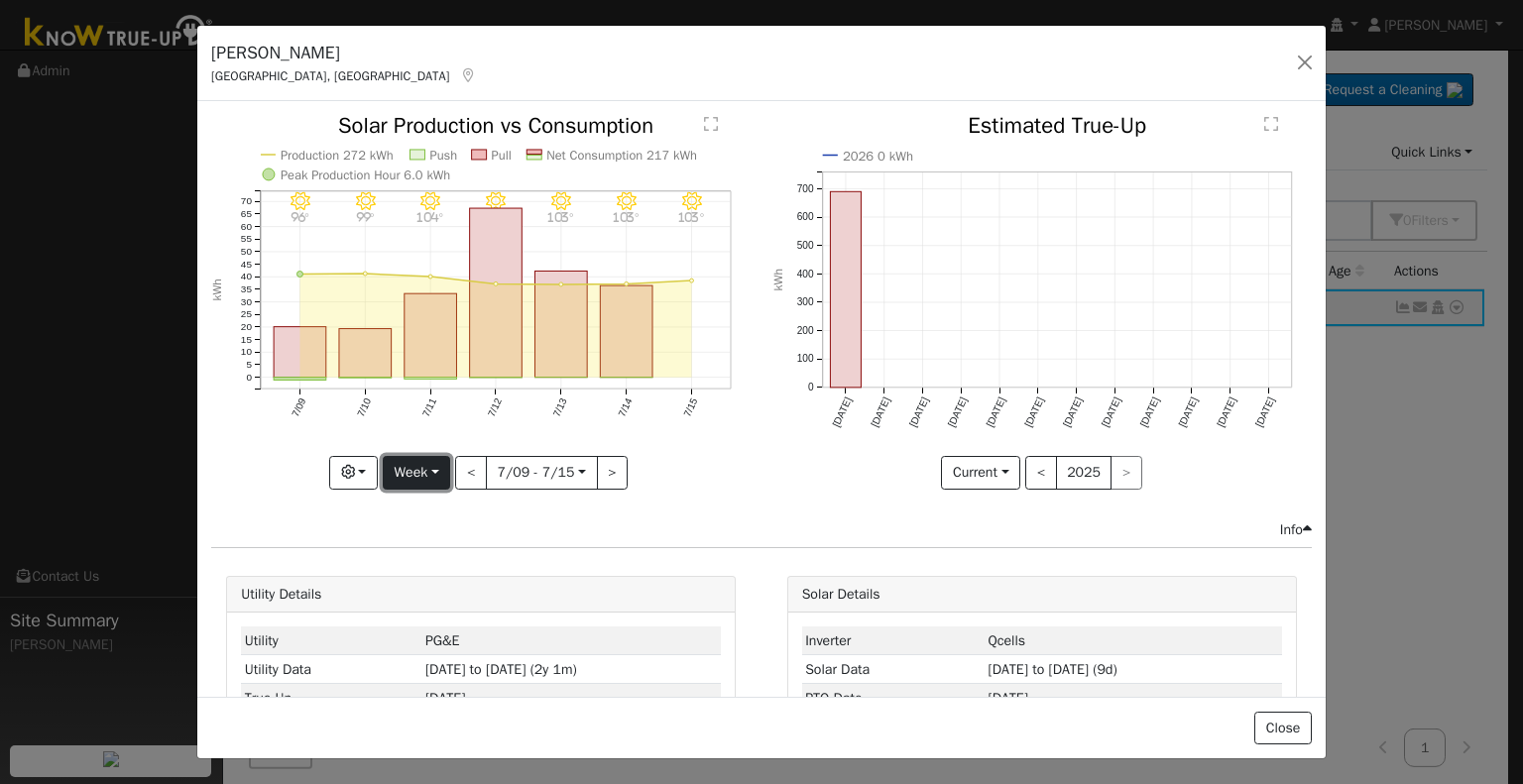 click on "Week" at bounding box center [416, 473] 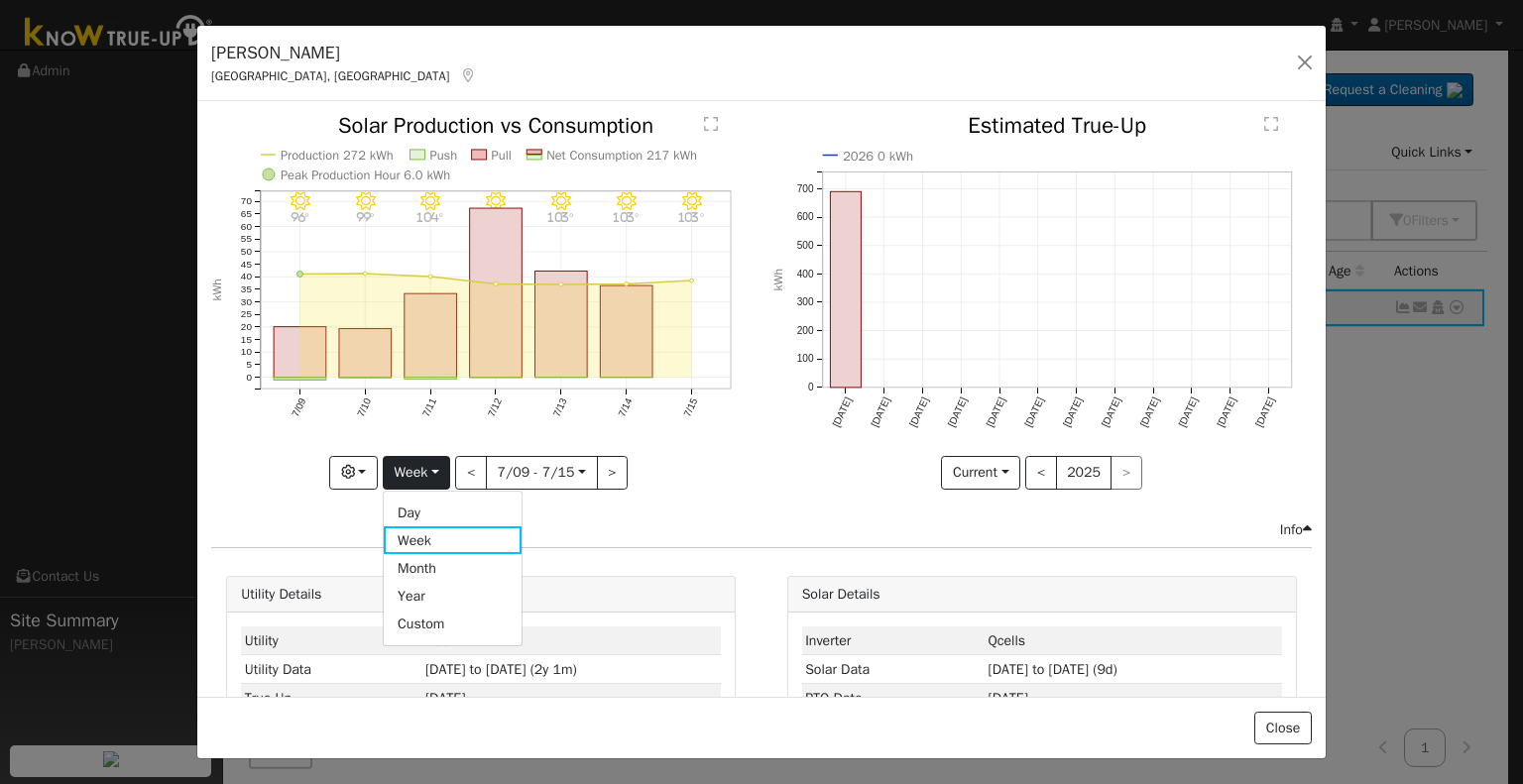 click on "Month" at bounding box center [452, 568] 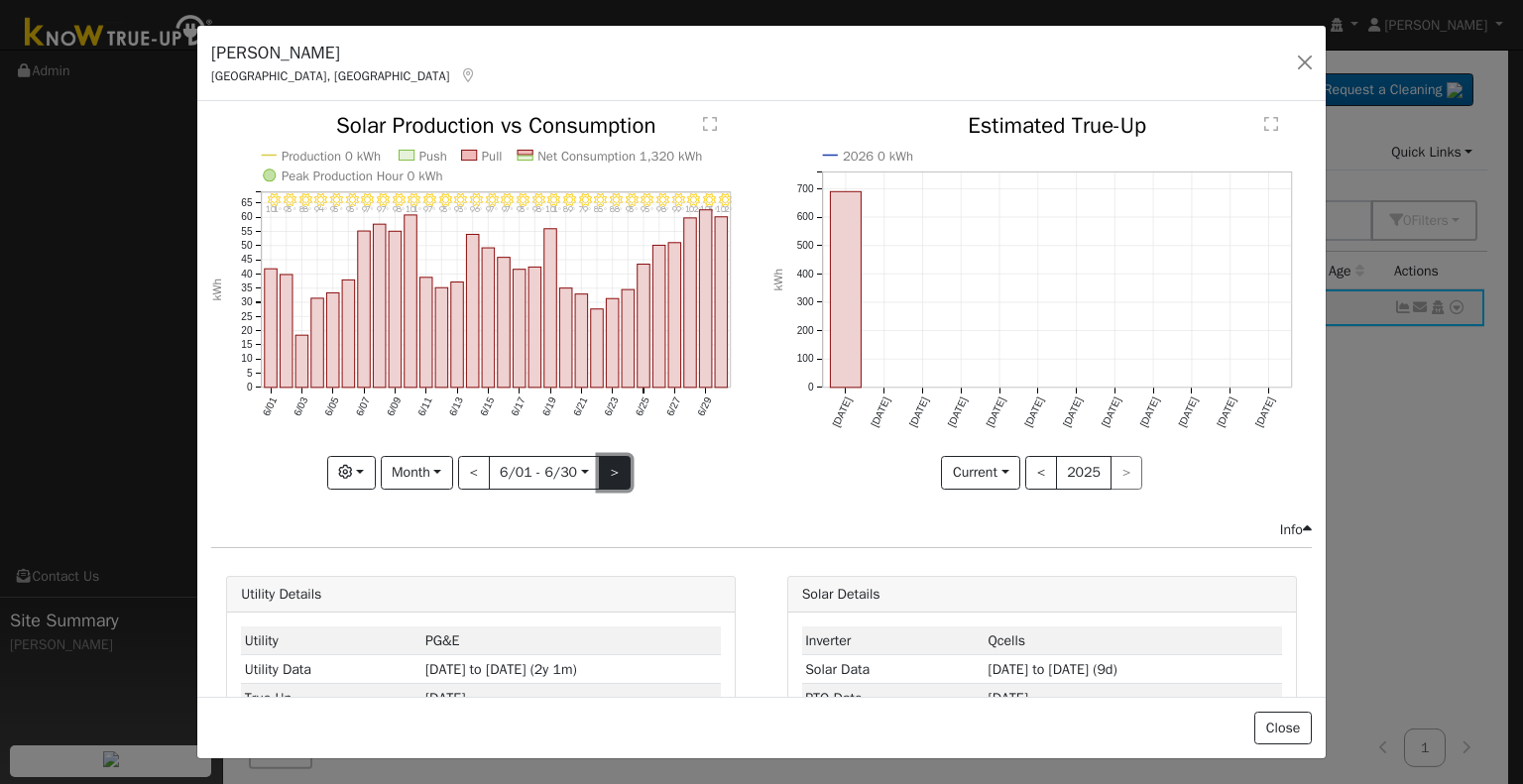 click on ">" at bounding box center (615, 473) 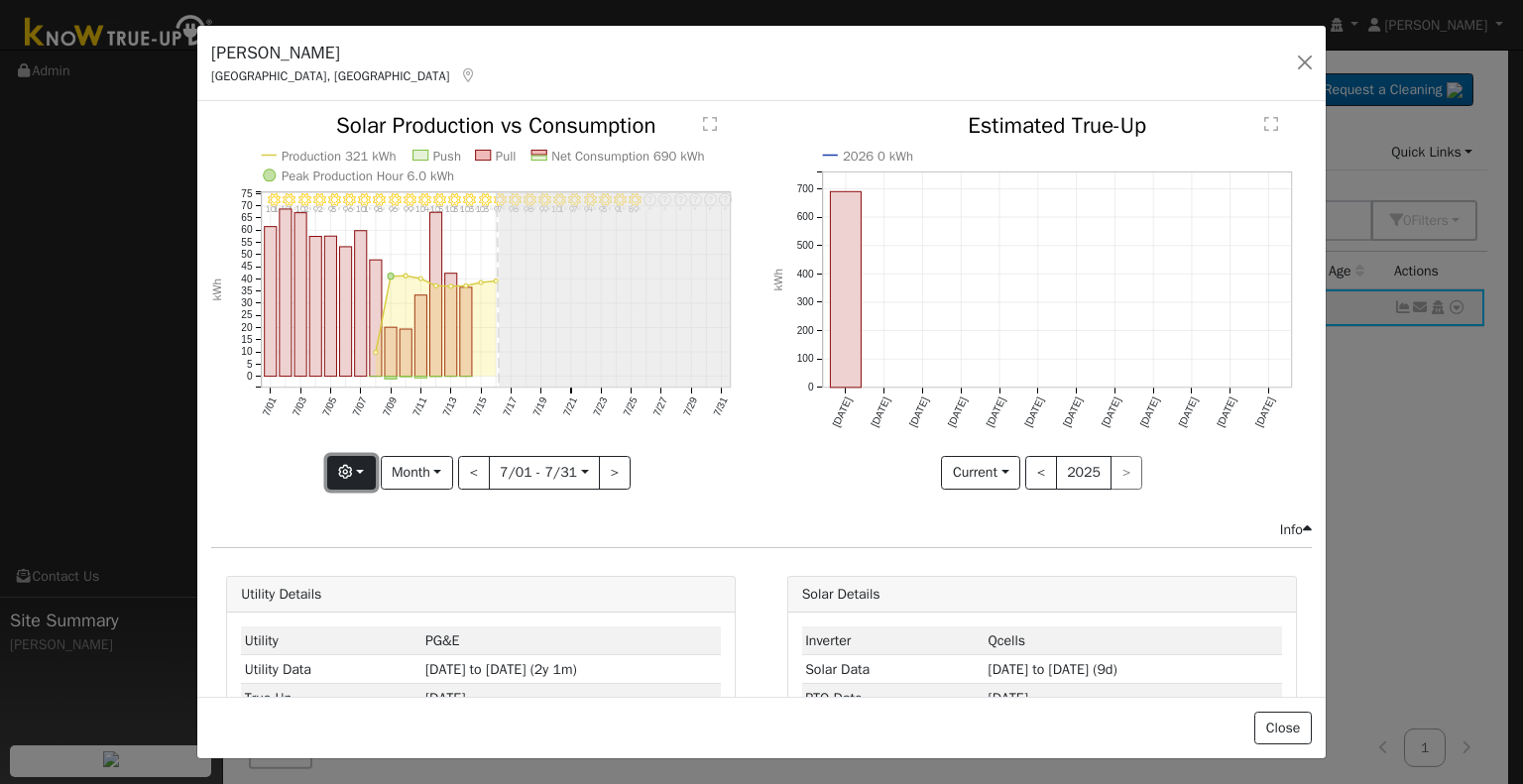 click at bounding box center [351, 473] 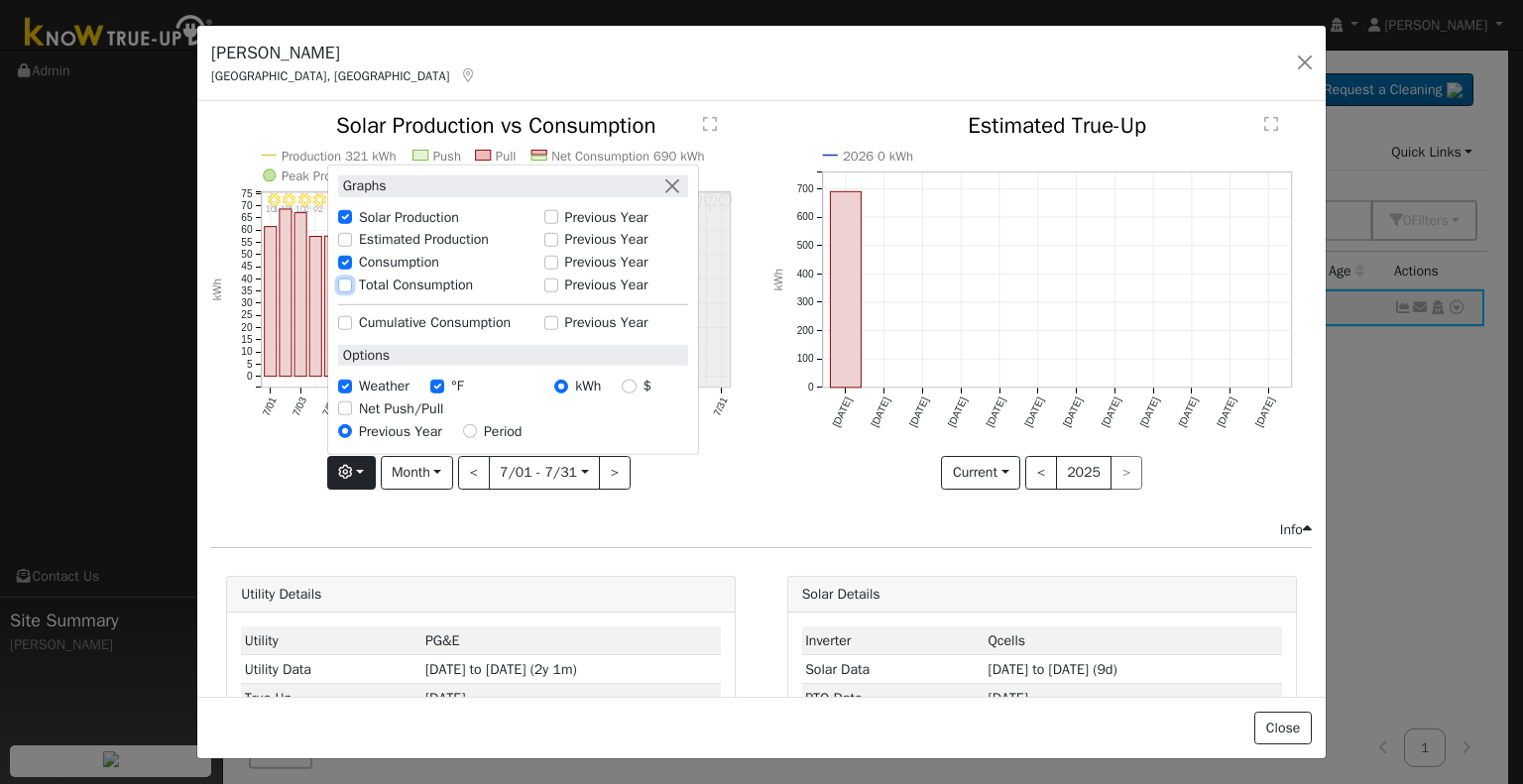 click on "Total Consumption" at bounding box center [345, 284] 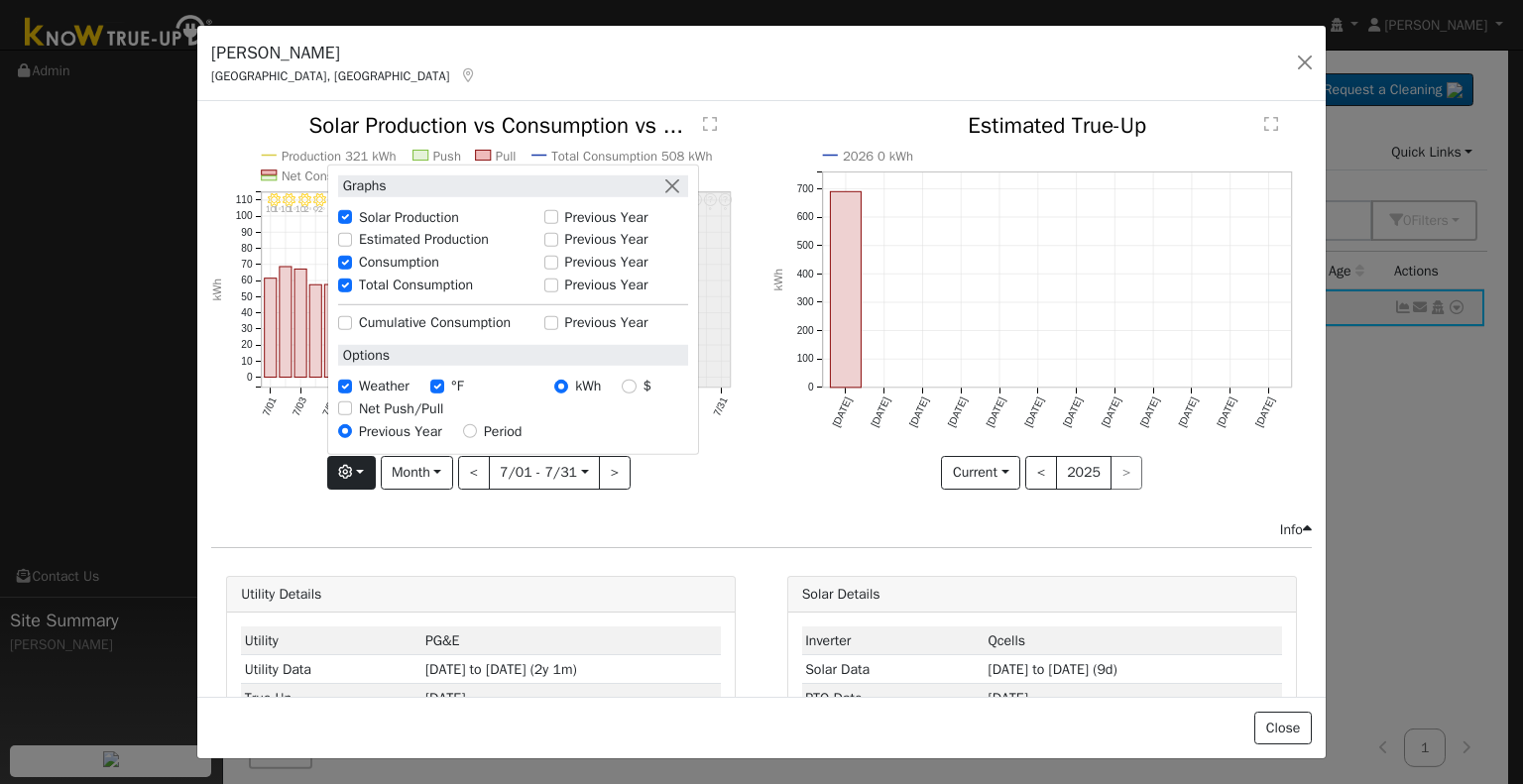 click on "7/31 - Error: Unknown weather ° 7/30 - Error: Unknown weather ° 7/29 - Error: Unknown weather ° 7/28 - Error: Unknown weather ° 7/27 - Error: Unknown weather ° 7/26 - Error: Unknown weather ° 7/25 - Clear 89° 7/24 - Clear 91° 7/23 - Clear 93° 7/22 - Clear 94° 7/21 - Clear 97° 7/20 - Clear 101° 7/19 - Clear 99° 7/18 - Clear 98° 7/17 - Clear 98° 7/16 - Clear 97° 7/15 - Clear 103° 7/14 - Clear 103° 7/13 - Clear 103° 7/12 - Clear 105° 7/11 - Clear 104° 7/10 - Clear 99° 7/09 - Clear 96° 7/08 - Clear 98° 7/07 - Clear 101° 7/06 - Clear 96° 7/05 - Clear 93° 7/04 - Clear 92° 7/03 - Clear 102° 7/02 - Clear 101° 7/01 - Clear 101° Production 321 kWh Push Pull Total Consumption 508 kWh Net Consumption 690 kWh Peak Production Hour 6.0 kWh 7/01 7/03 7/05 7/07 7/09 7/11 7/13 7/15 7/17 7/19 7/21 7/23 7/25 7/27 7/29 7/31 0 10 20 30 40 50 60 70 80 90 100 110  Solar Production vs Consumption vs ... kWh onclick="" onclick="" onclick="" onclick="" onclick="" onclick="" onclick="" onclick=""" 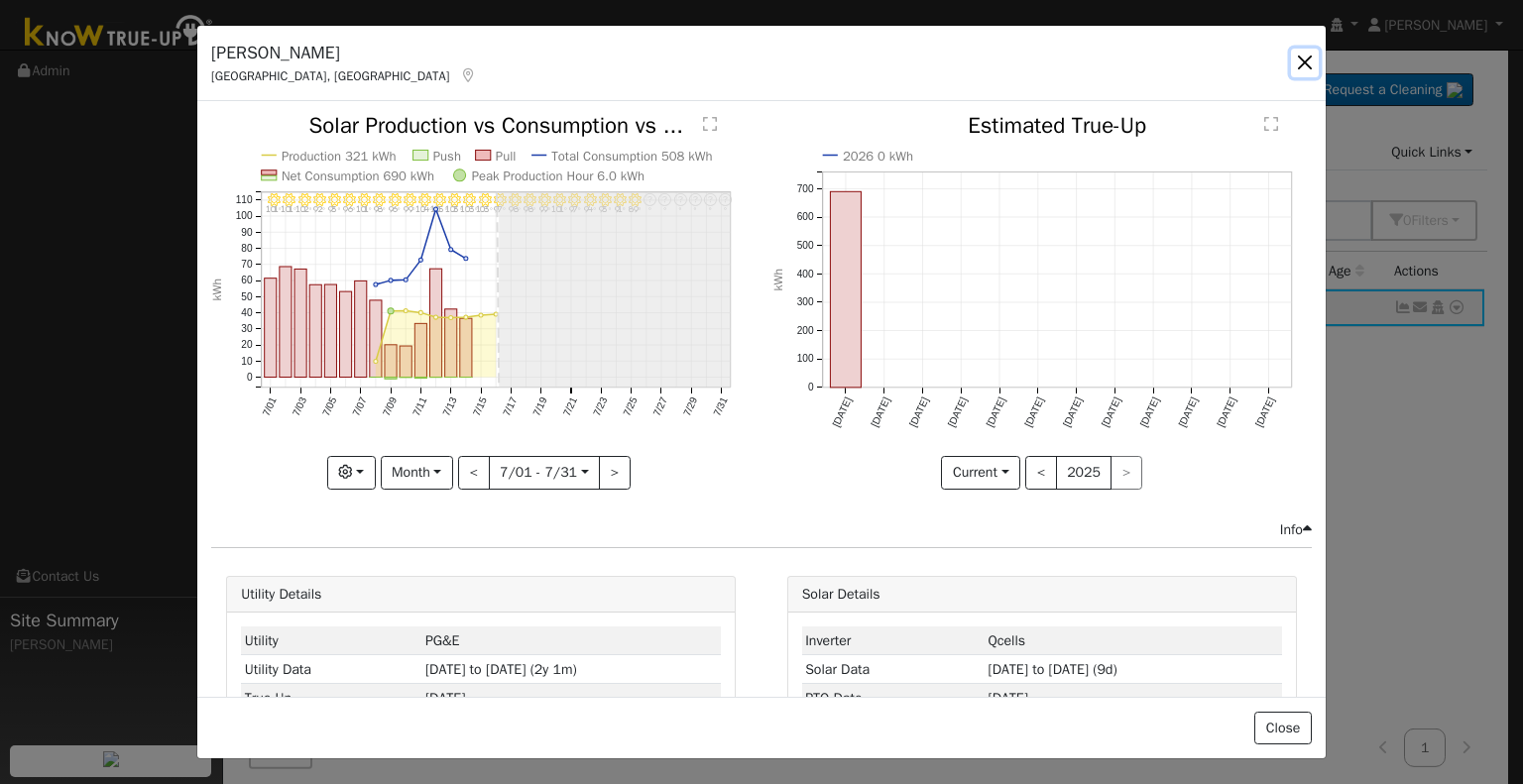 click at bounding box center [1305, 62] 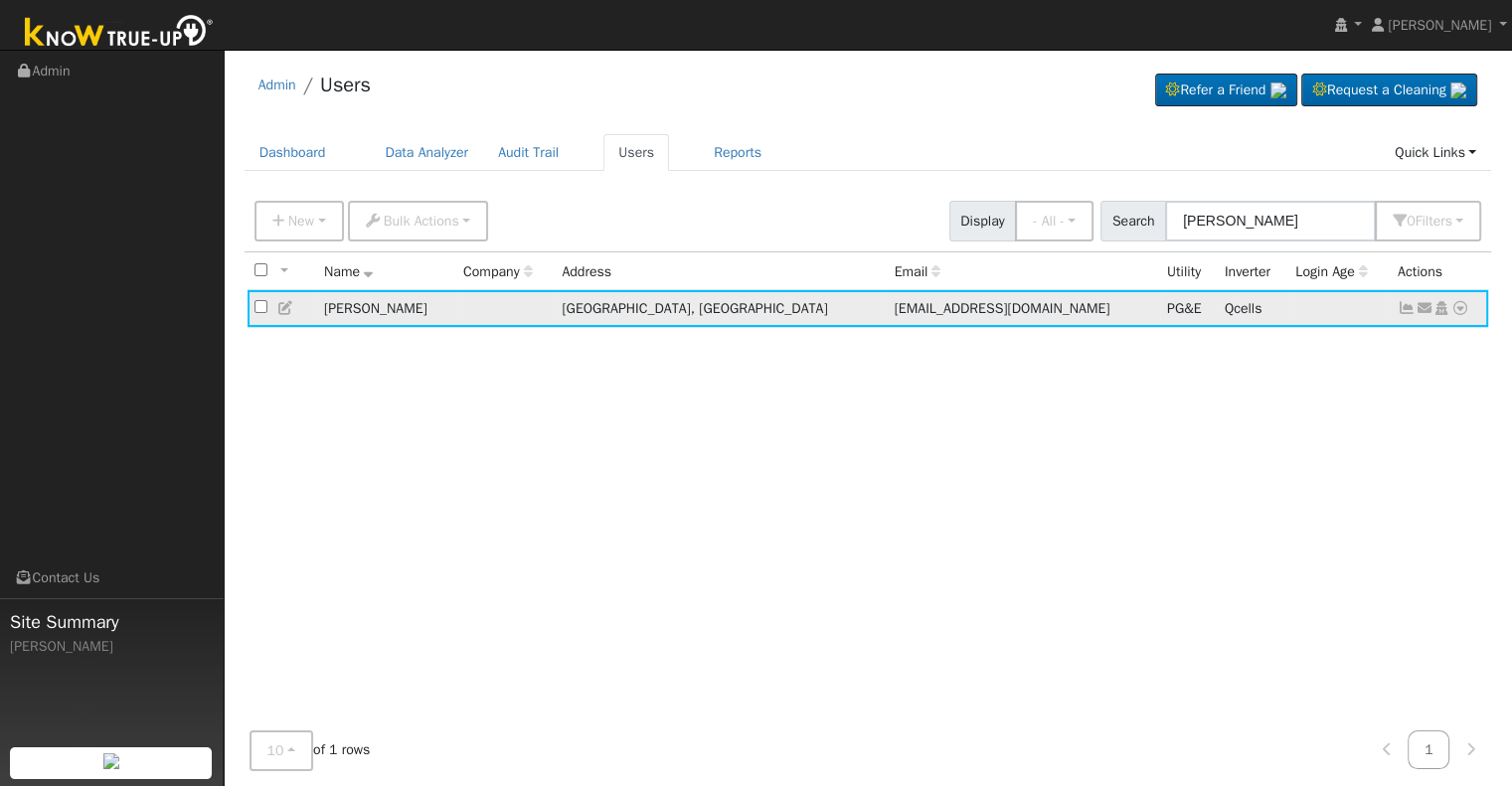 click at bounding box center (1407, 308) 